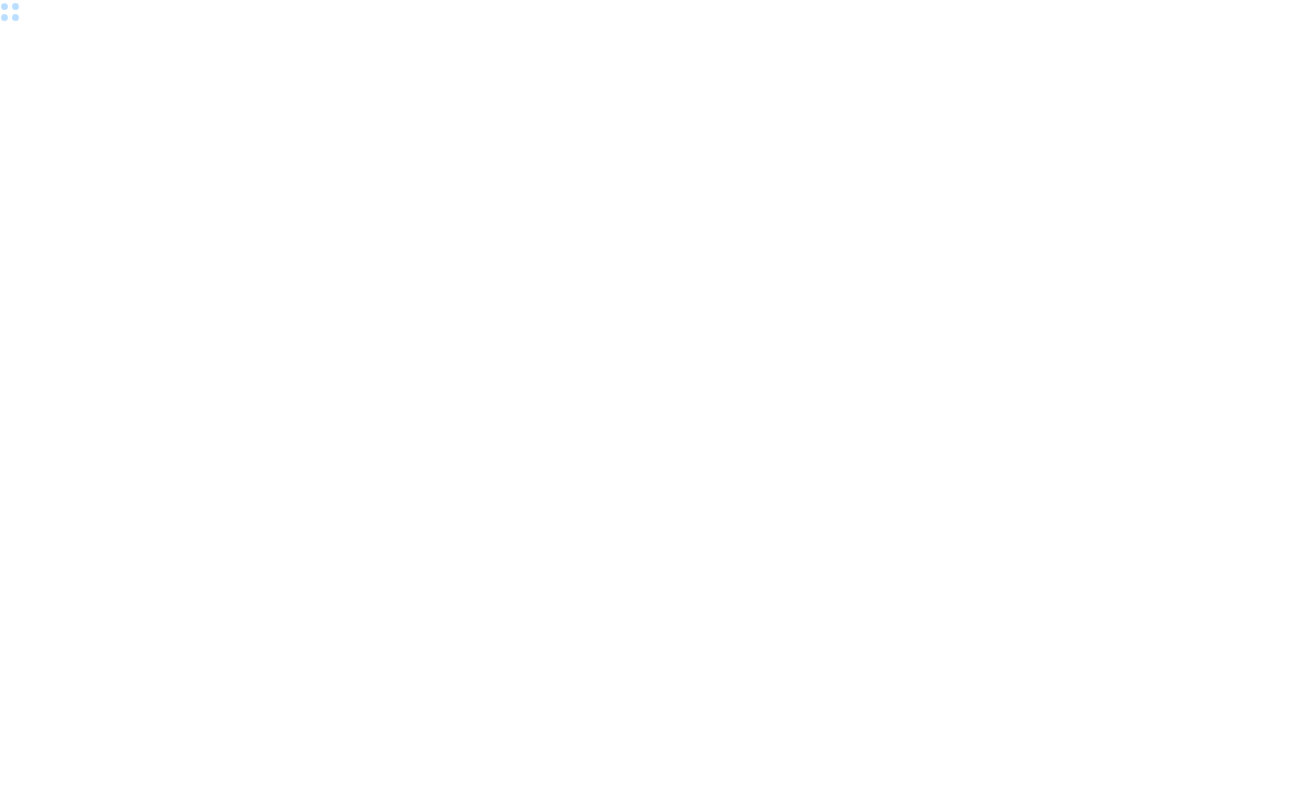 scroll, scrollTop: 0, scrollLeft: 0, axis: both 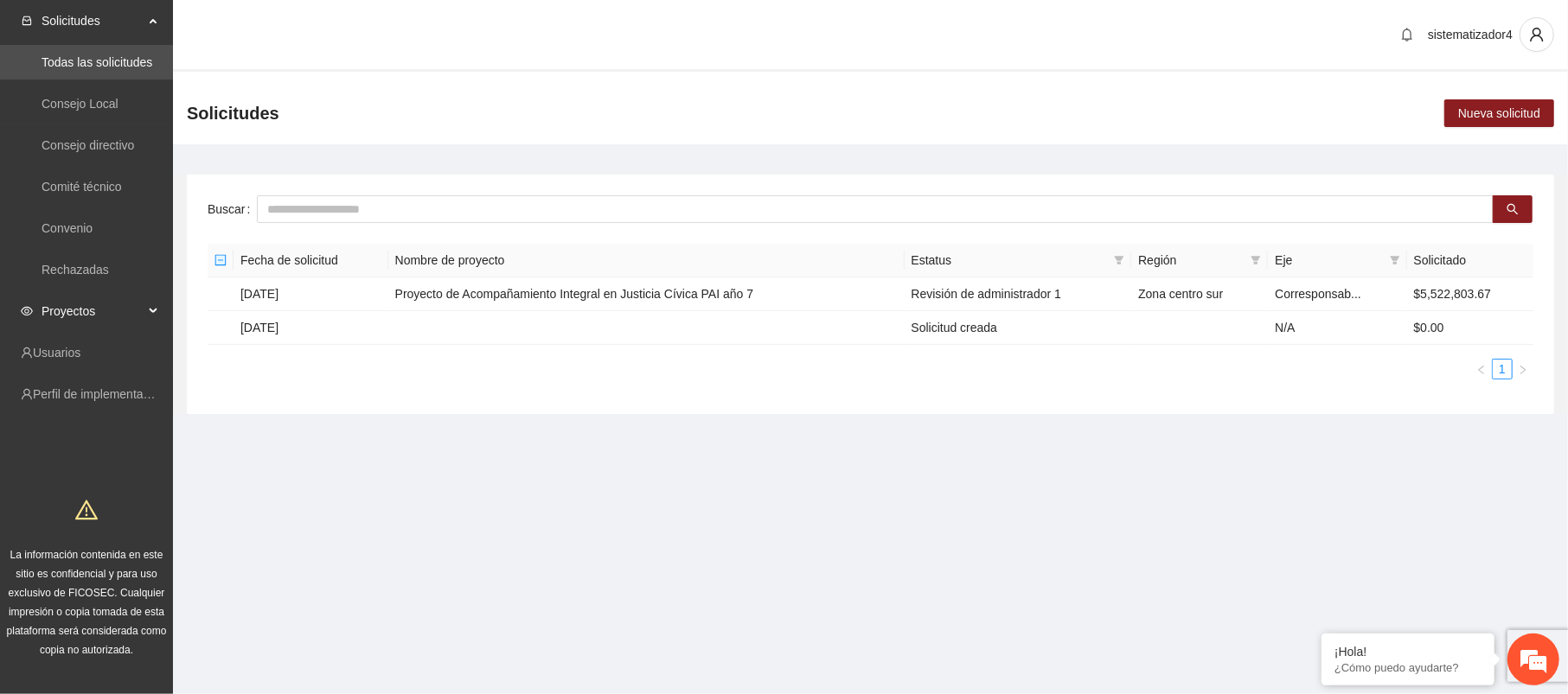 click on "Proyectos" at bounding box center (93, 311) 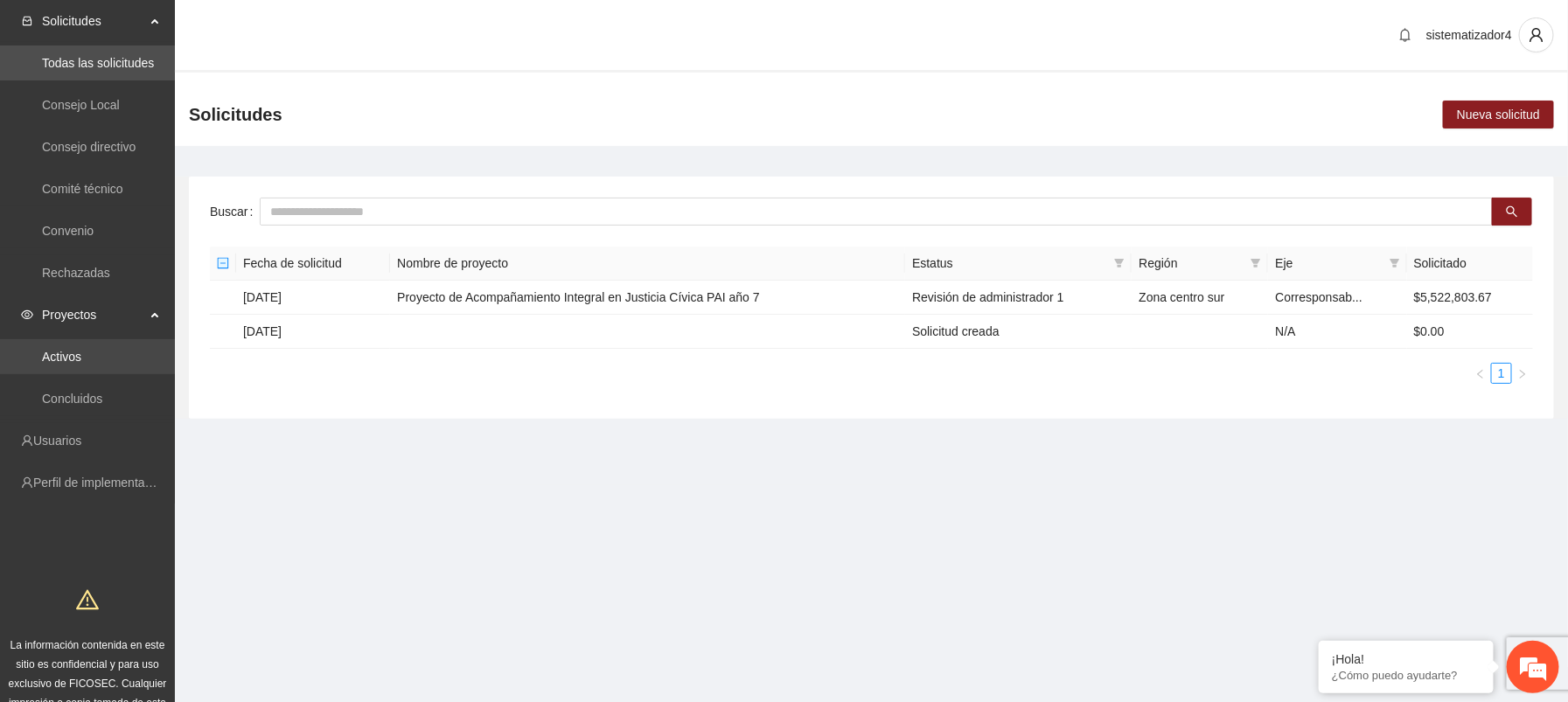 click on "Activos" at bounding box center (61, 357) 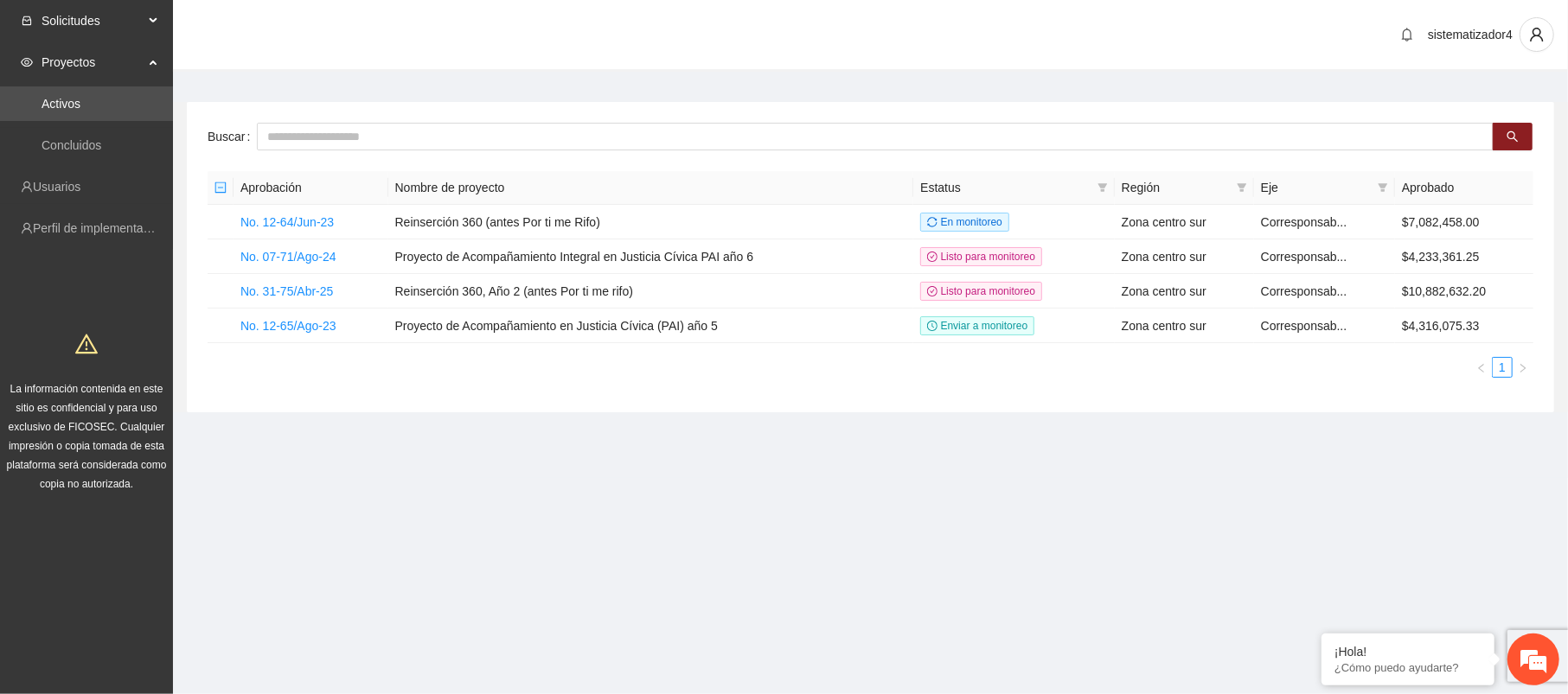 click on "Solicitudes" at bounding box center (93, 21) 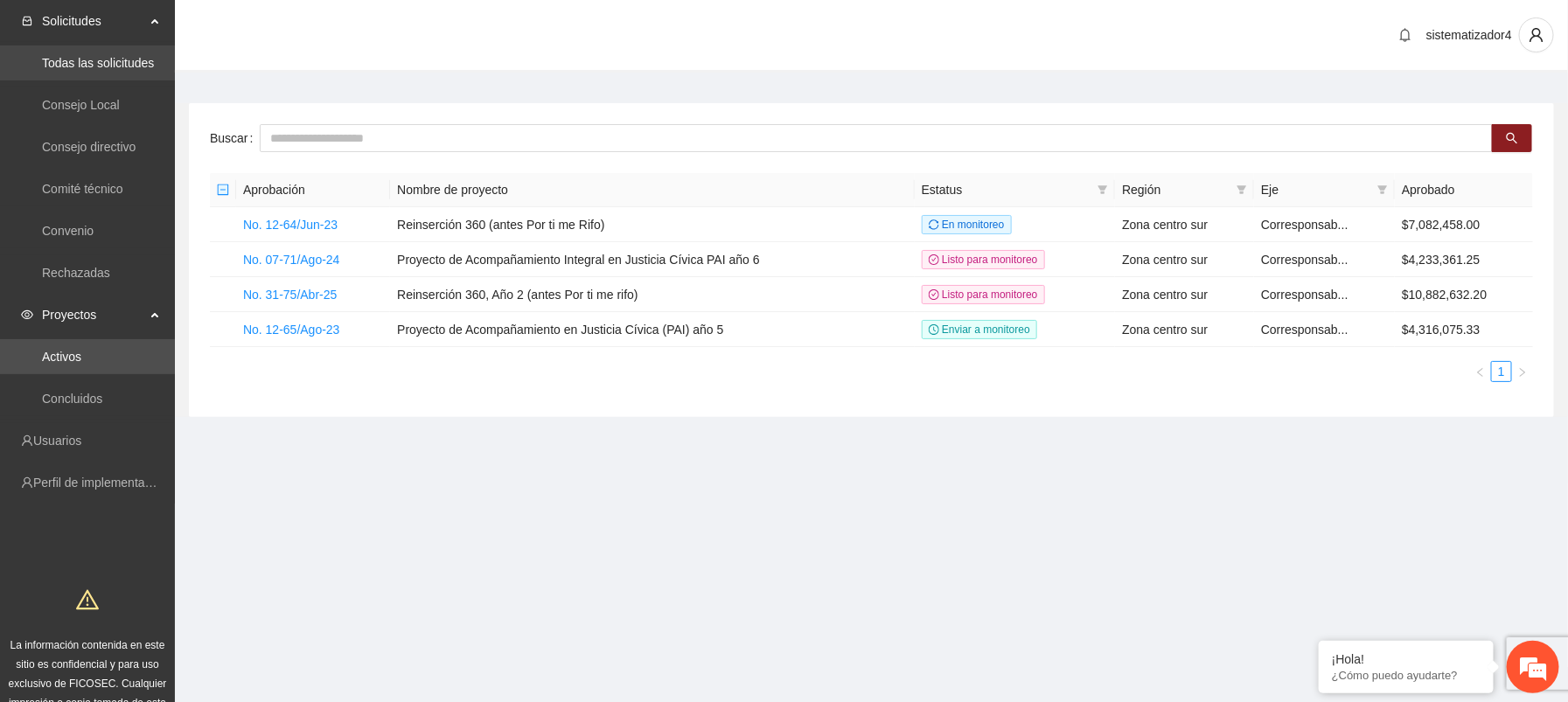 click on "Todas las solicitudes" at bounding box center (98, 63) 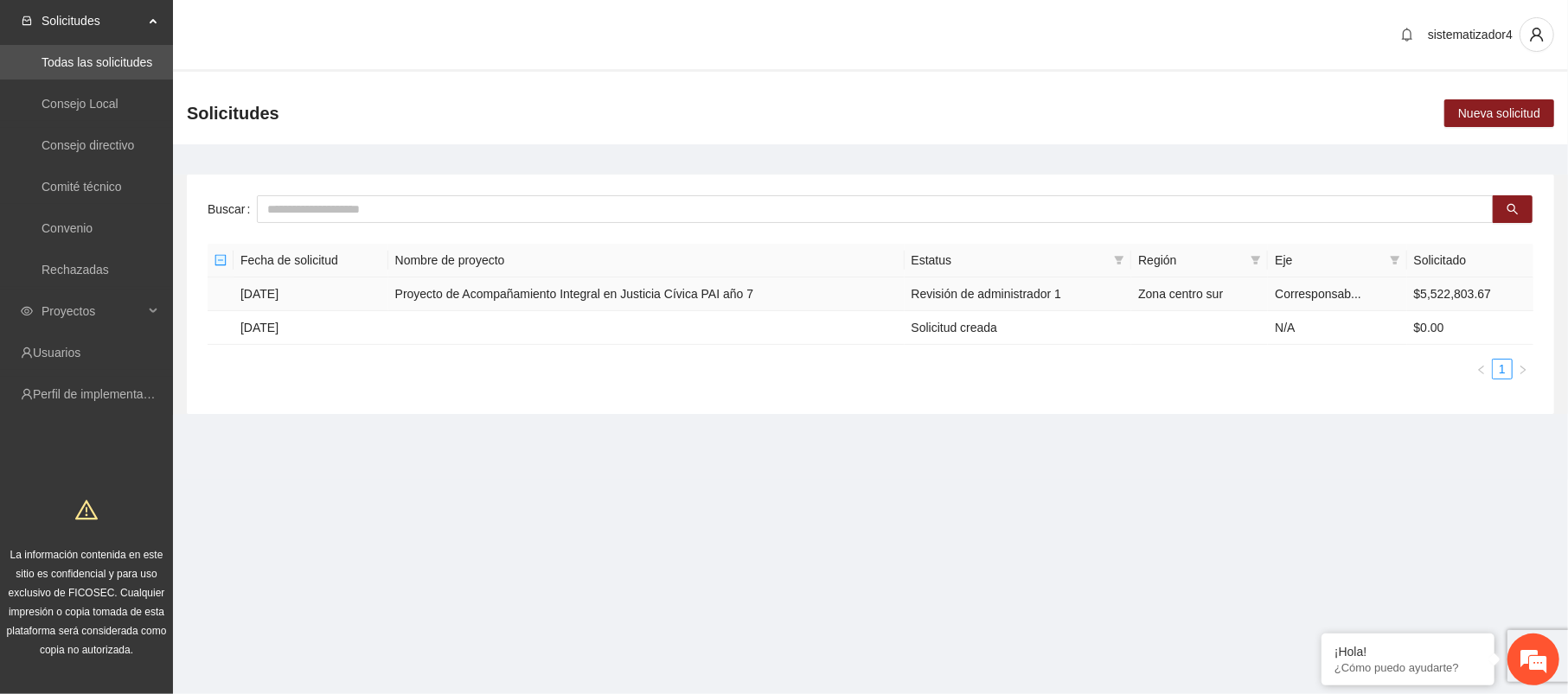 click on "Revisión de administrador 1" at bounding box center [1018, 294] 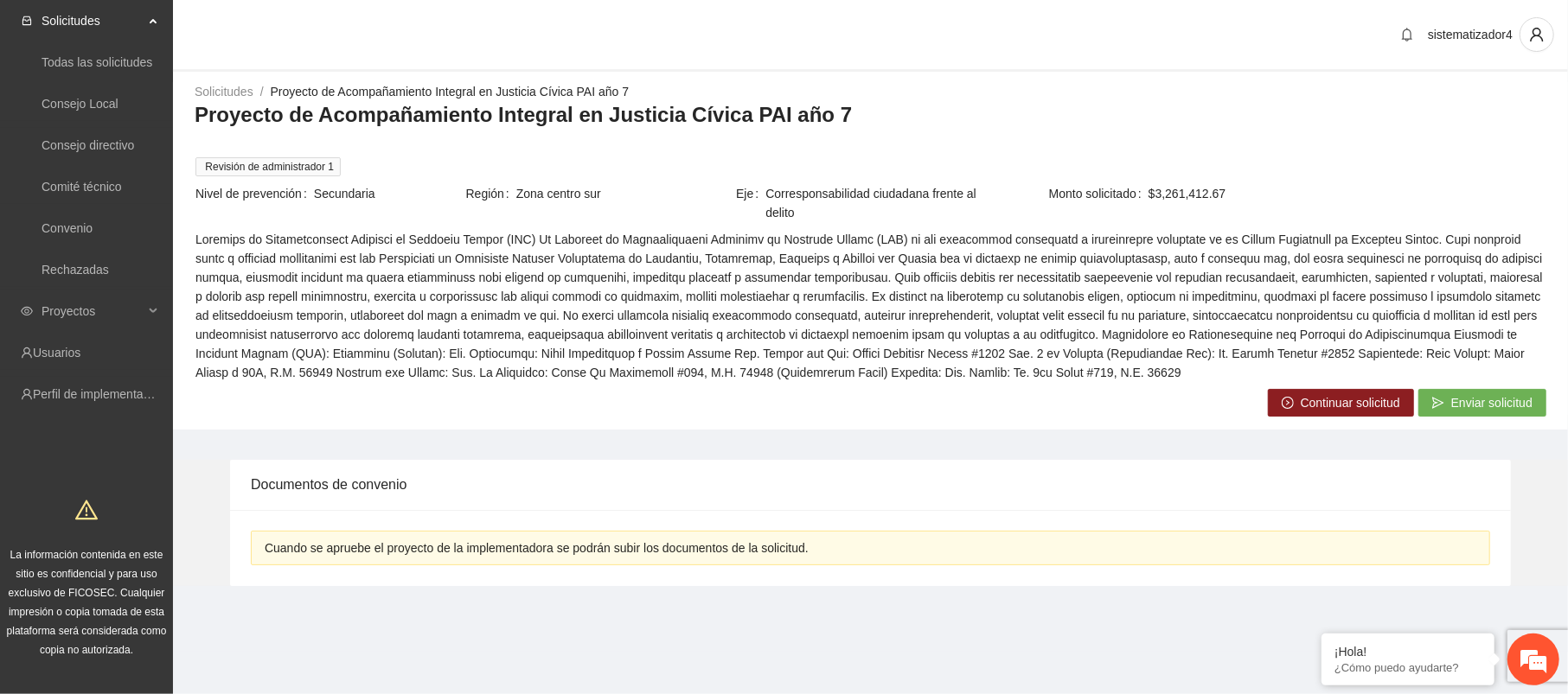 click on "Continuar solicitud" at bounding box center [1350, 403] 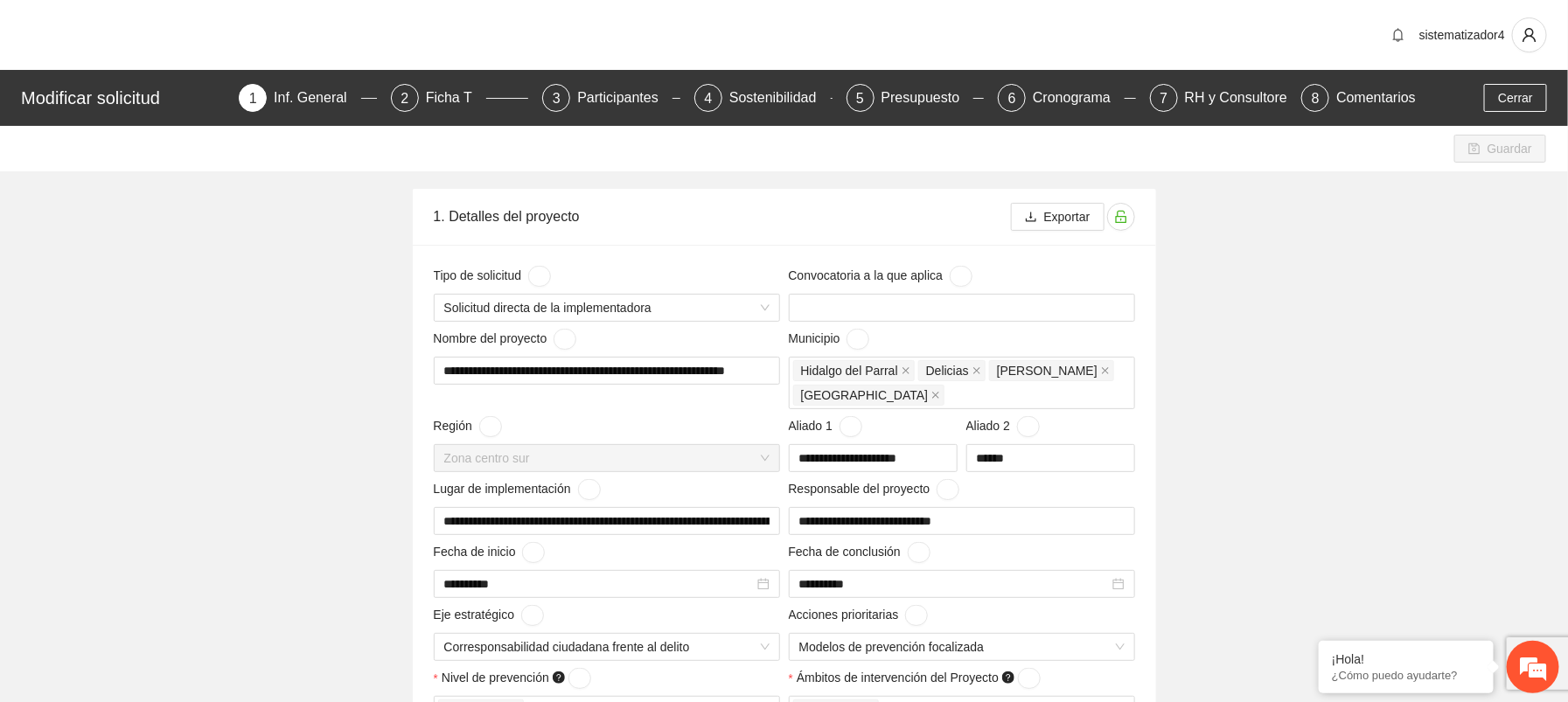 type 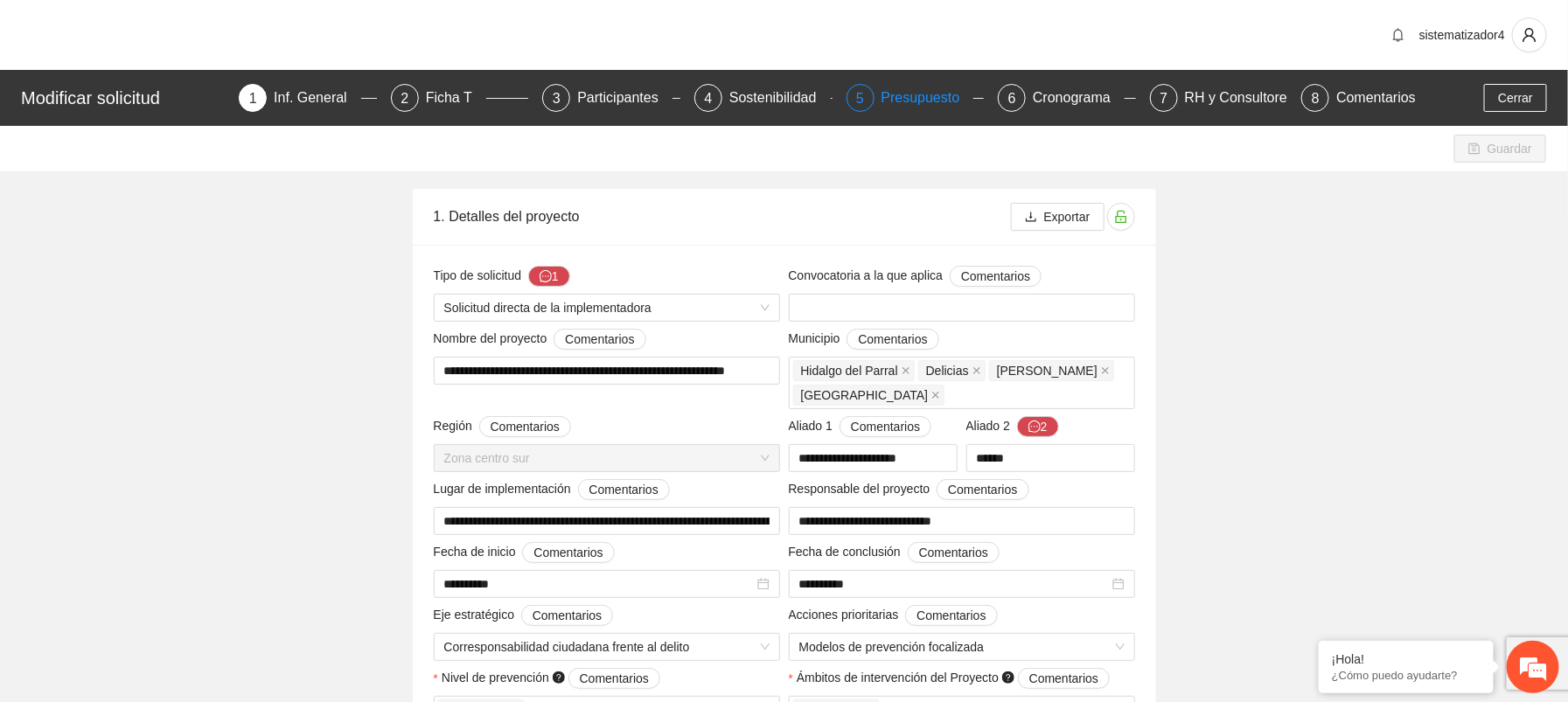 click on "Presupuesto" at bounding box center [928, 98] 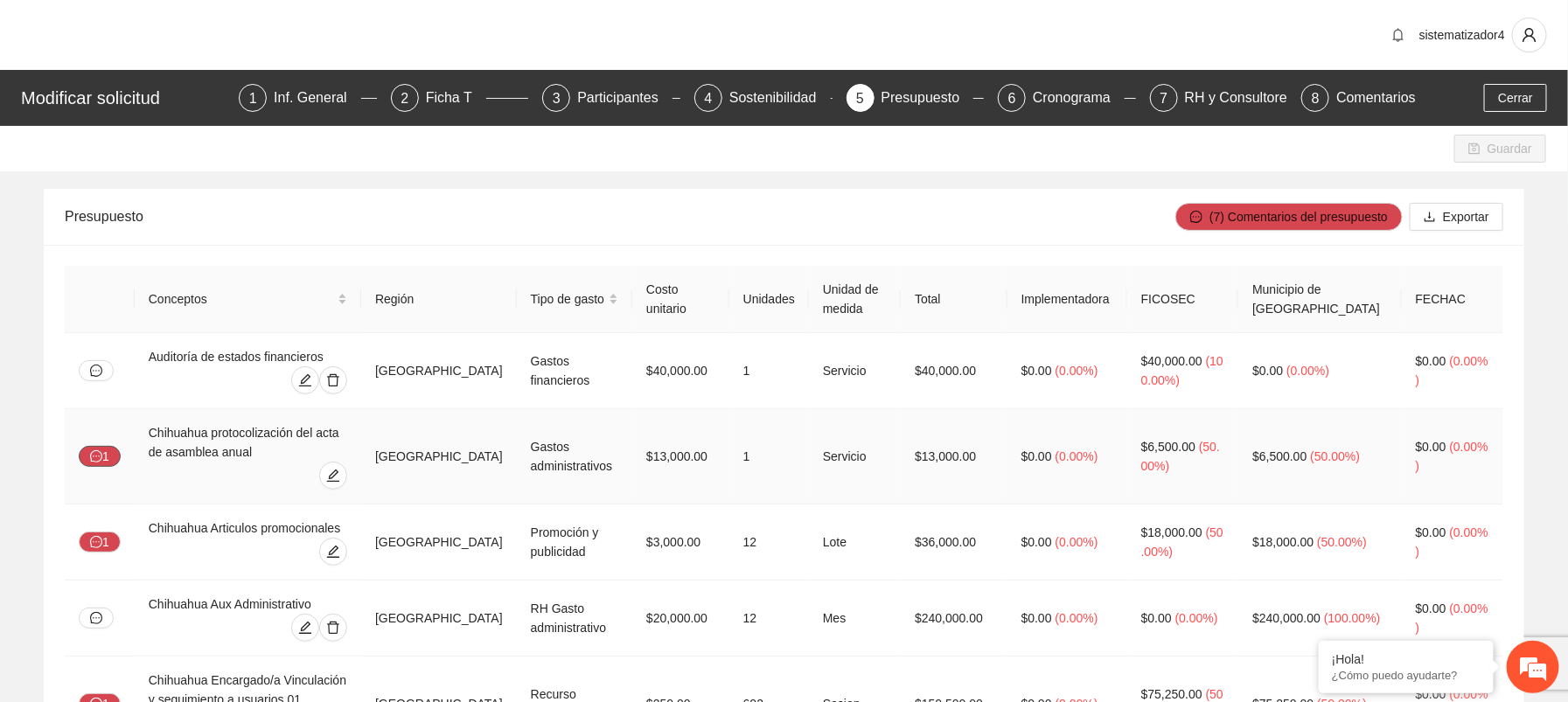 click on "1" at bounding box center (100, 456) 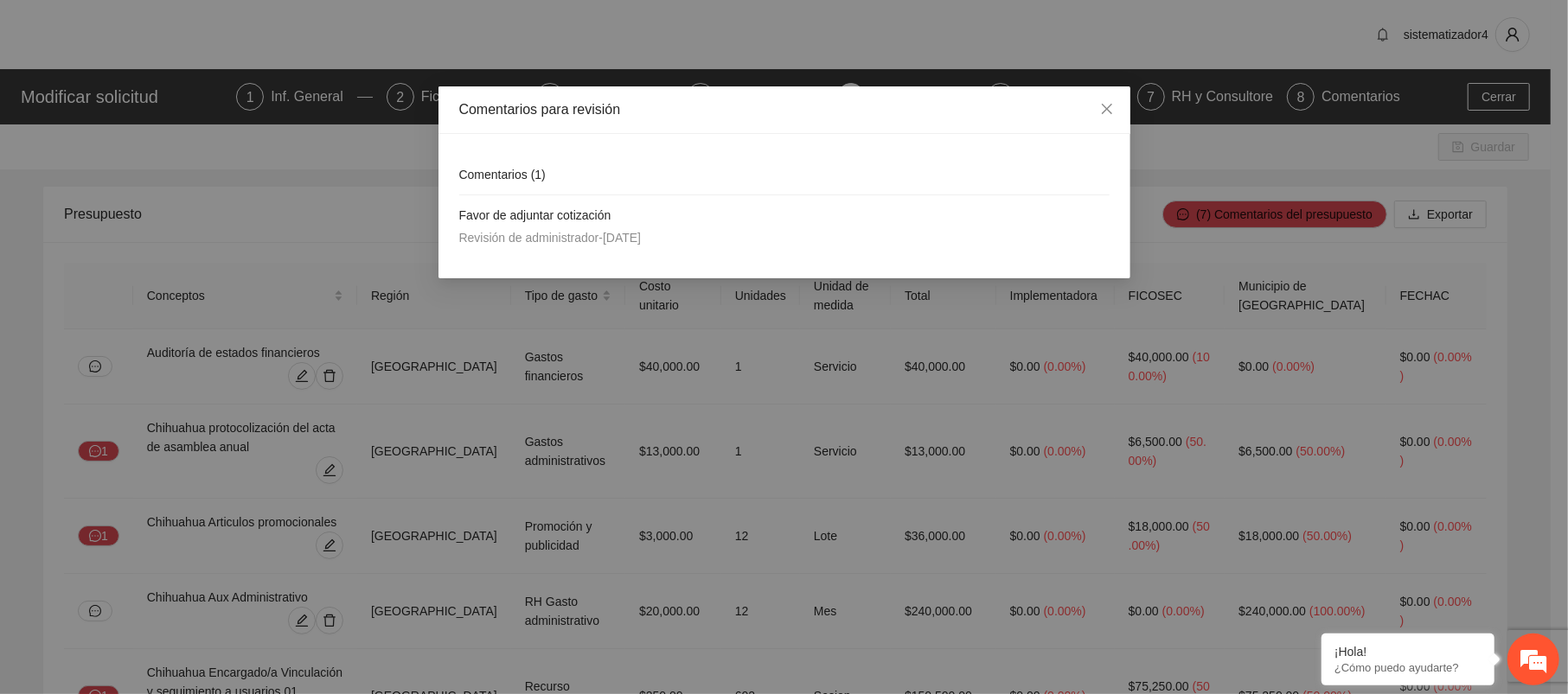 click on "Comentarios para revisión Comentarios ( 1 ) Favor de adjuntar cotización Revisión de administrador  -   25/06/2025" at bounding box center (784, 347) 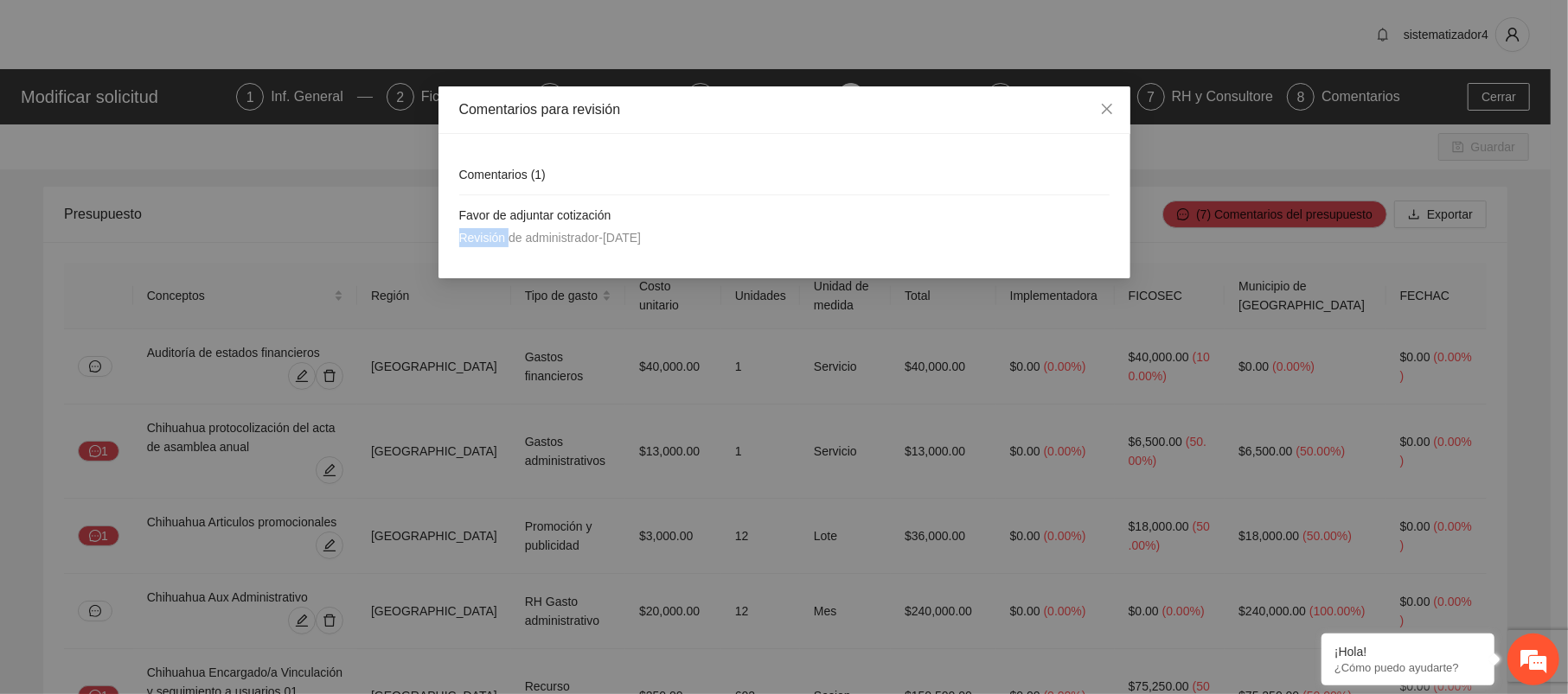 click on "Comentarios para revisión Comentarios ( 1 ) Favor de adjuntar cotización Revisión de administrador  -   25/06/2025" at bounding box center [784, 347] 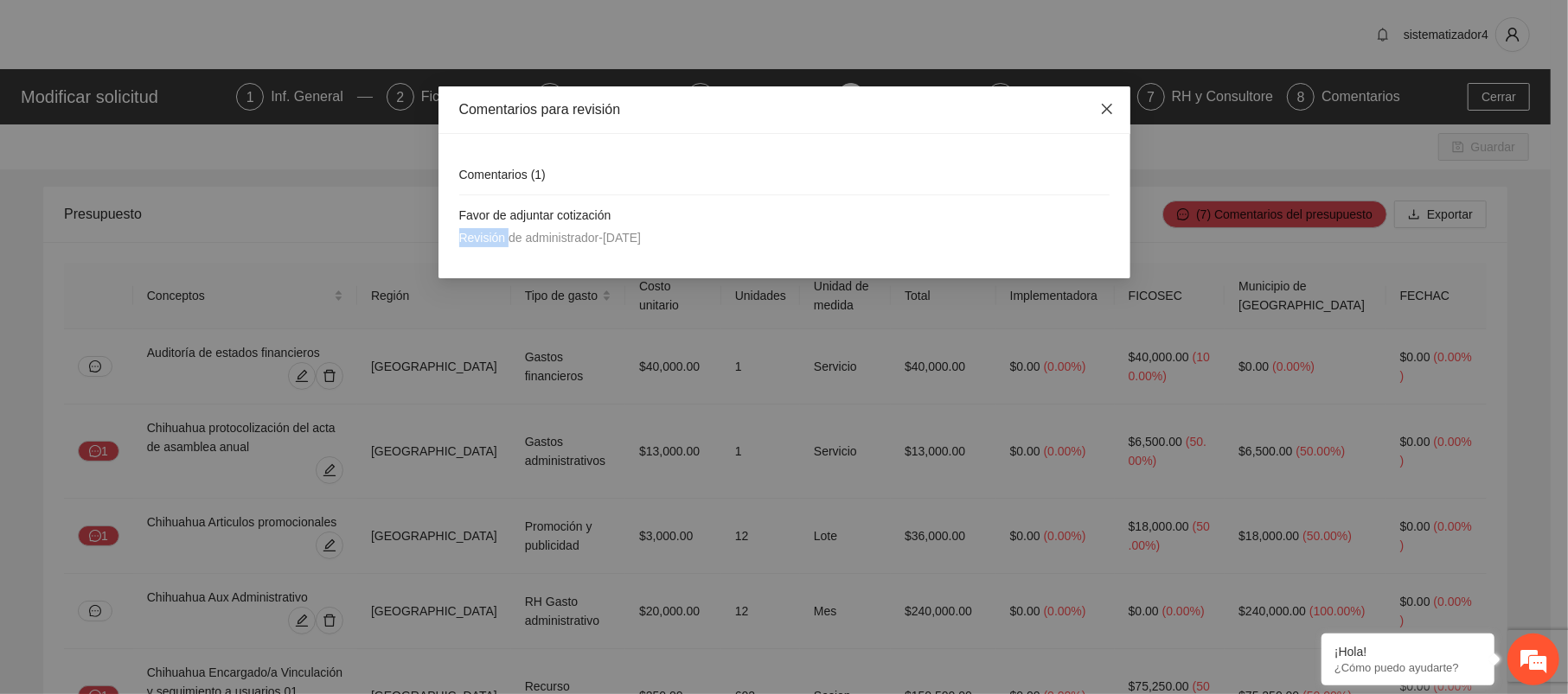 click 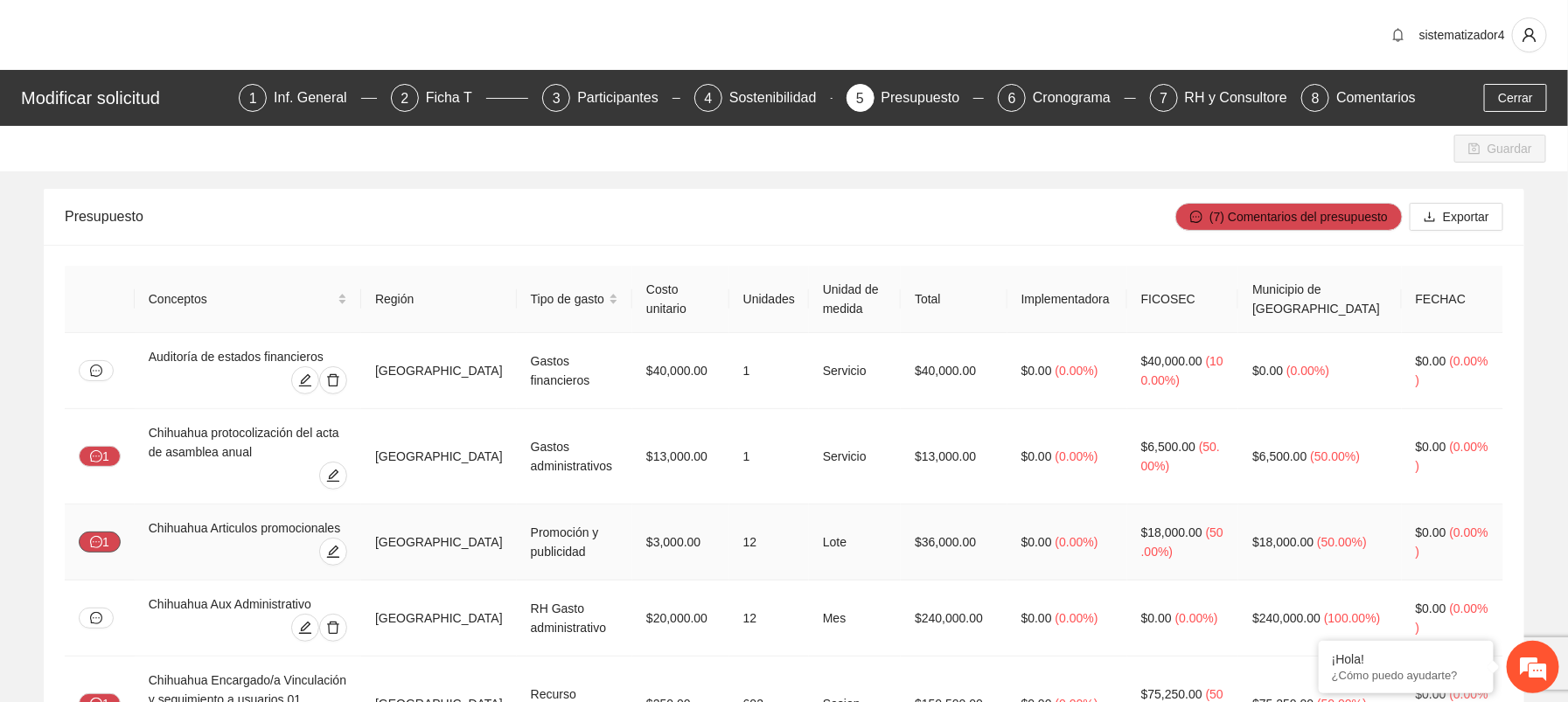 click 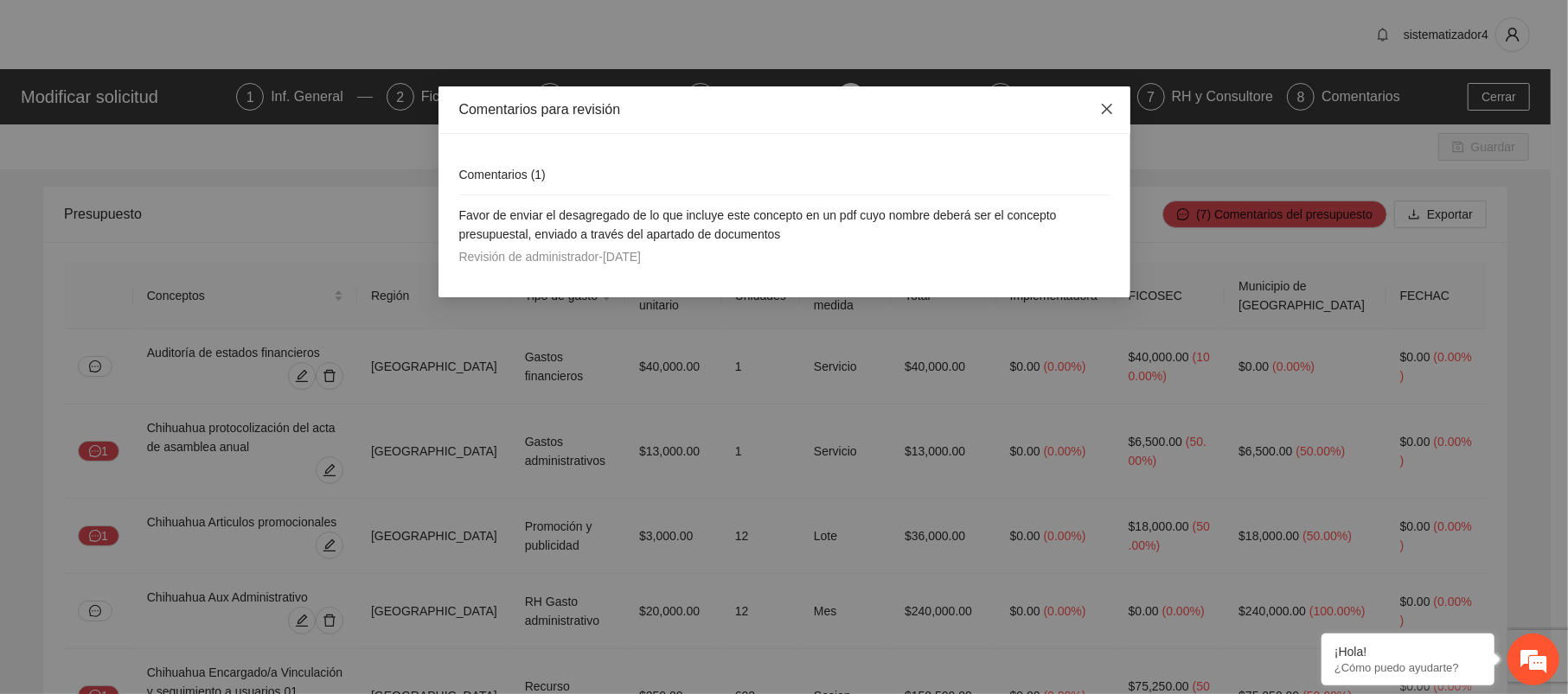 click 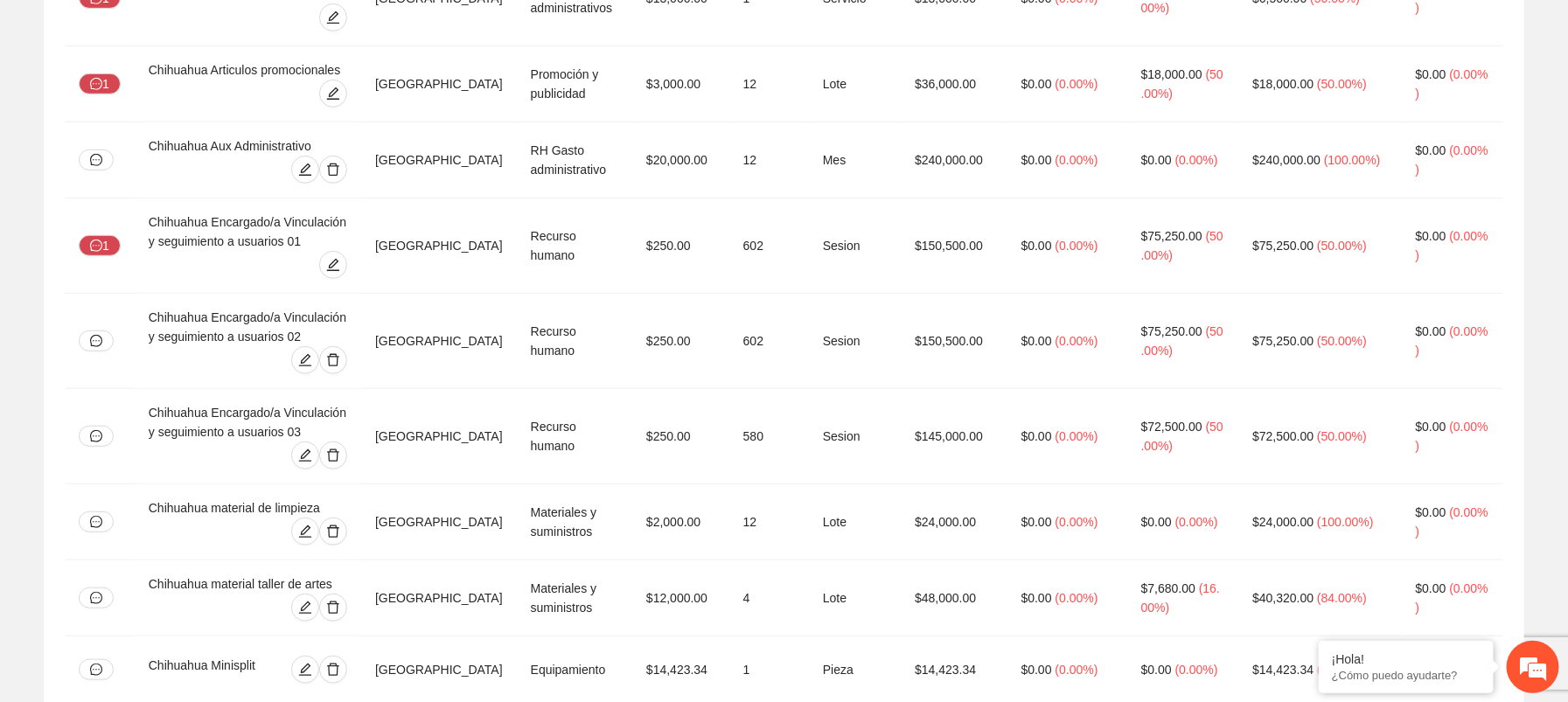 scroll, scrollTop: 448, scrollLeft: 0, axis: vertical 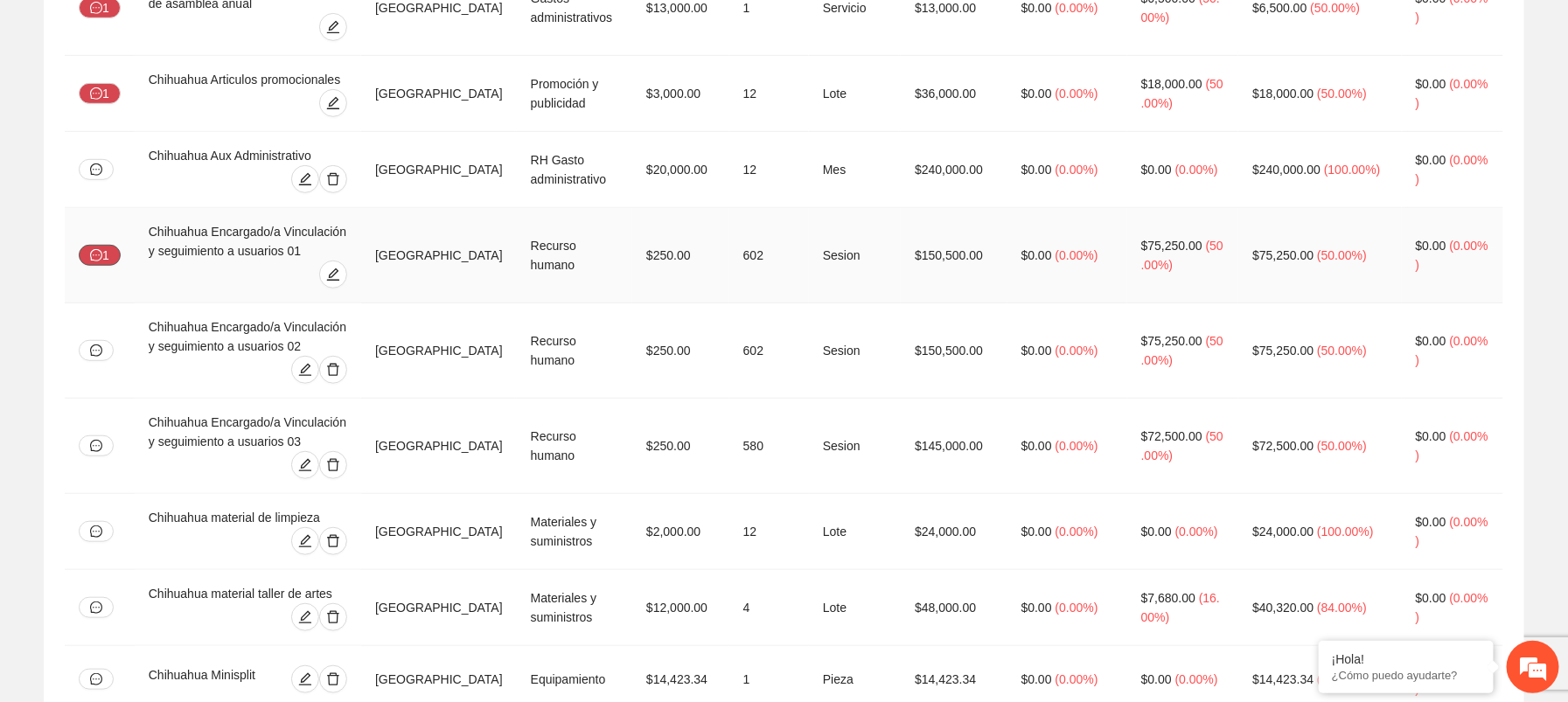 click on "1" at bounding box center [100, 255] 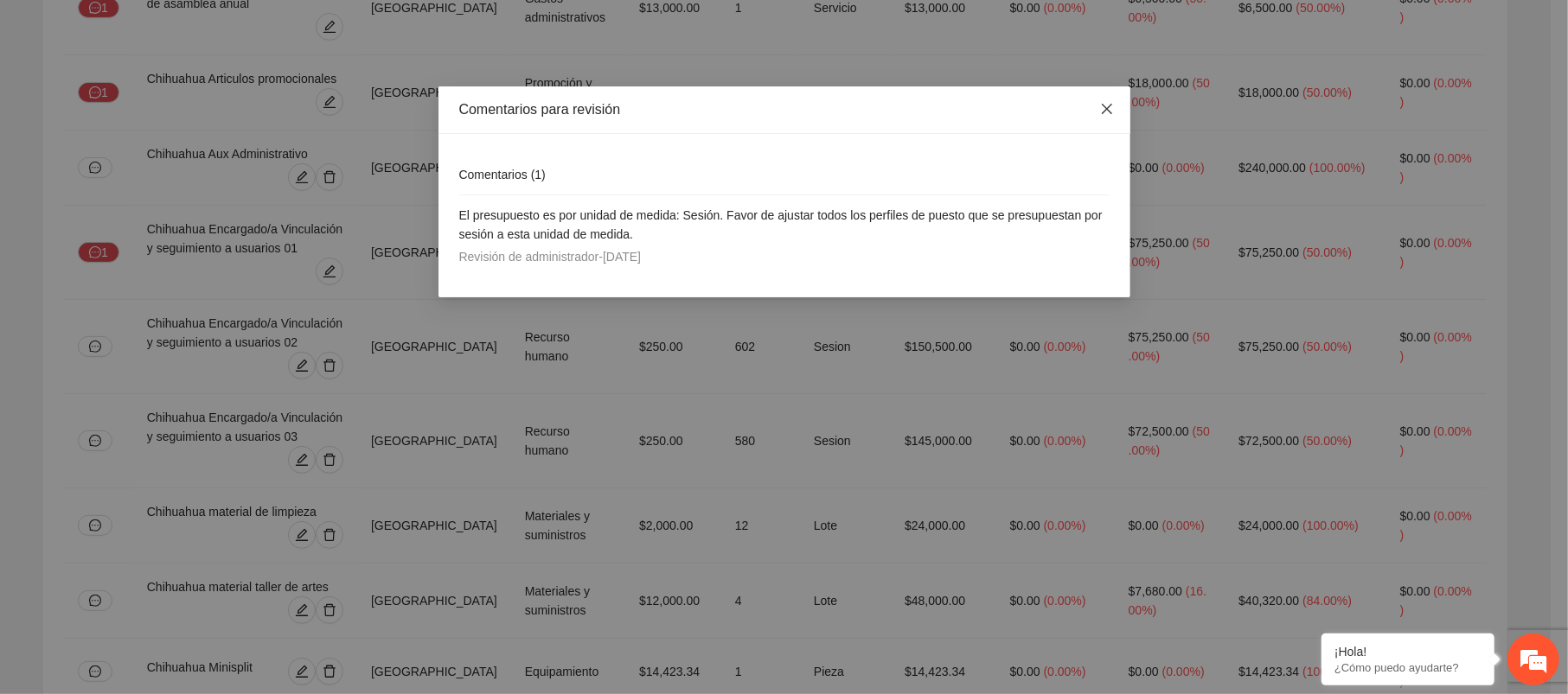 click at bounding box center [1107, 110] 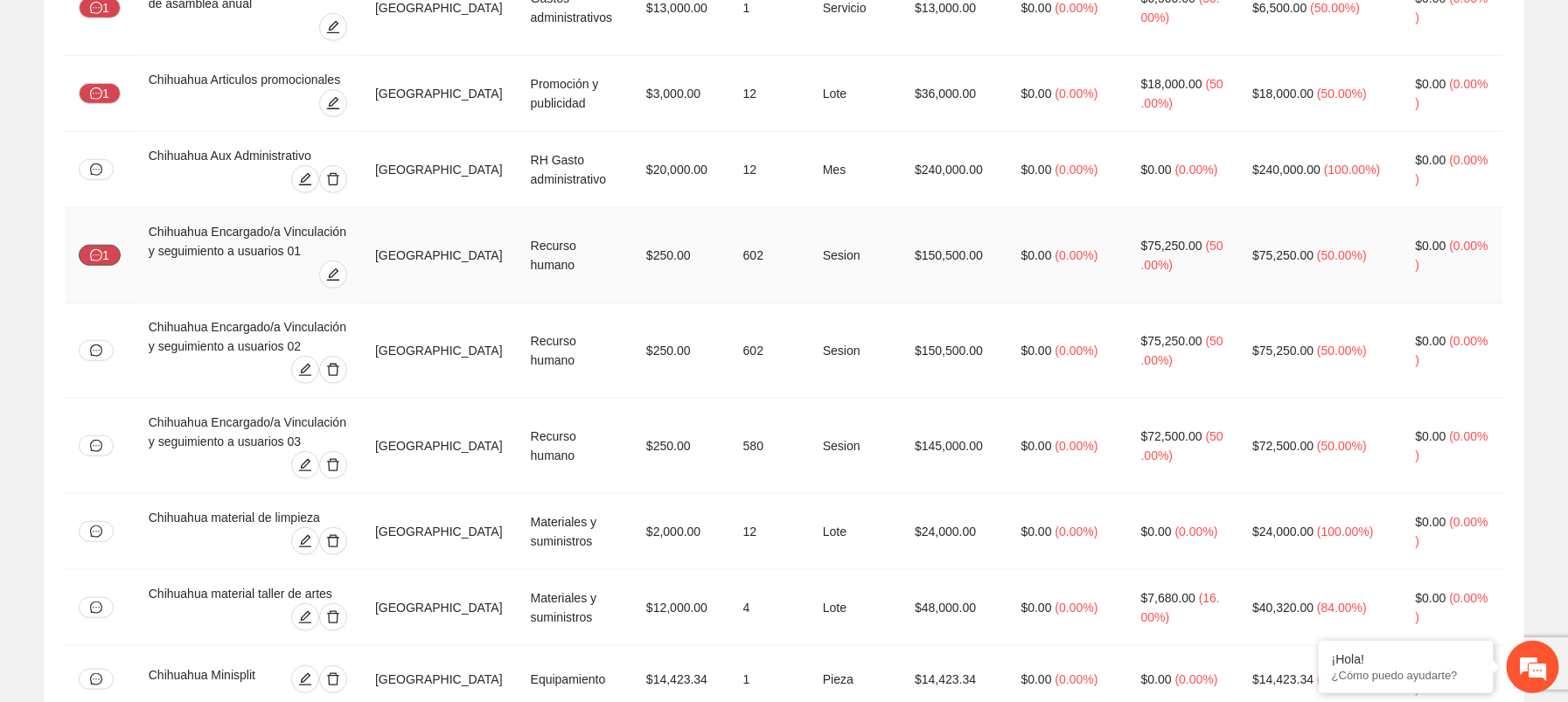 click on "1" at bounding box center (100, 255) 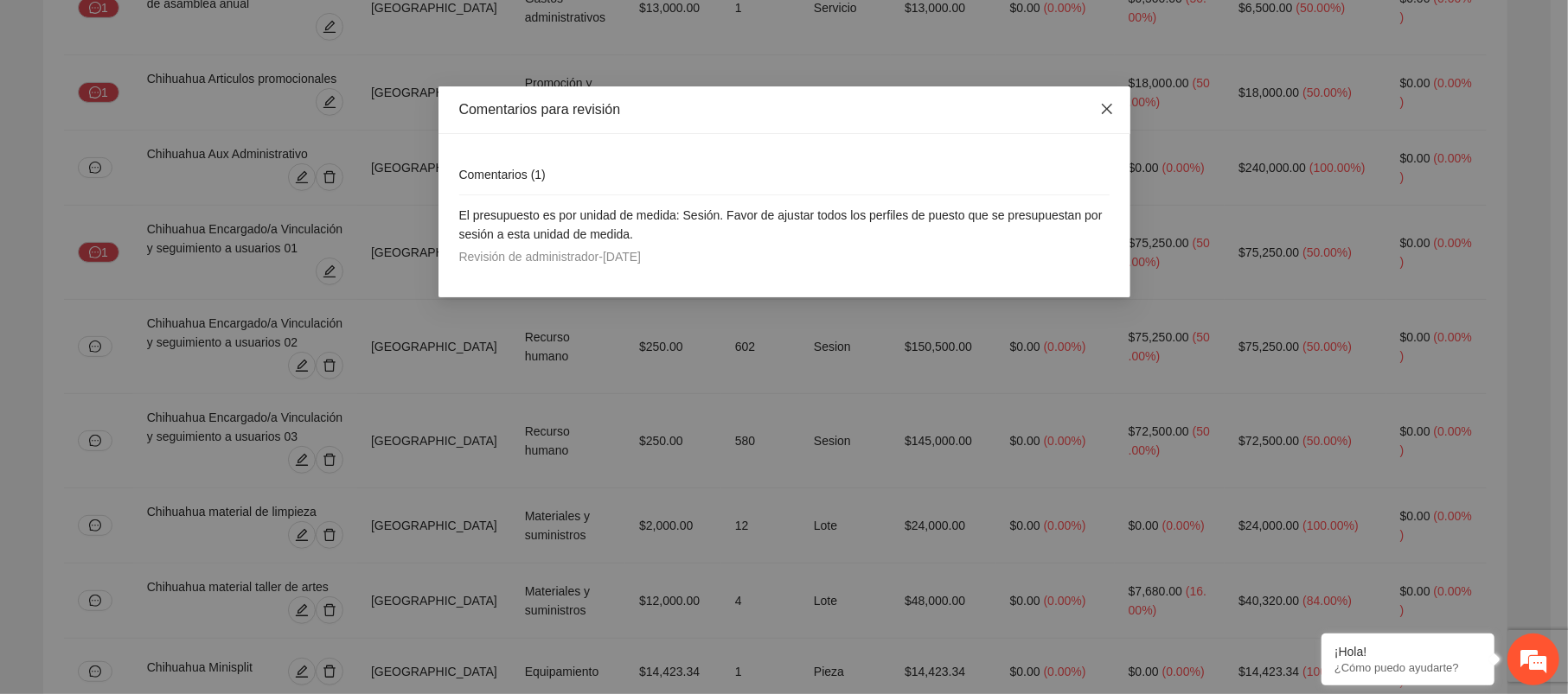 click 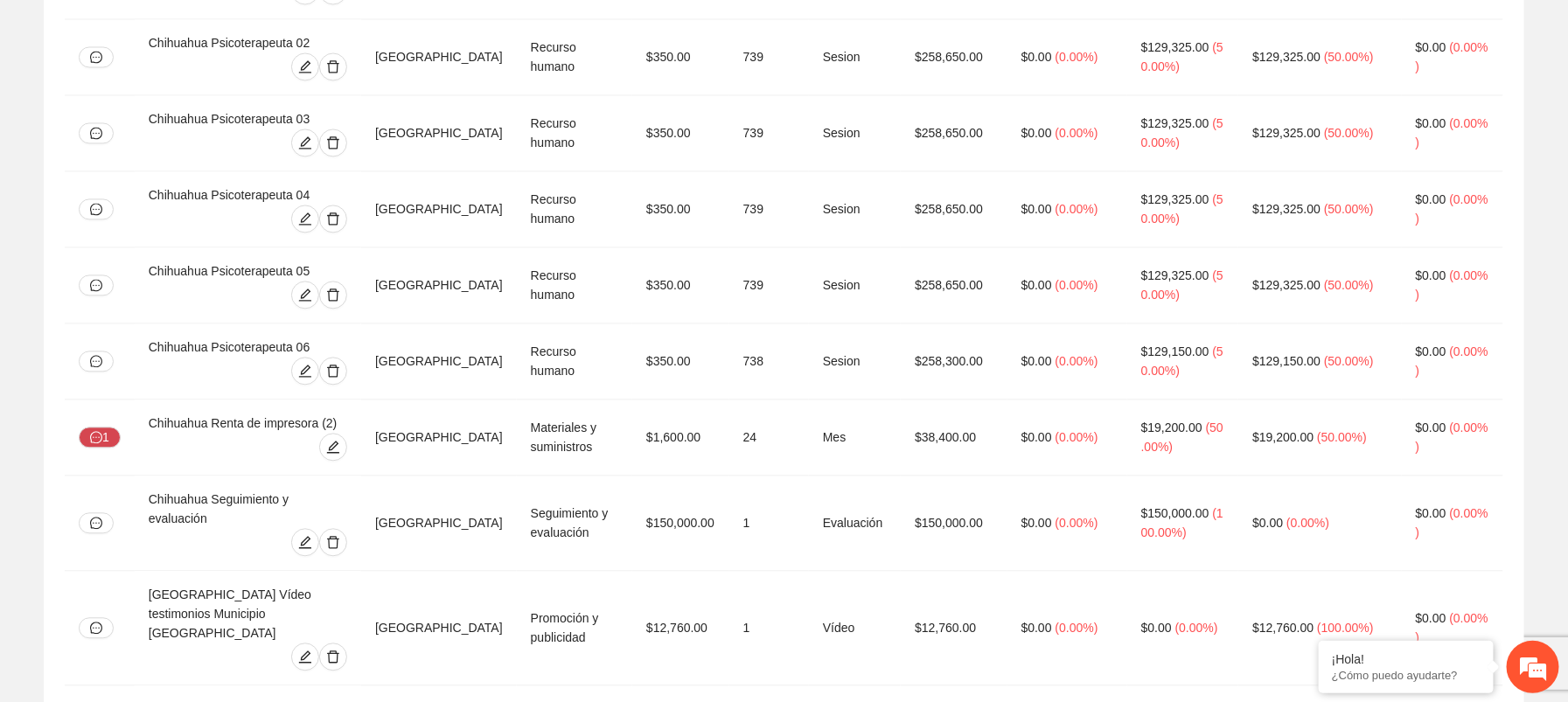 scroll, scrollTop: 1610, scrollLeft: 0, axis: vertical 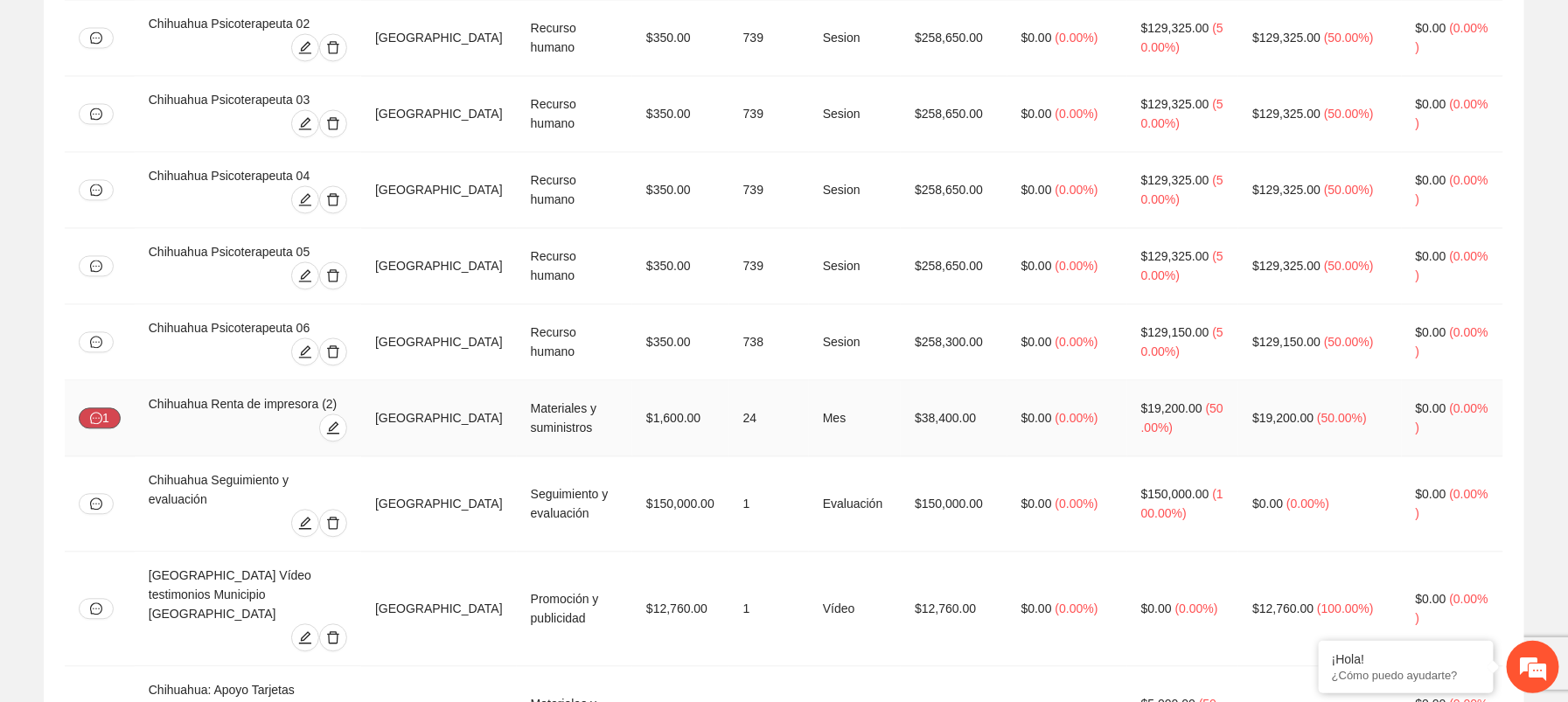 click 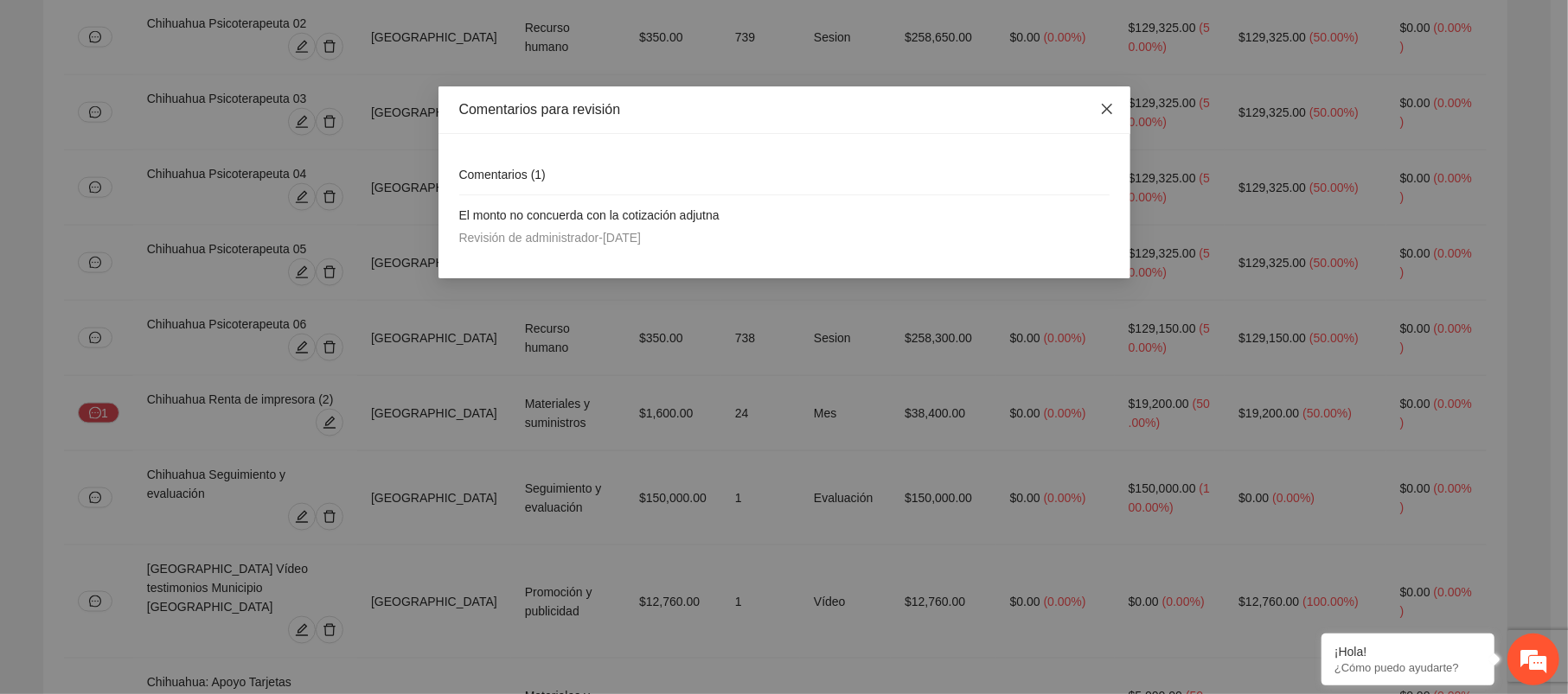 click 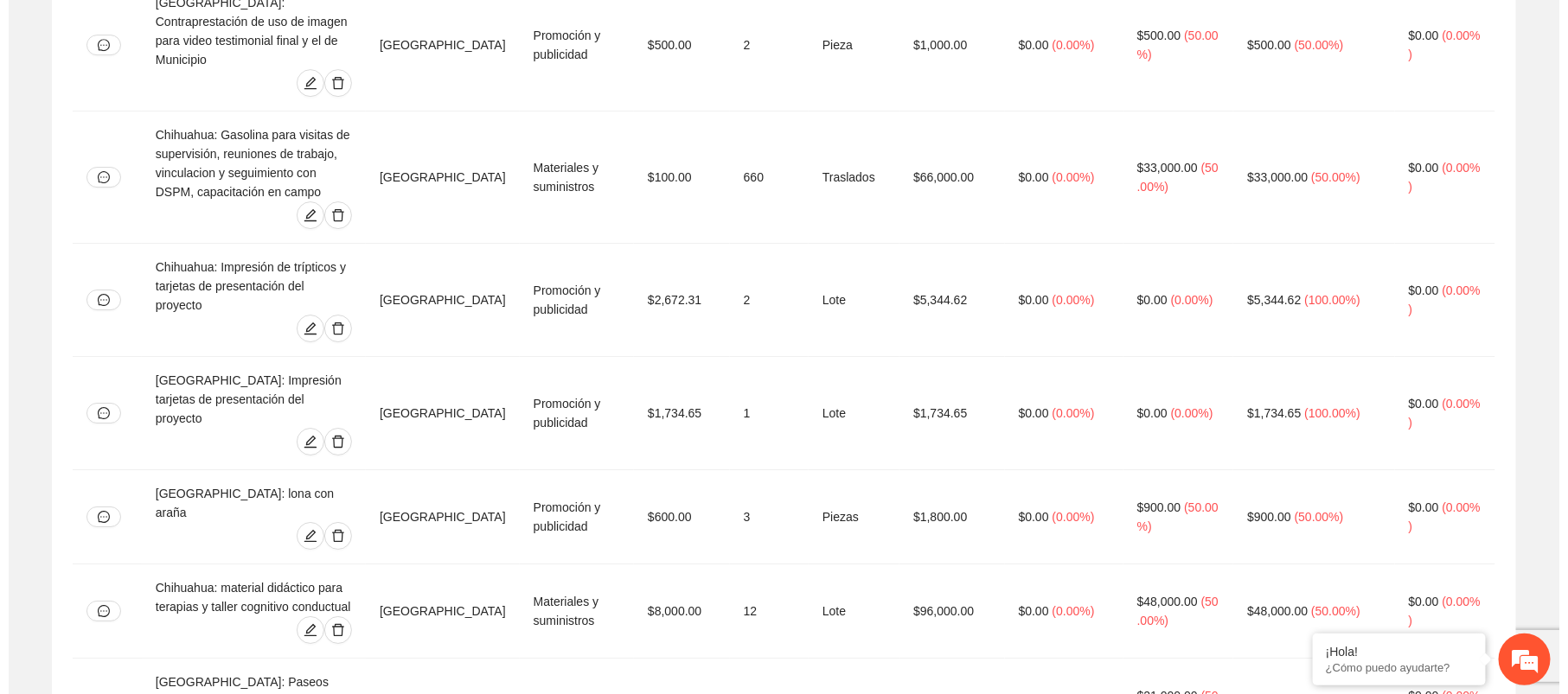 scroll, scrollTop: 2694, scrollLeft: 0, axis: vertical 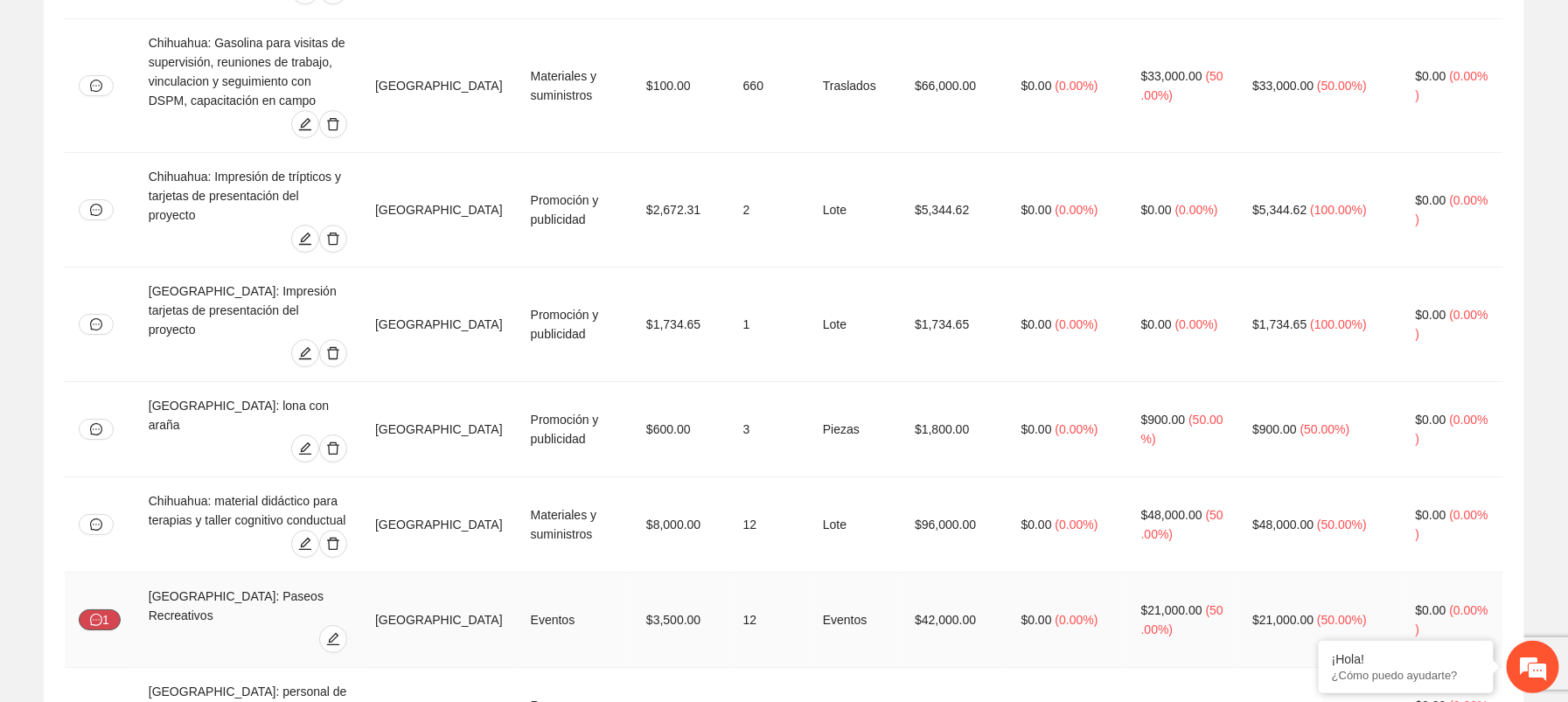 click on "1" at bounding box center (100, 620) 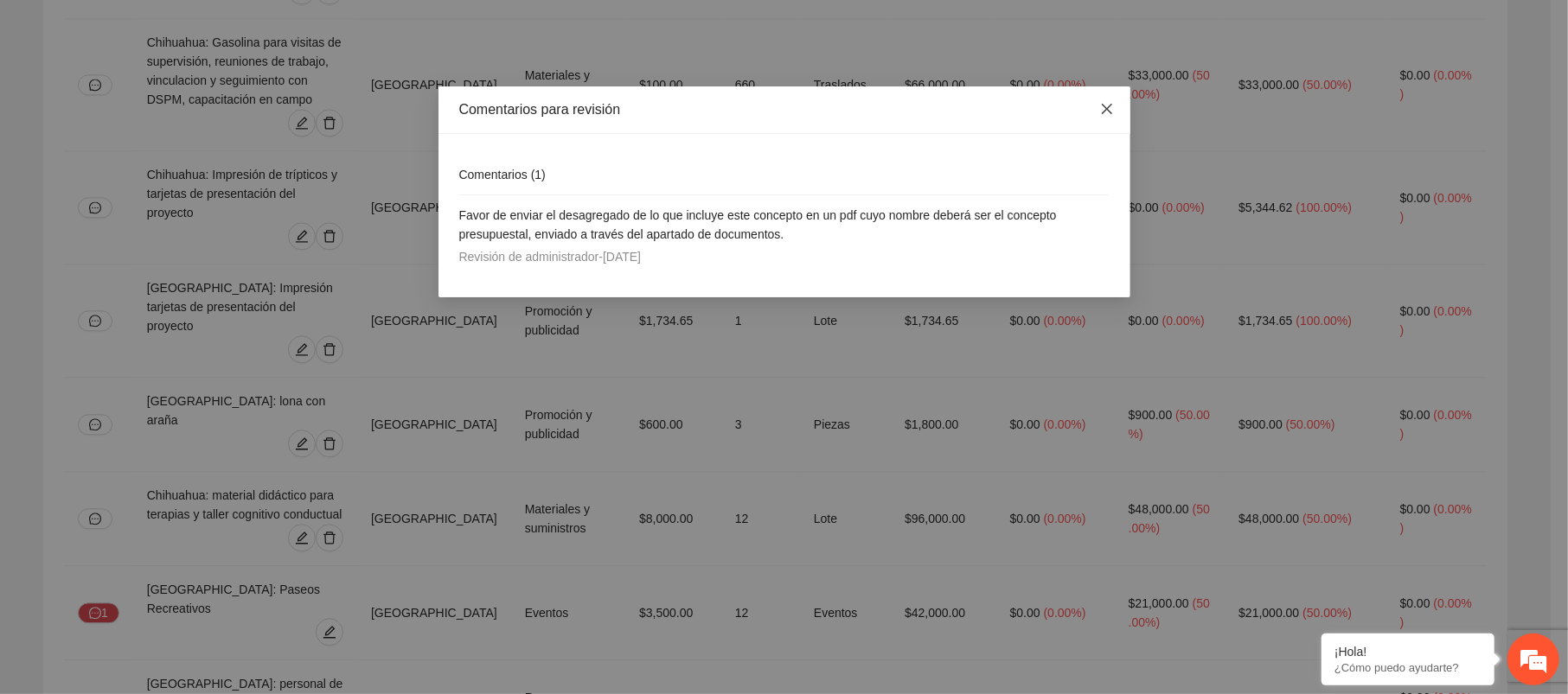click 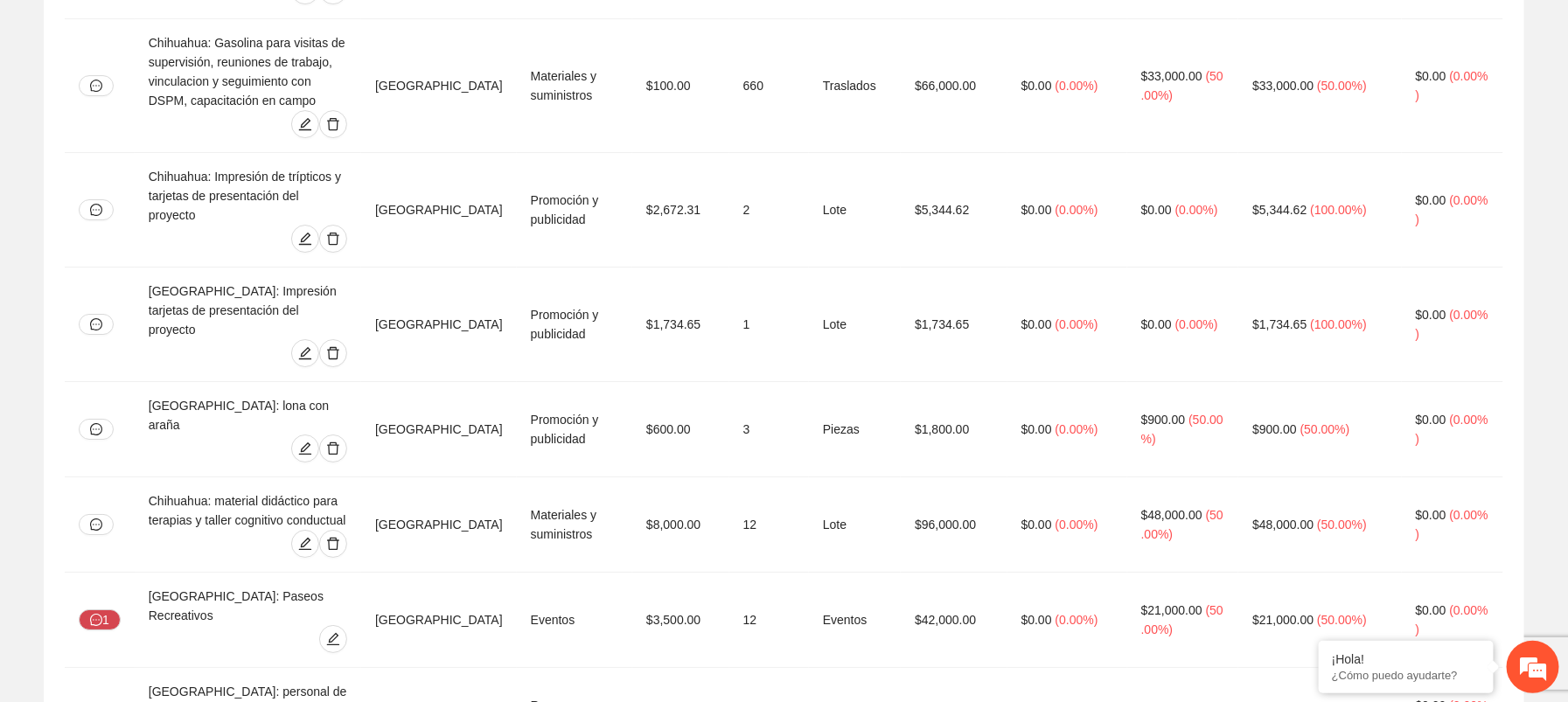 click on "1" at bounding box center [100, 892] 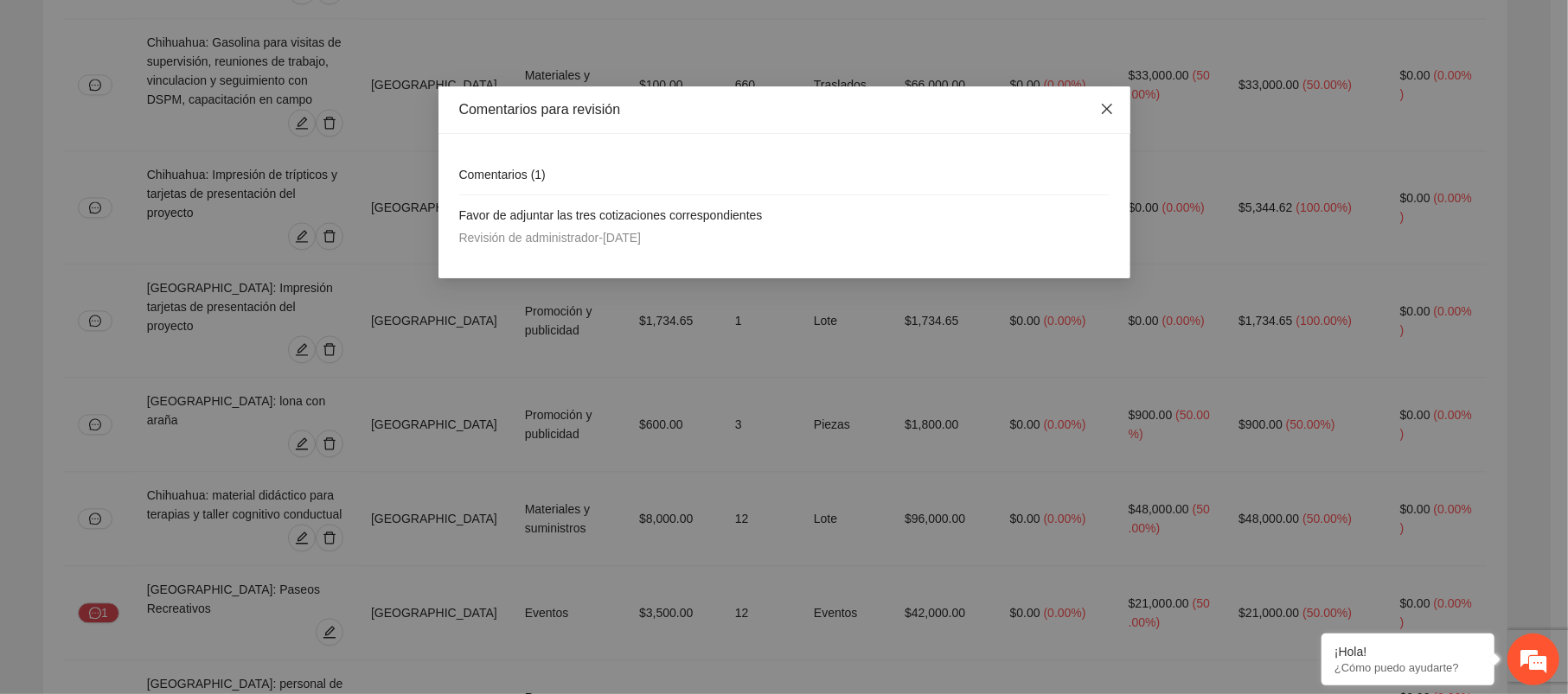 click 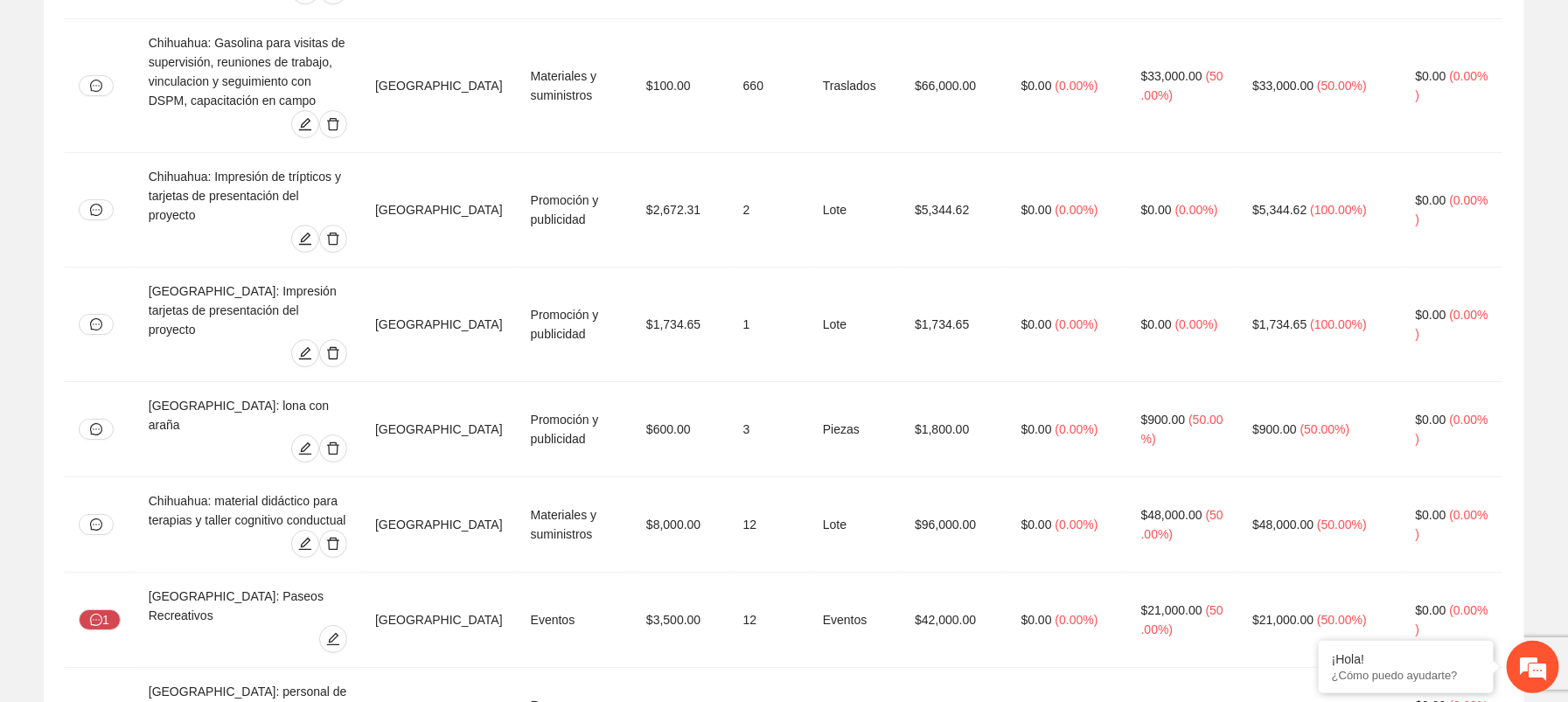 click 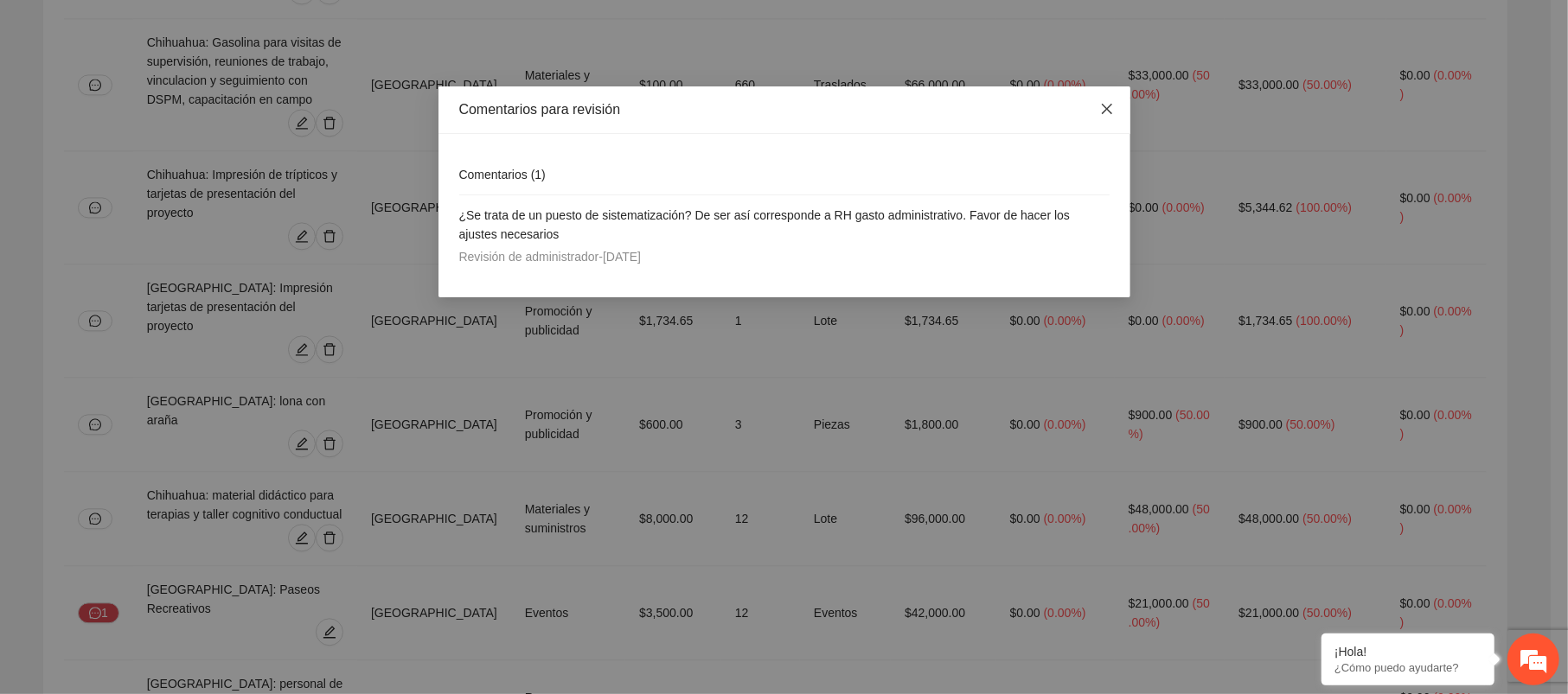 click 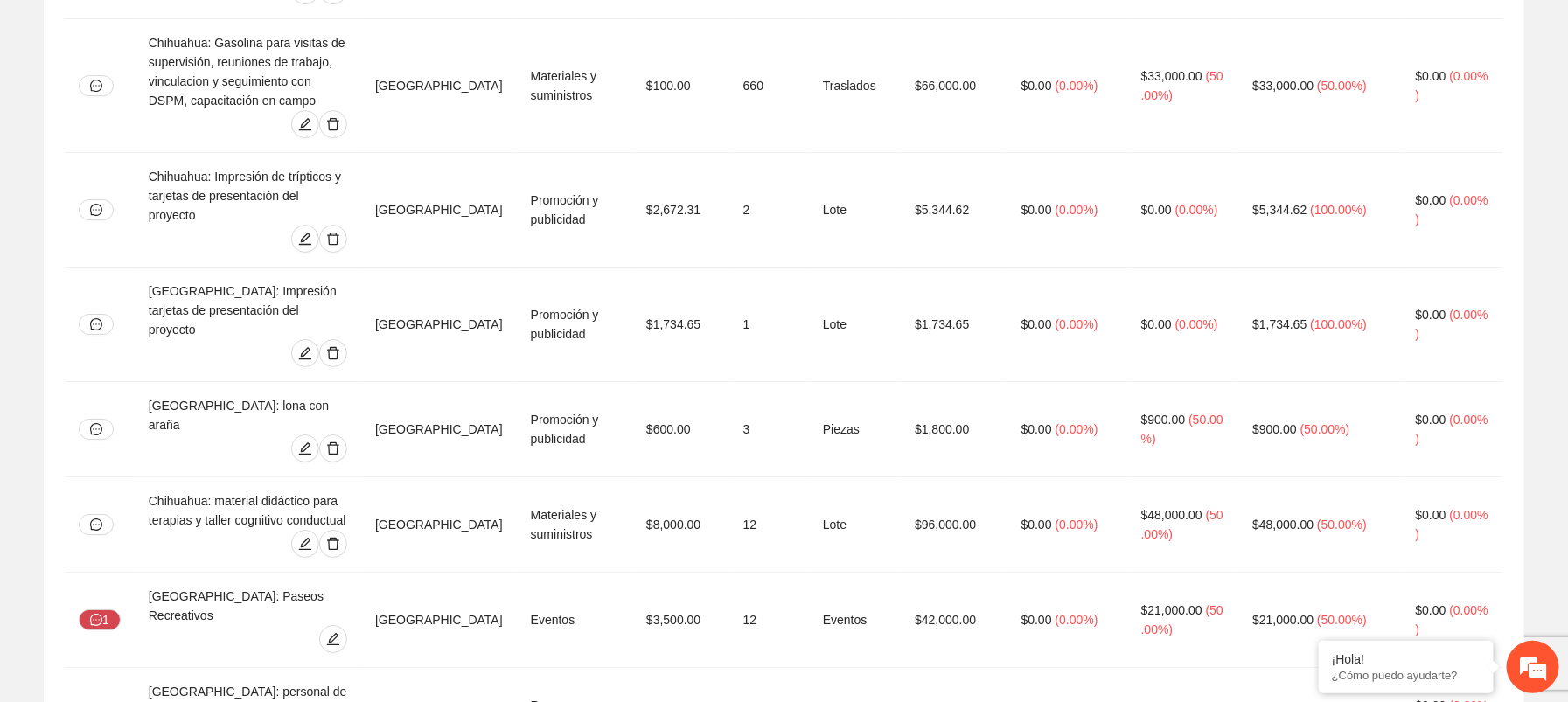 click 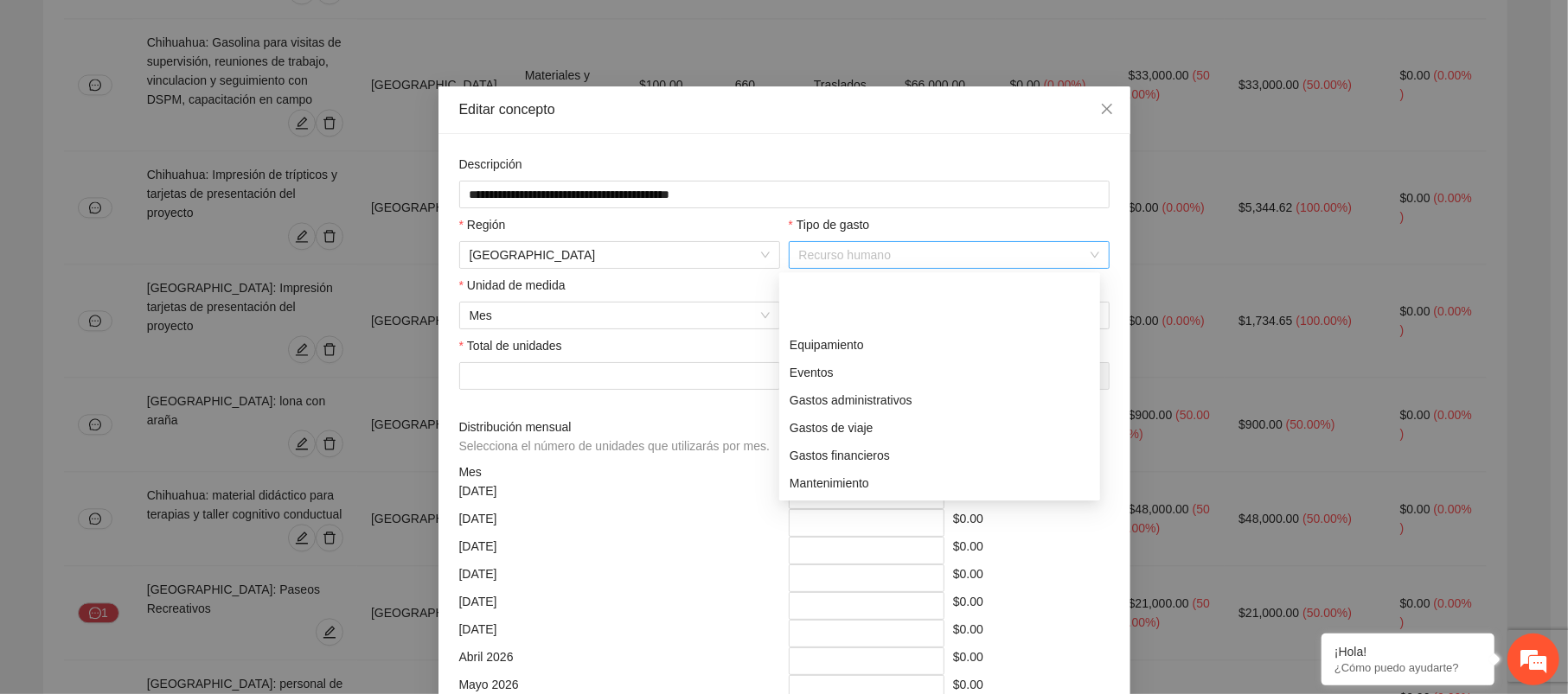 click on "Recurso humano" at bounding box center (949, 255) 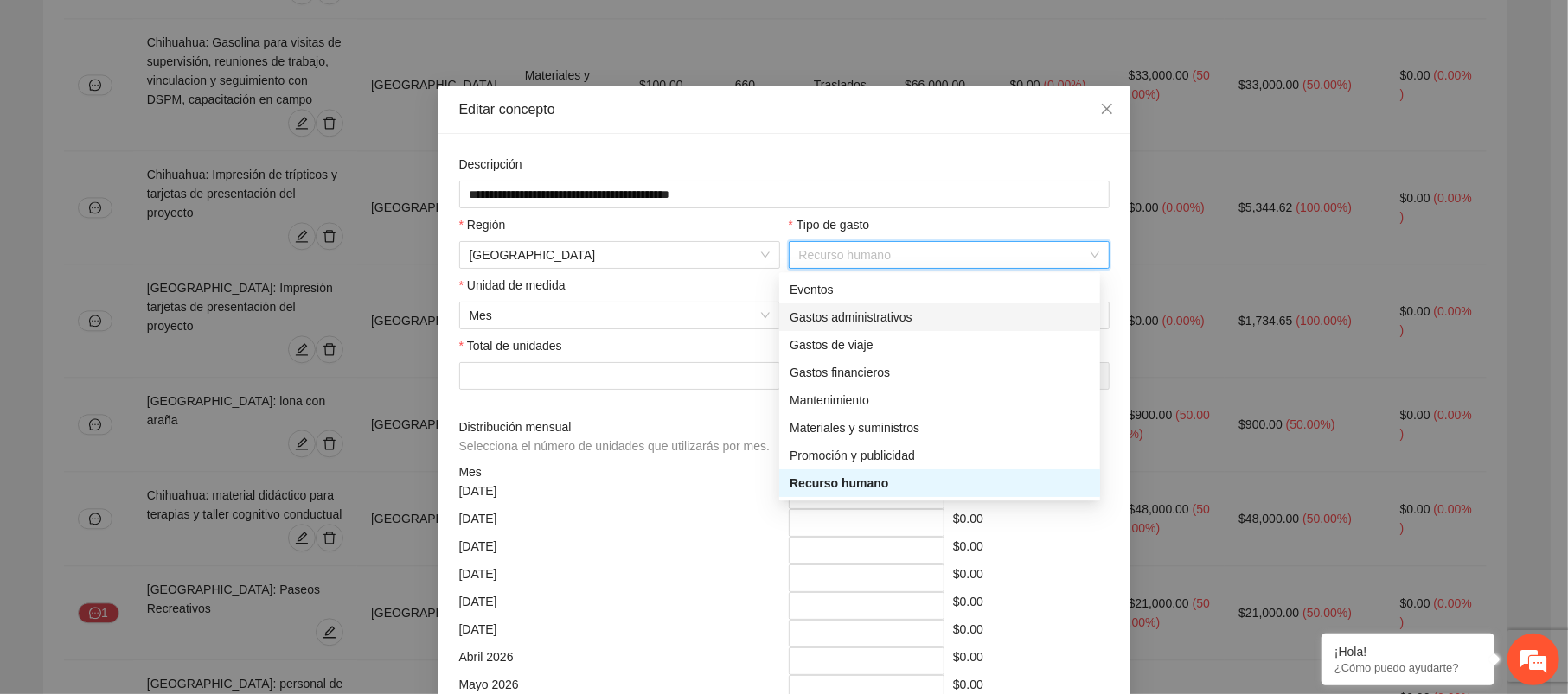 click on "Gastos administrativos" at bounding box center [939, 317] 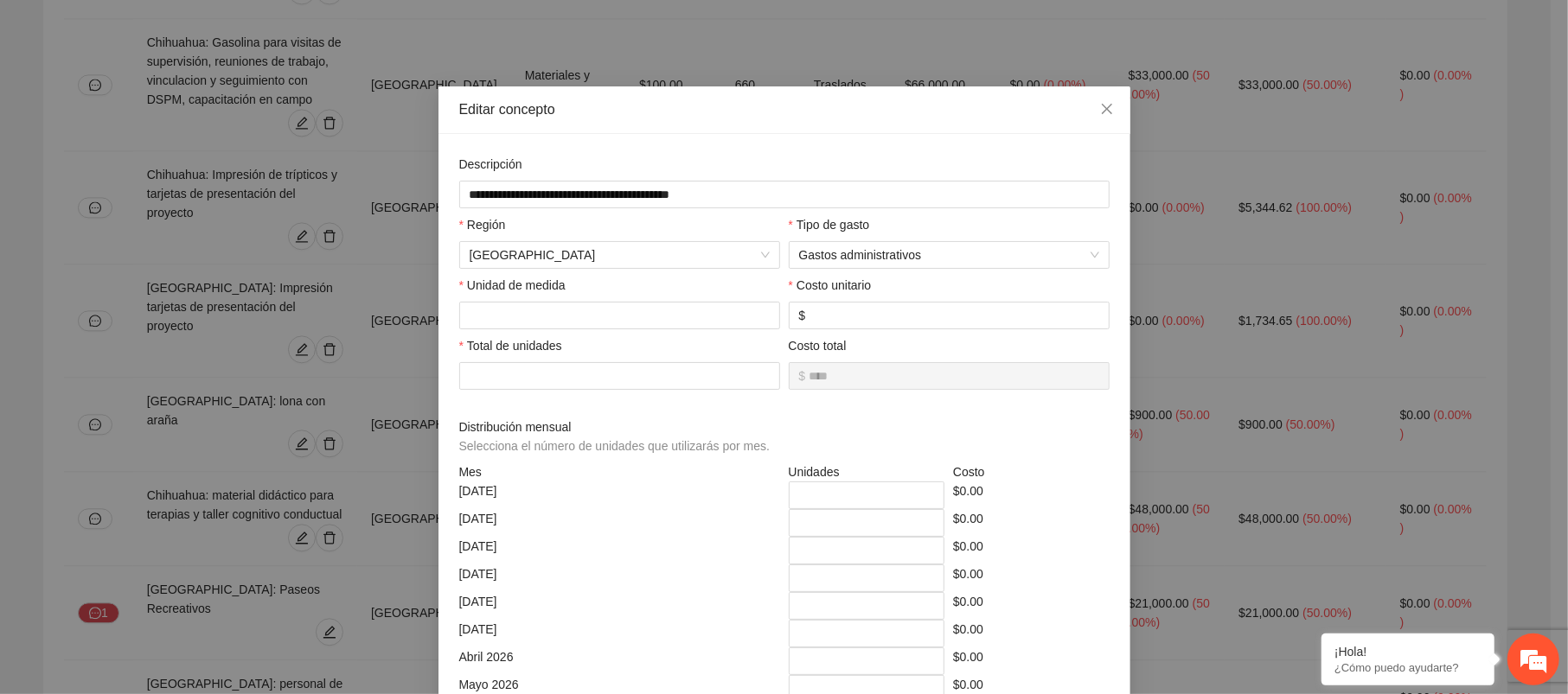 scroll, scrollTop: 406, scrollLeft: 0, axis: vertical 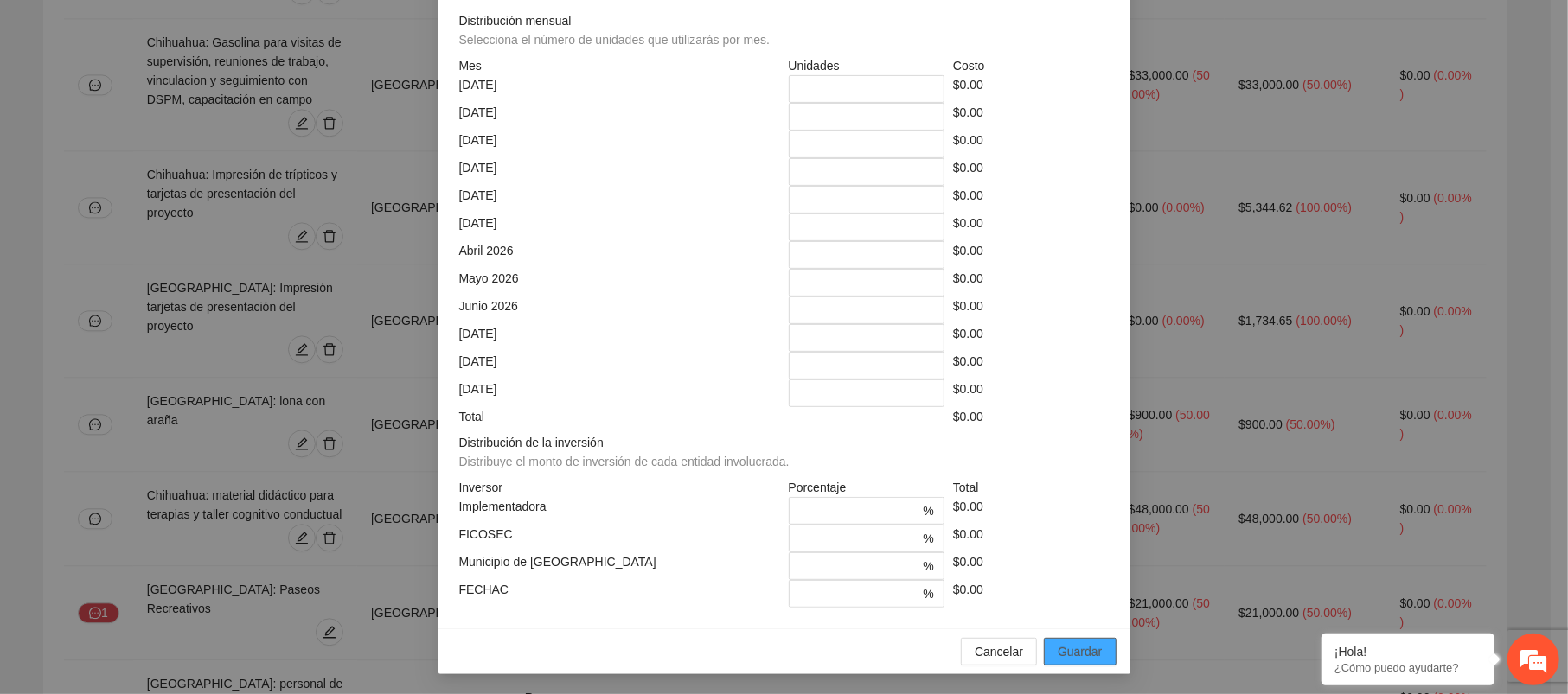 click on "Guardar" at bounding box center [1079, 652] 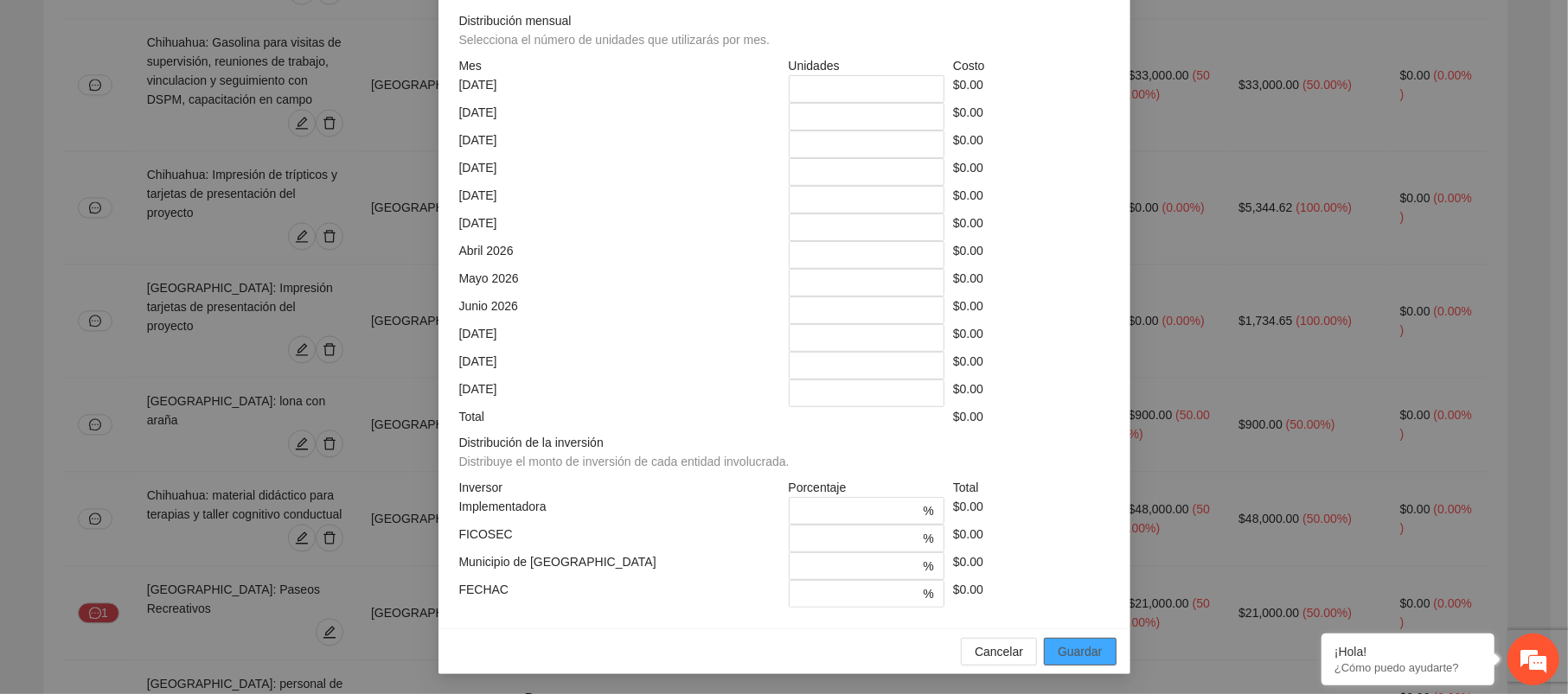 click on "Guardar" at bounding box center [1079, 652] 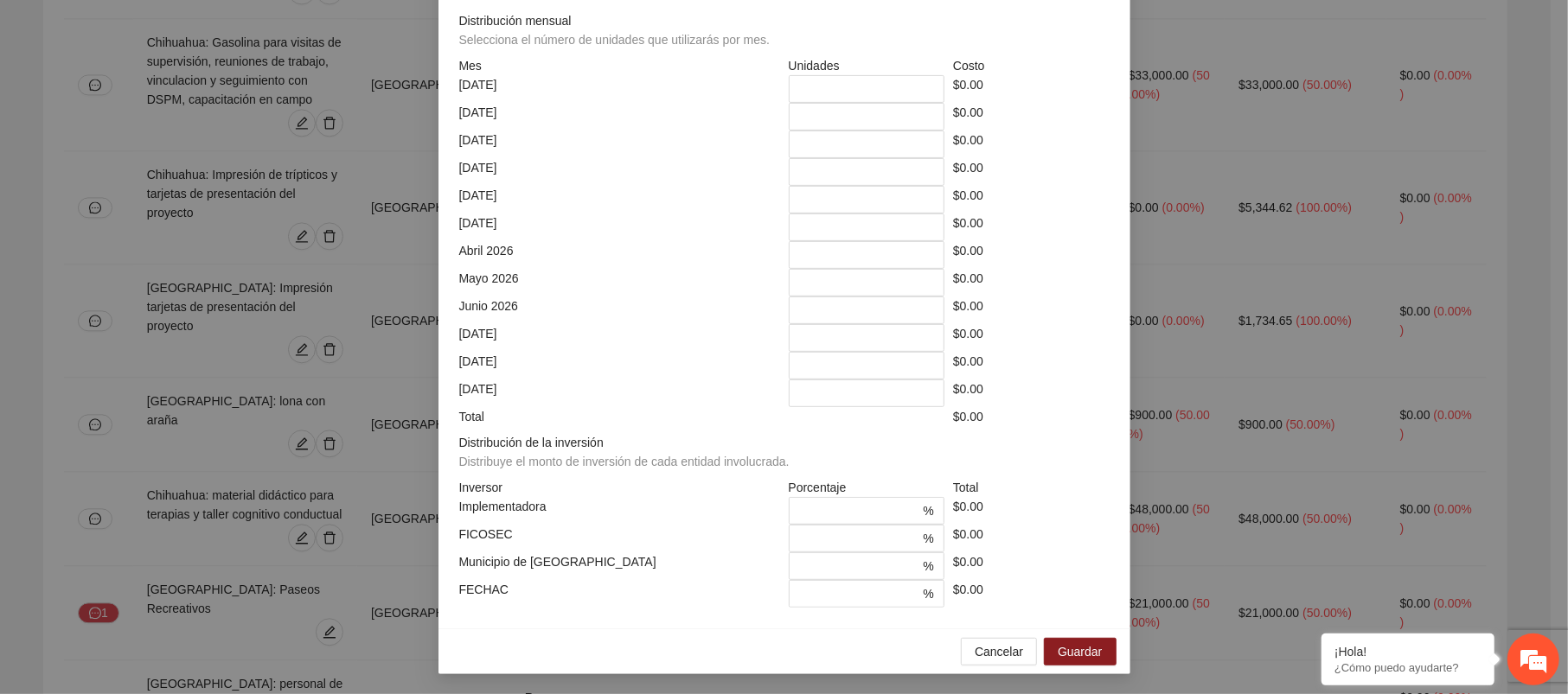 scroll, scrollTop: 0, scrollLeft: 0, axis: both 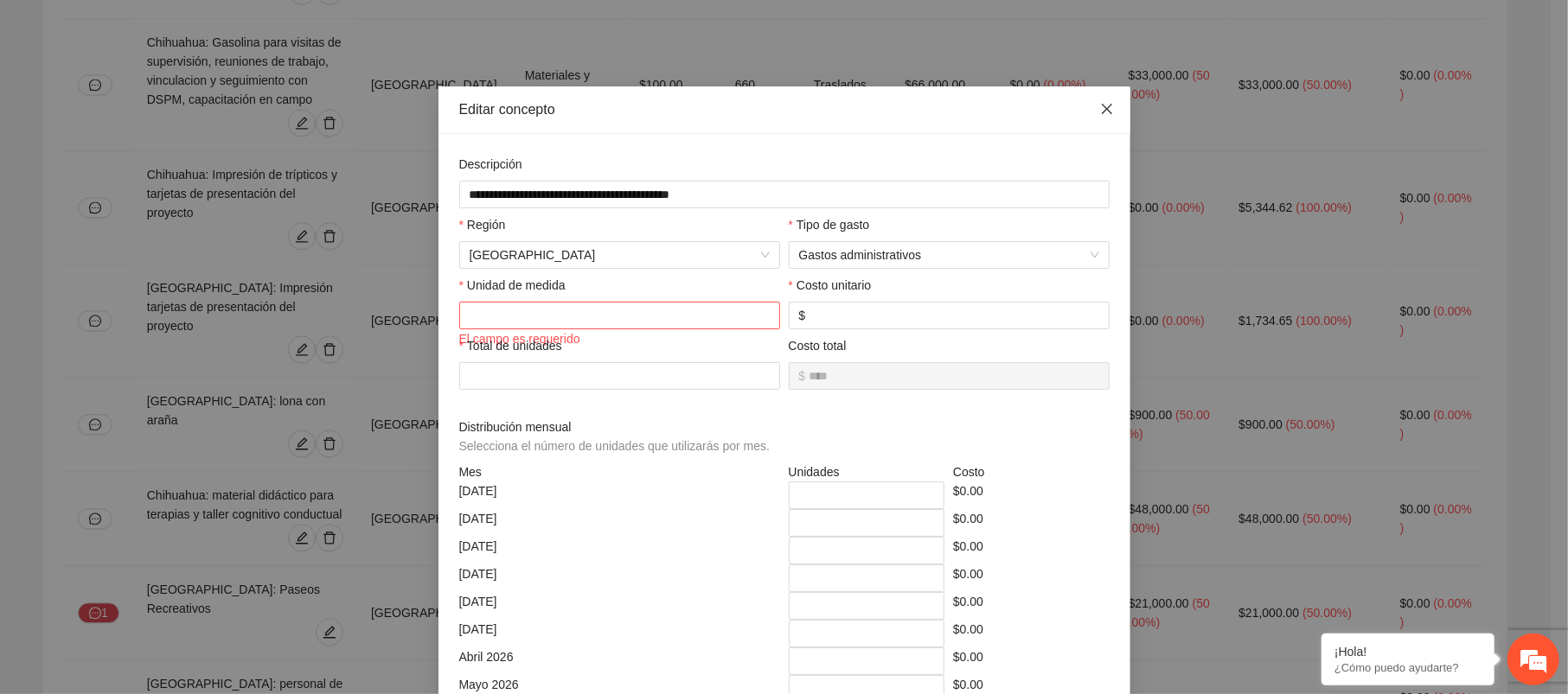 click 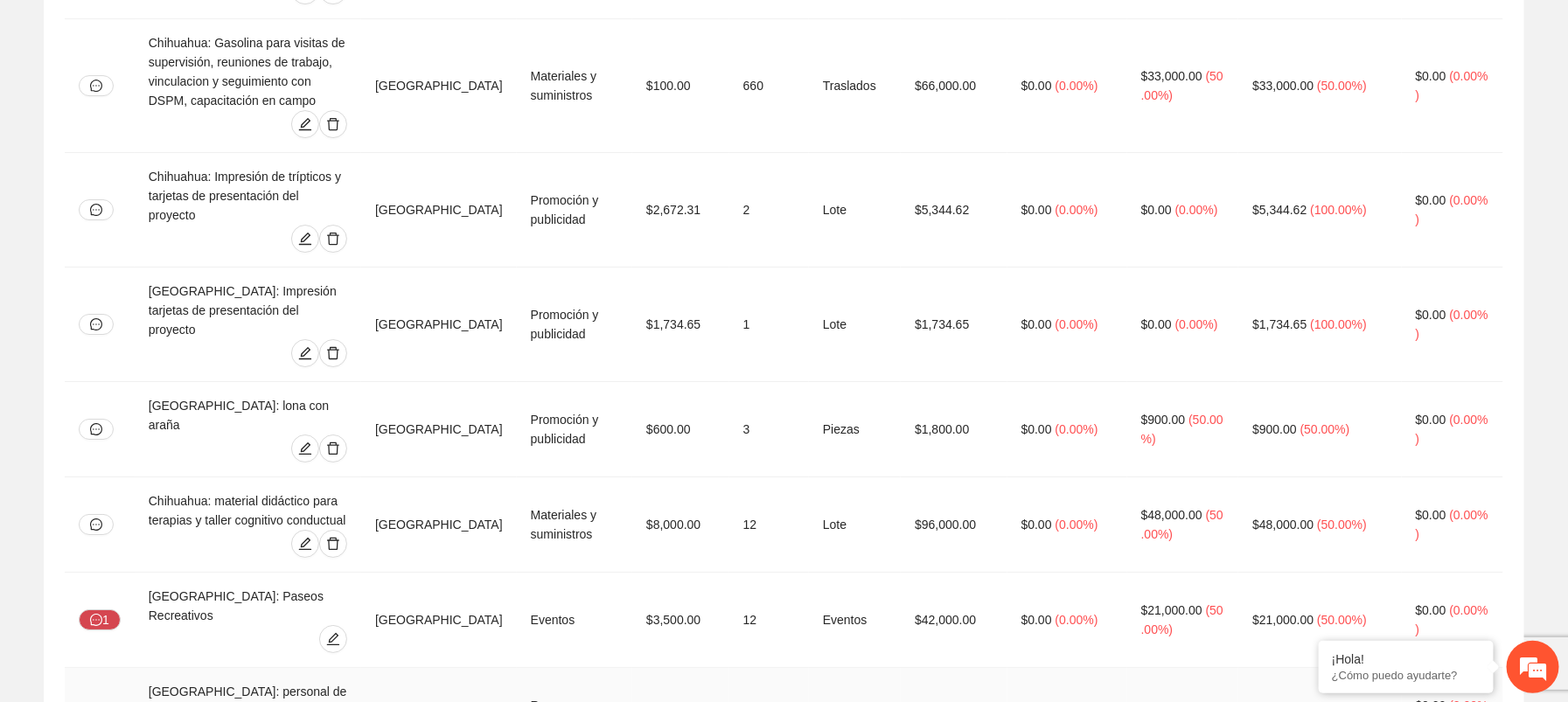 click 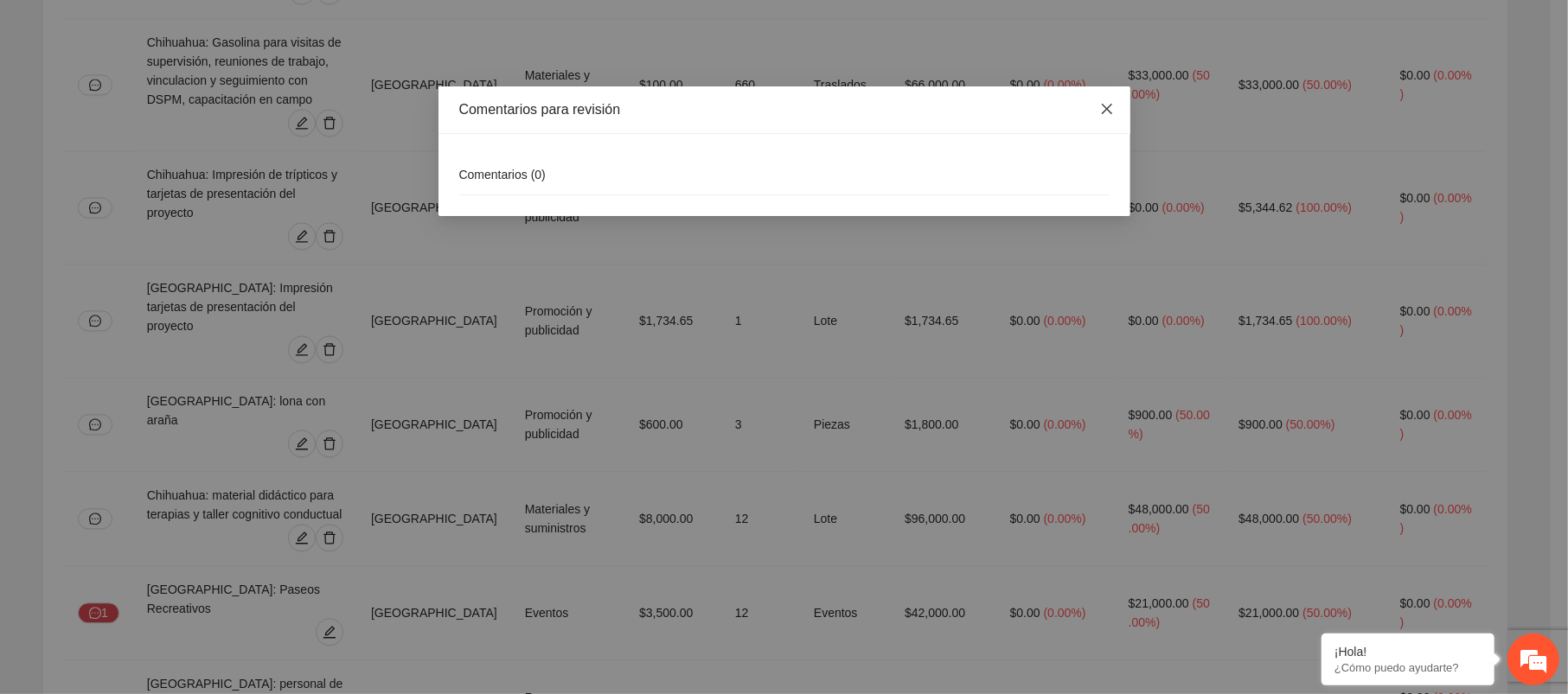 click 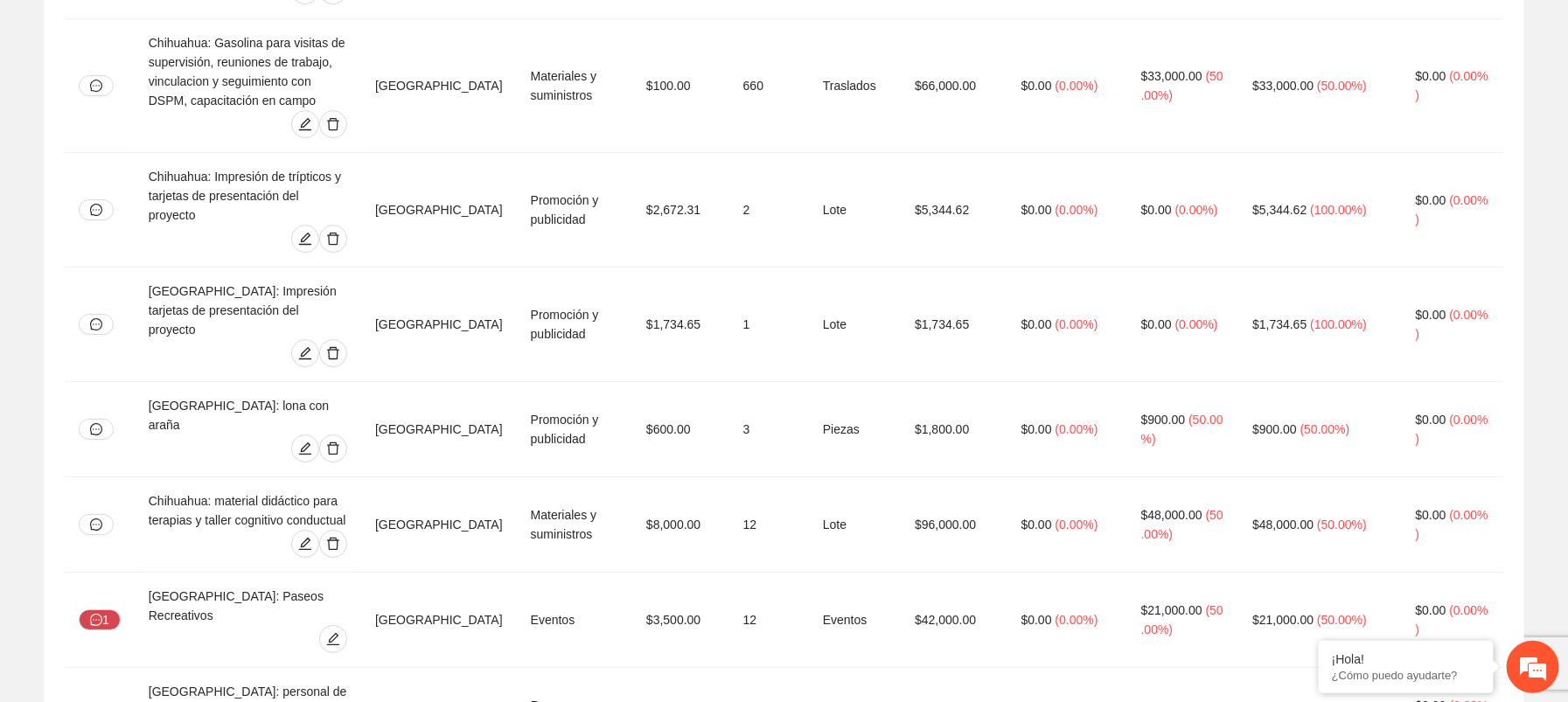 click at bounding box center [333, 830] 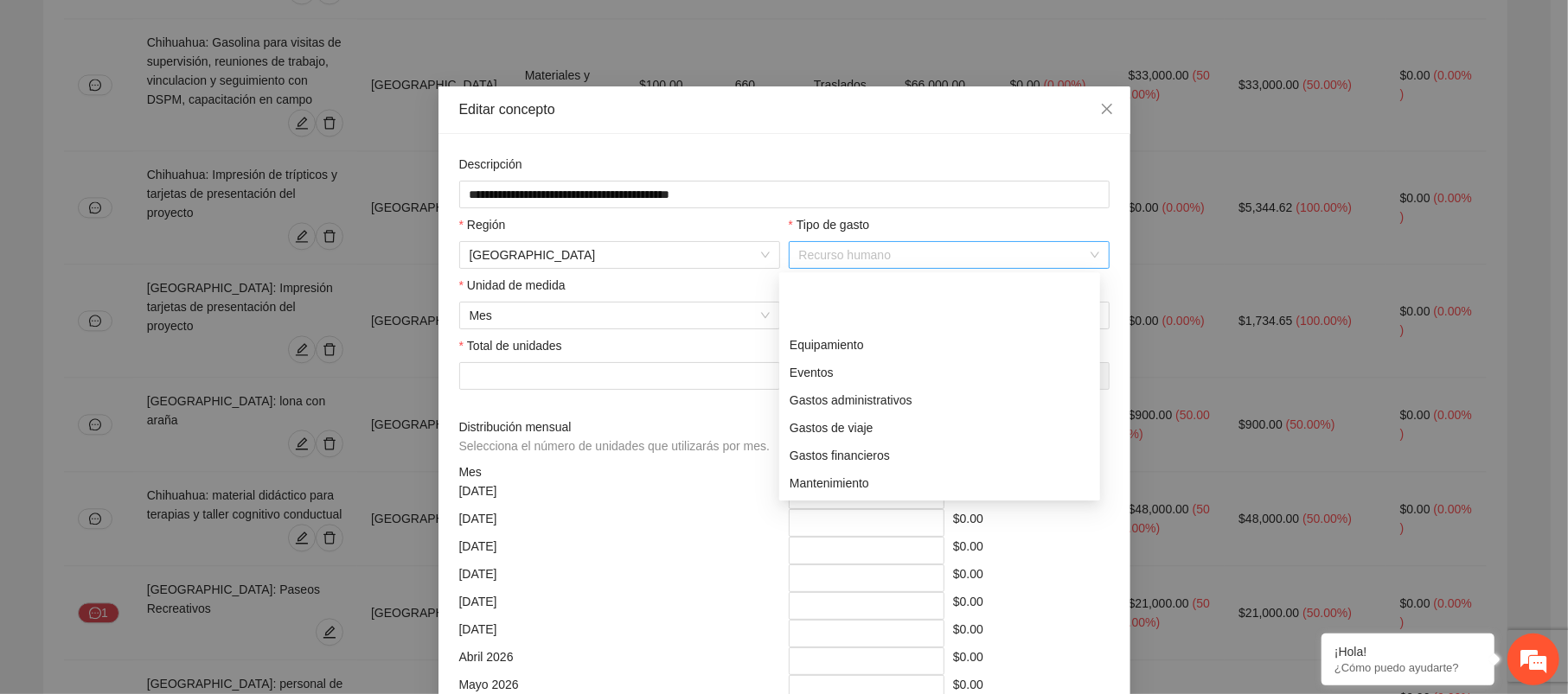 click on "Recurso humano" at bounding box center (949, 255) 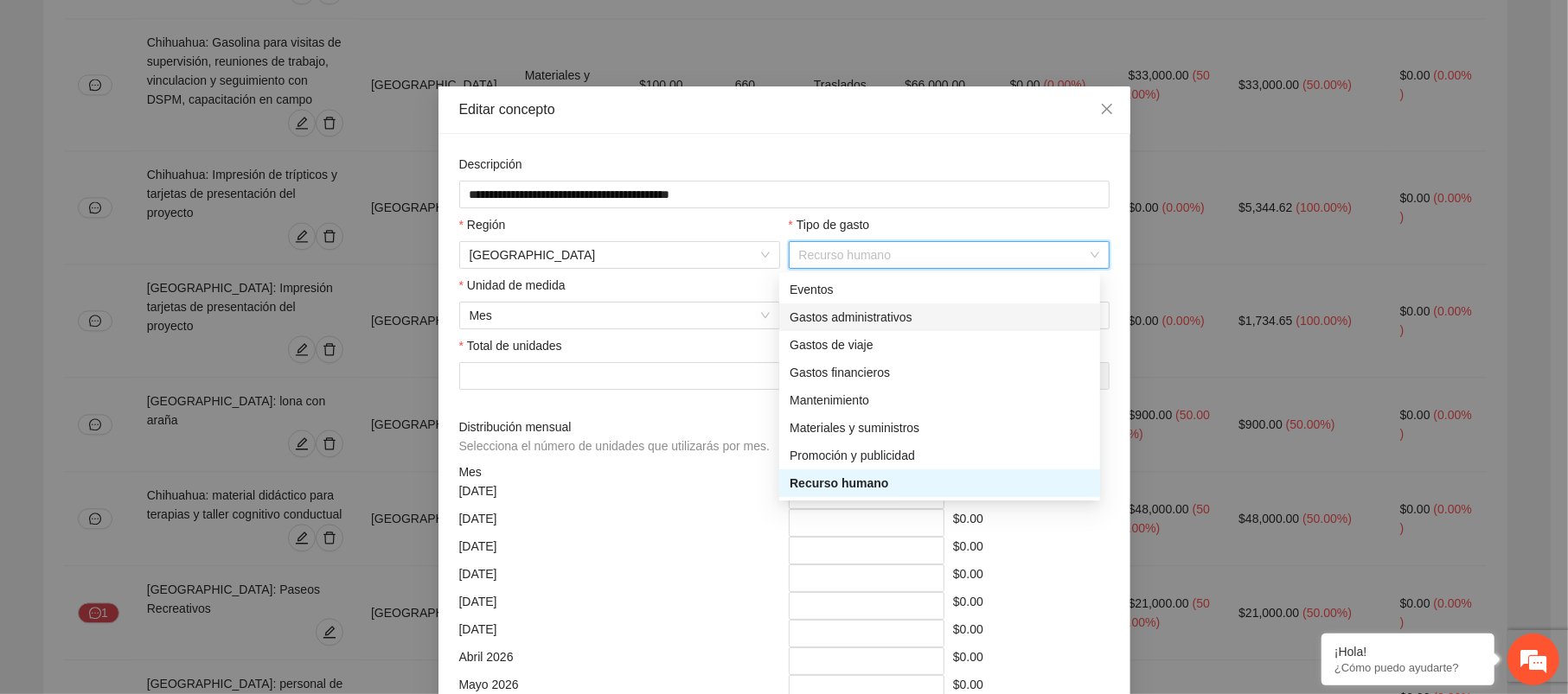click on "Gastos administrativos" at bounding box center [939, 317] 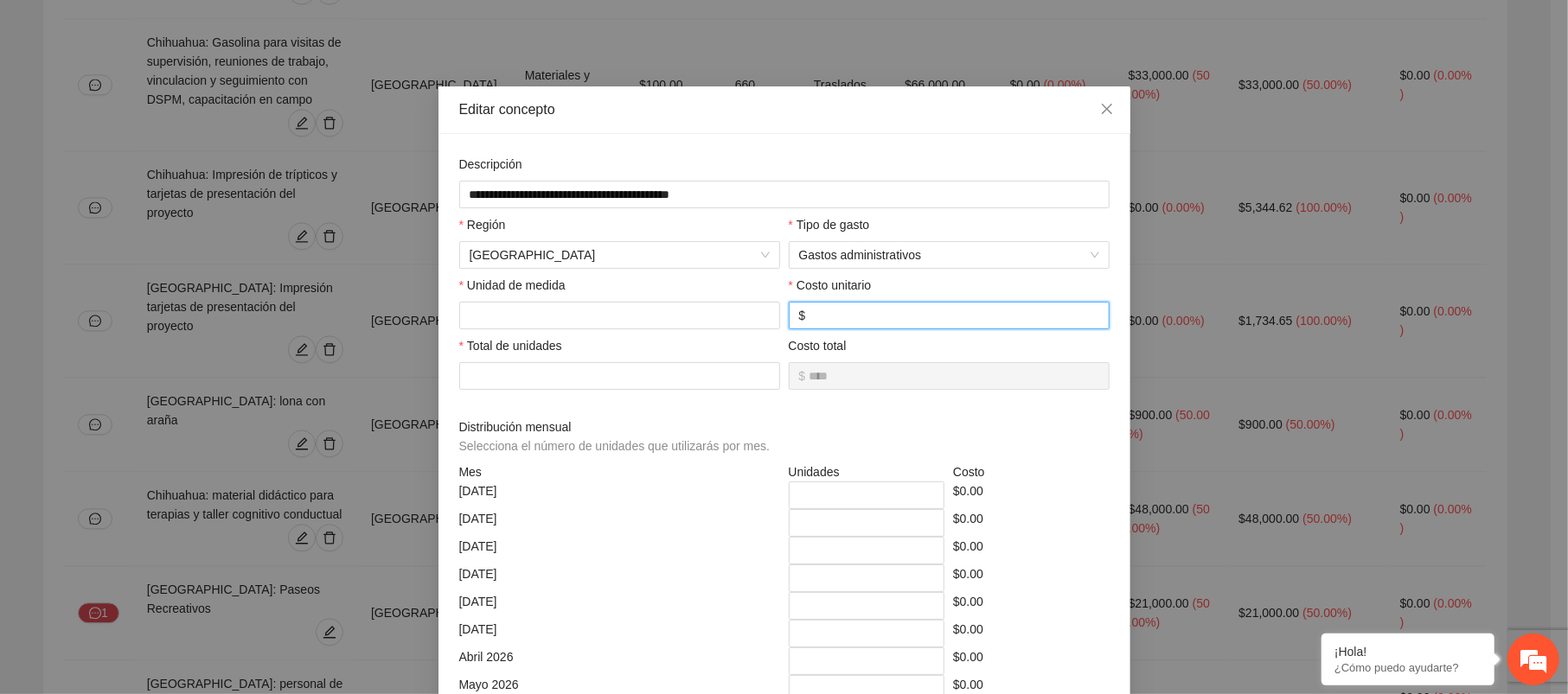 click on "*" at bounding box center (953, 315) 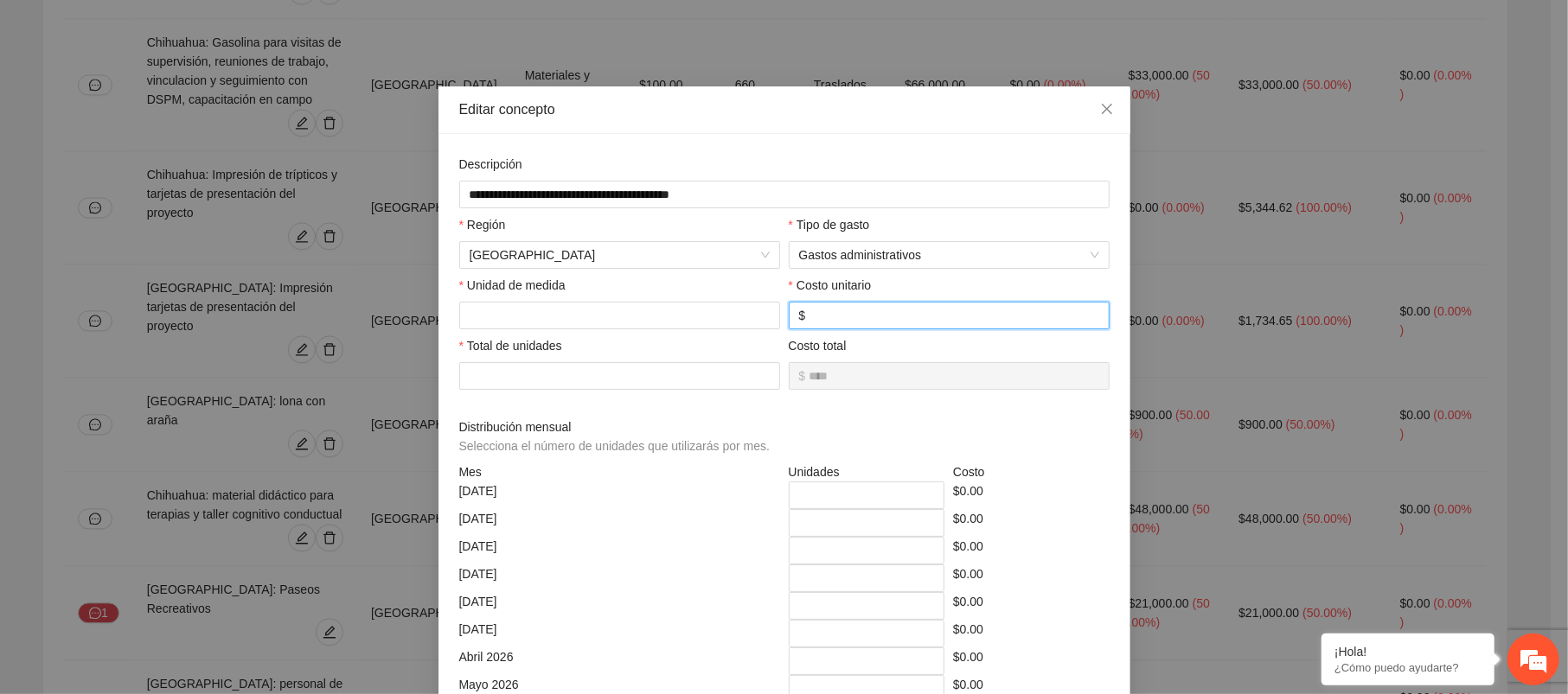 type on "*****" 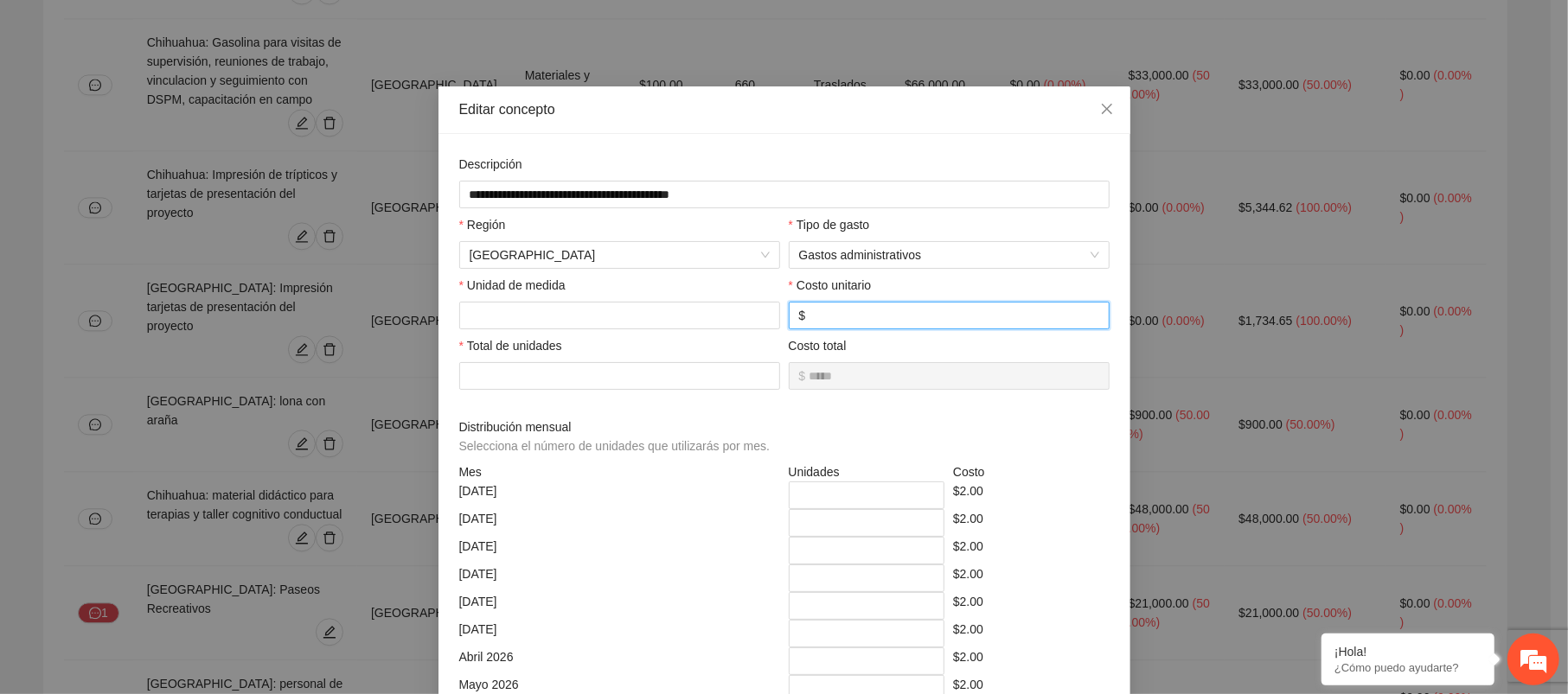 type on "******" 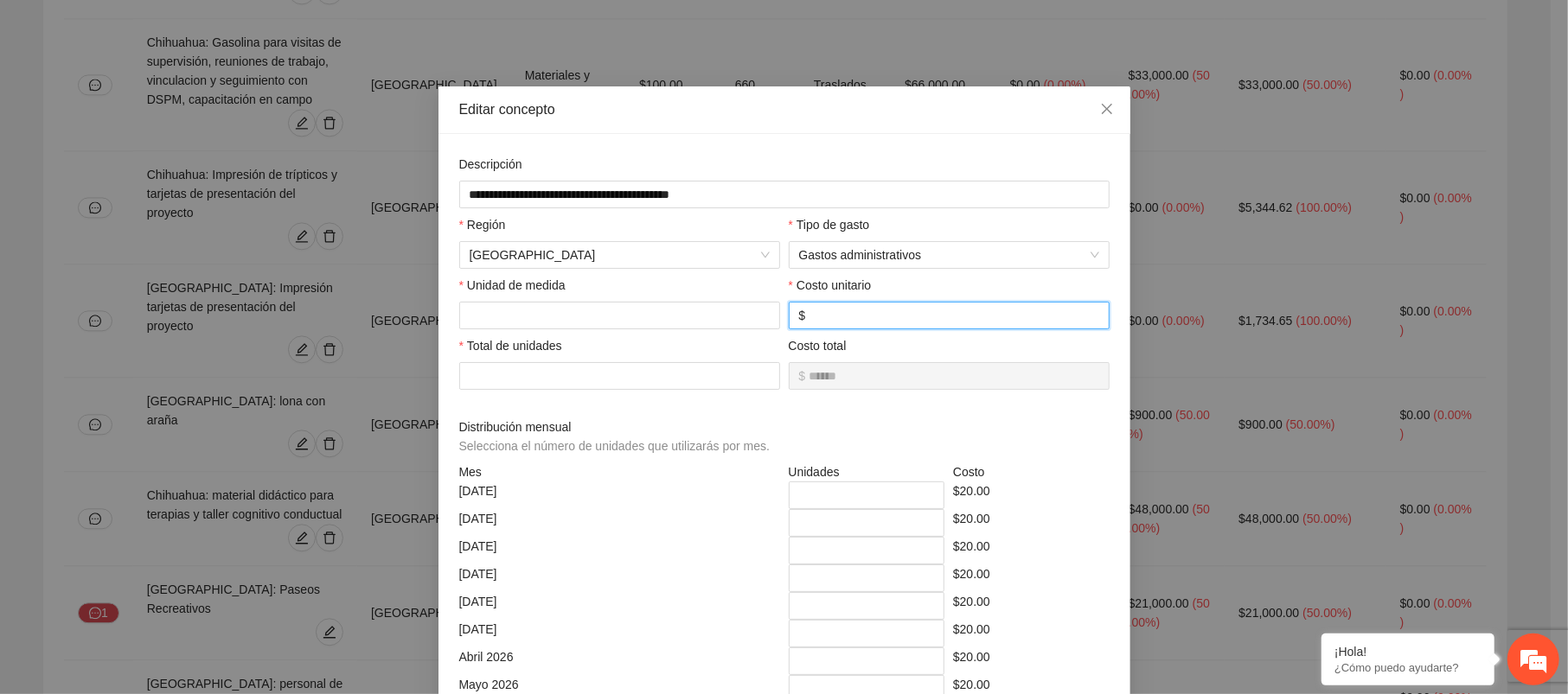 type on "********" 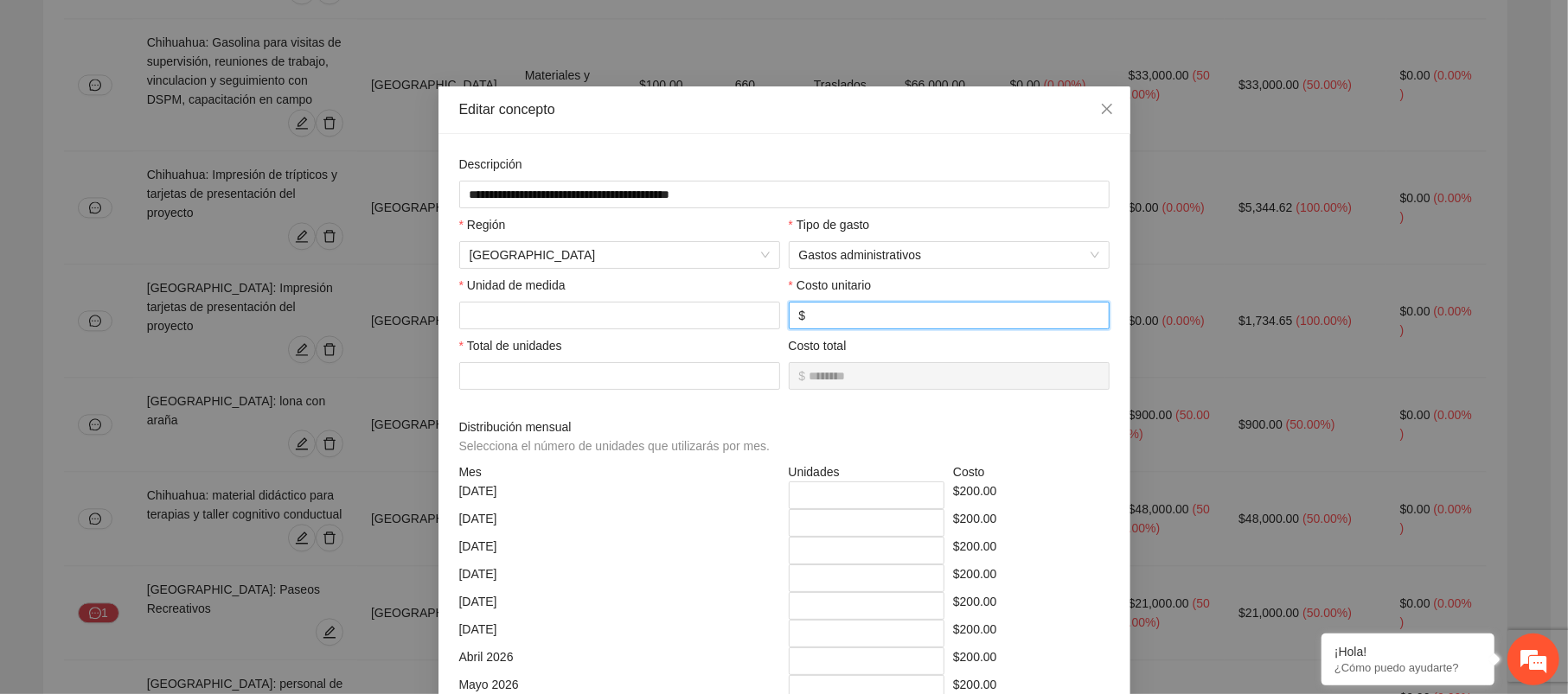 type on "*********" 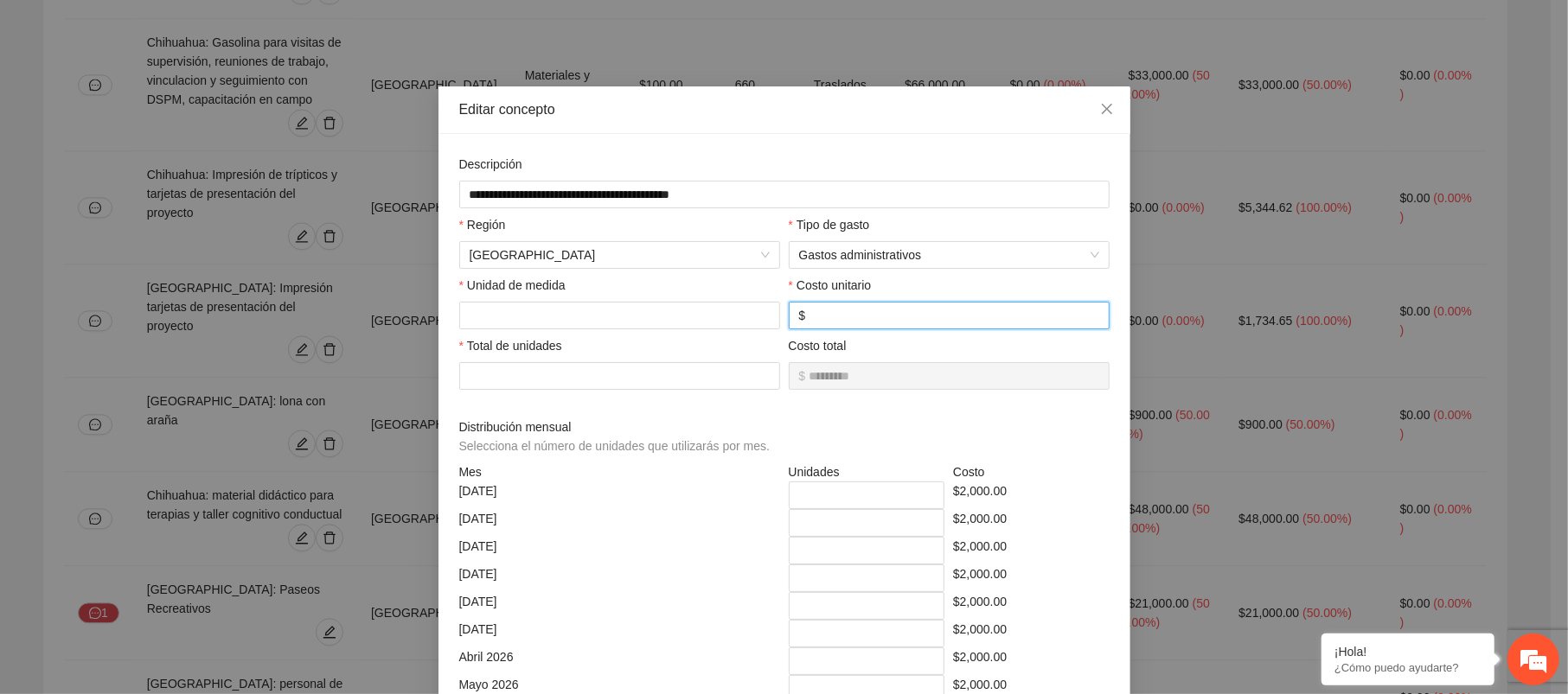 type on "**********" 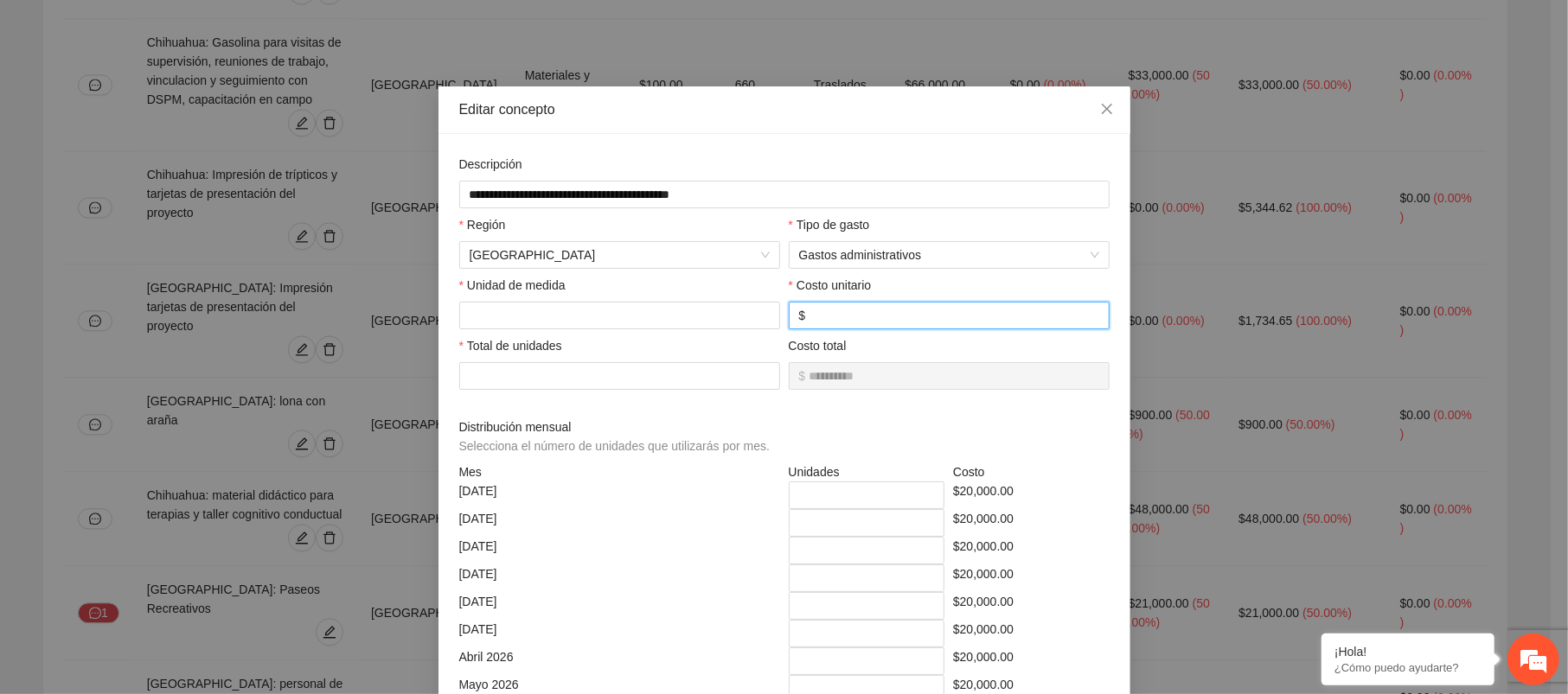 type on "*****" 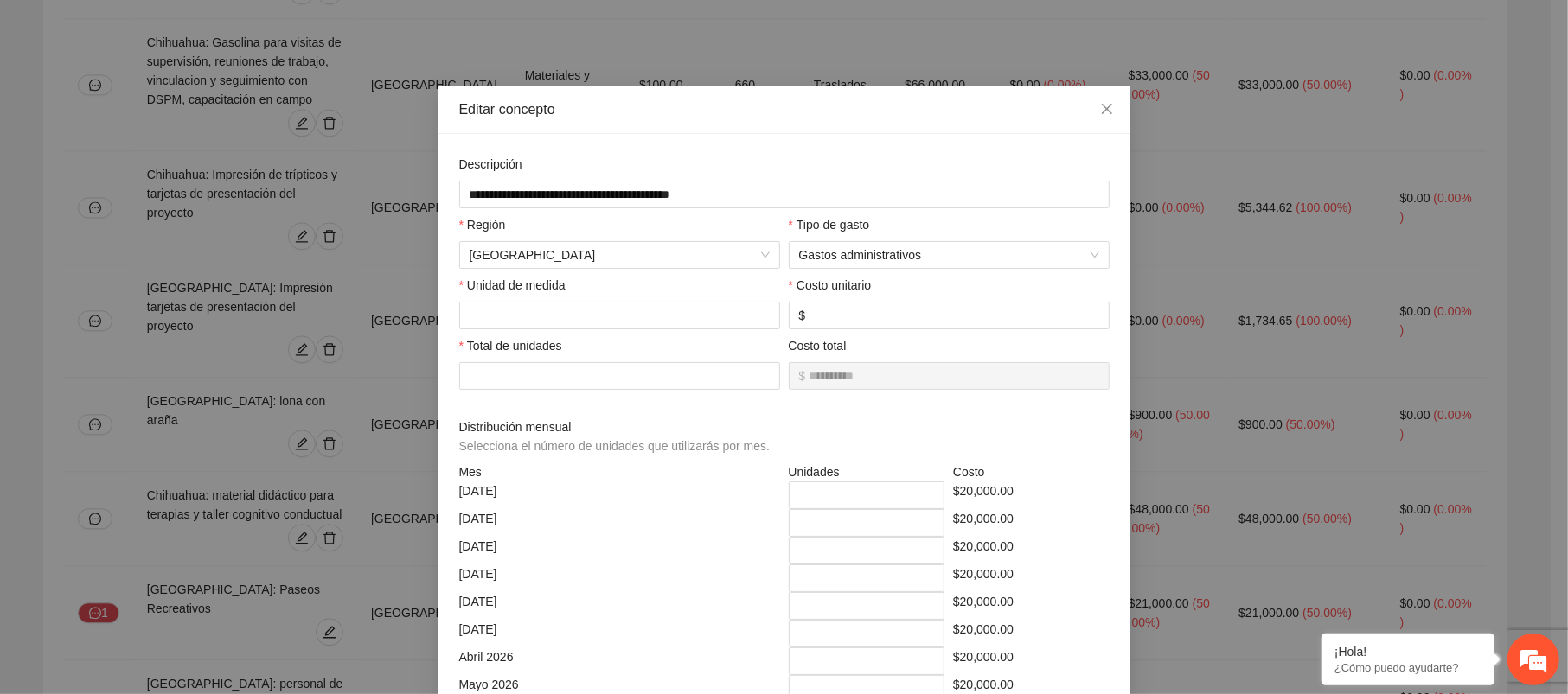 scroll, scrollTop: 406, scrollLeft: 0, axis: vertical 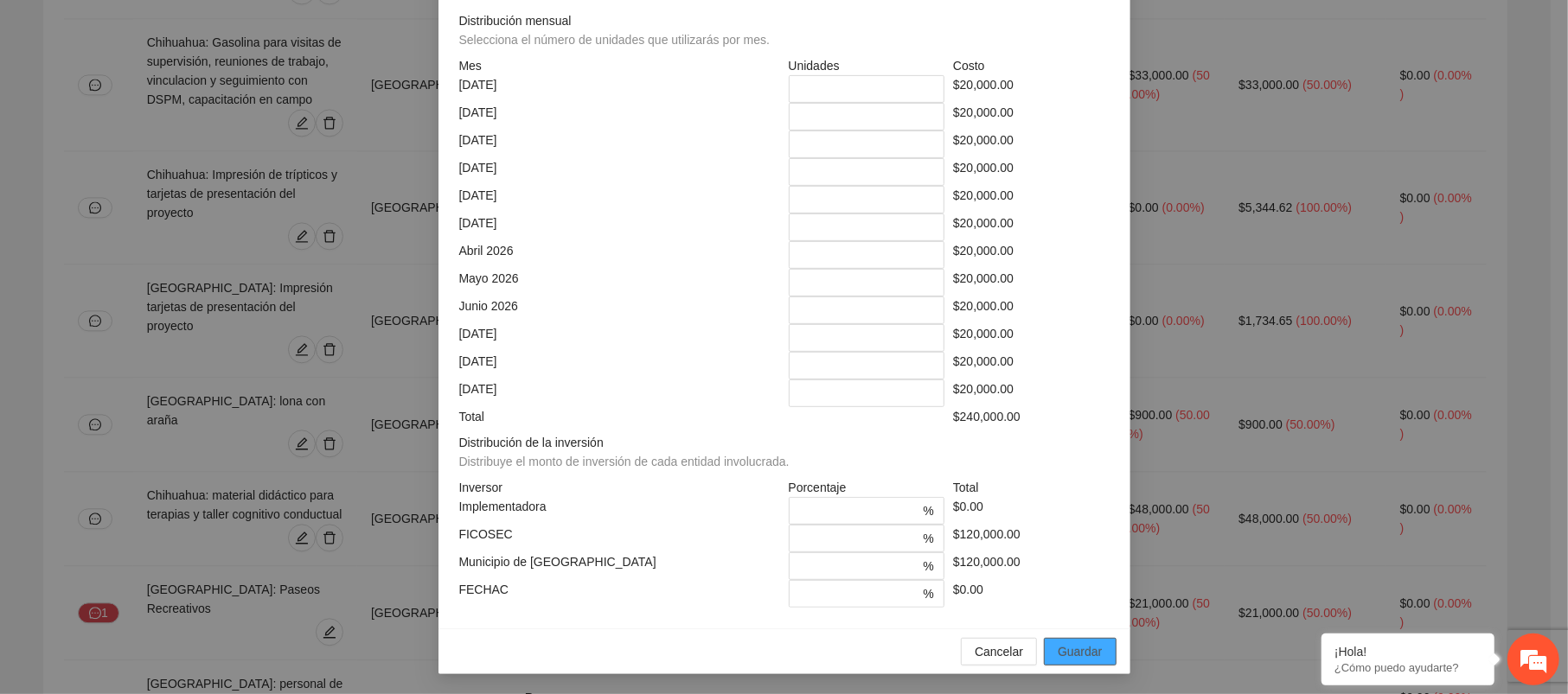 click on "Guardar" at bounding box center [1079, 652] 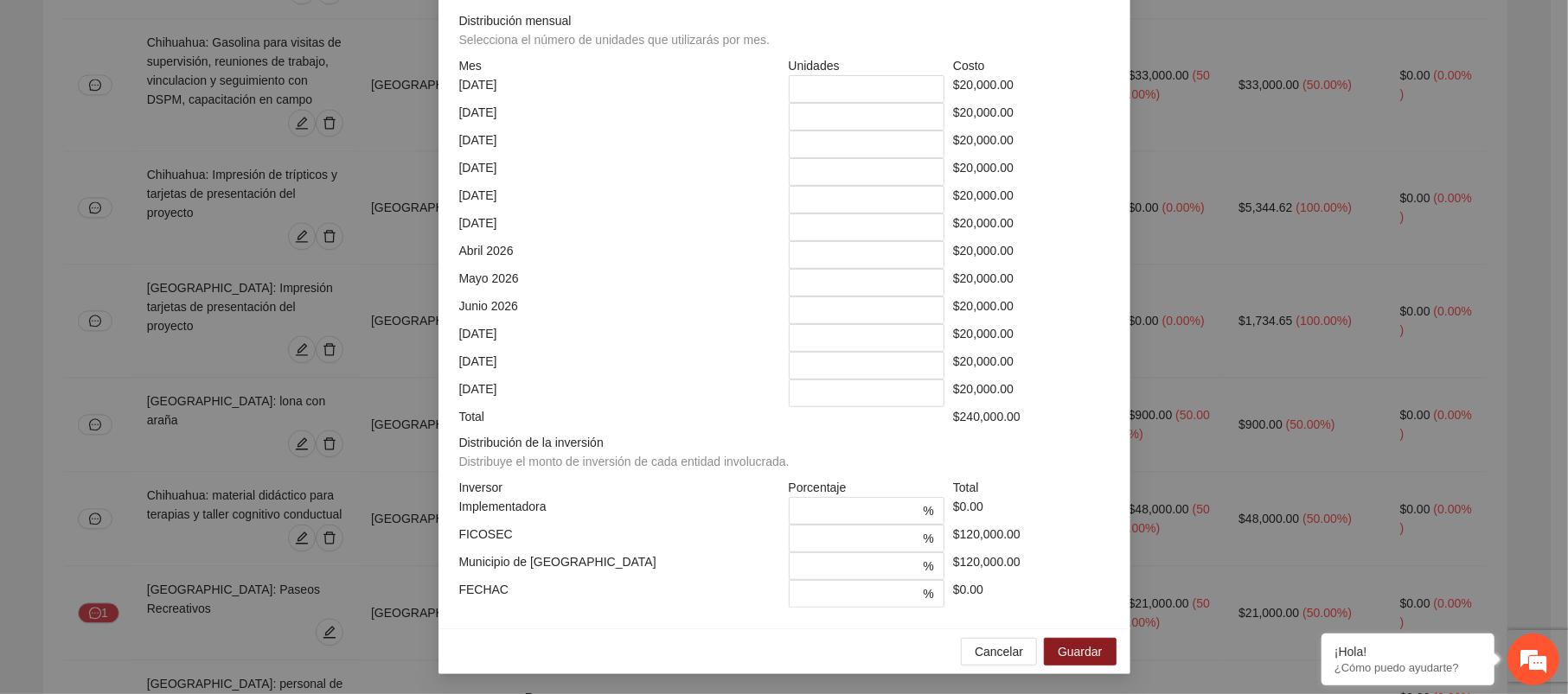 scroll, scrollTop: 0, scrollLeft: 0, axis: both 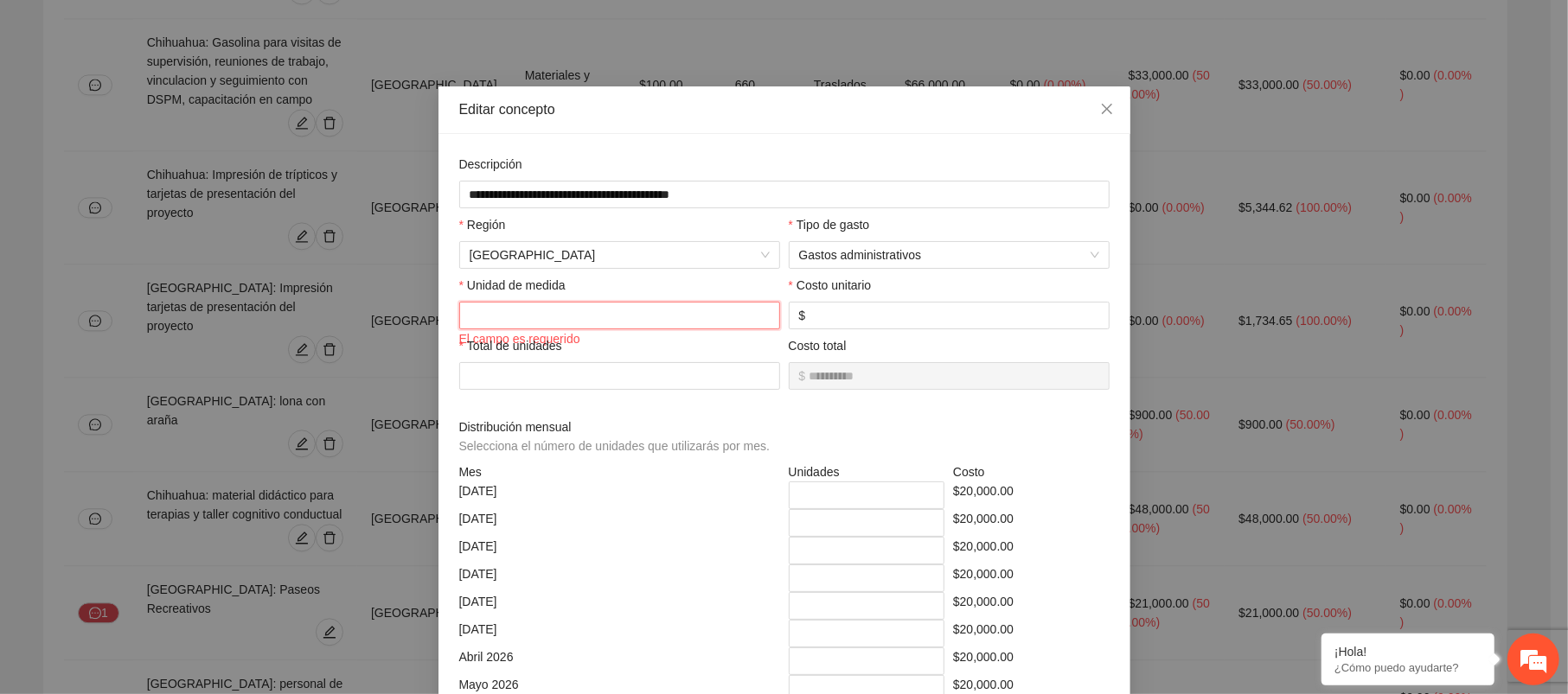 click at bounding box center [619, 315] 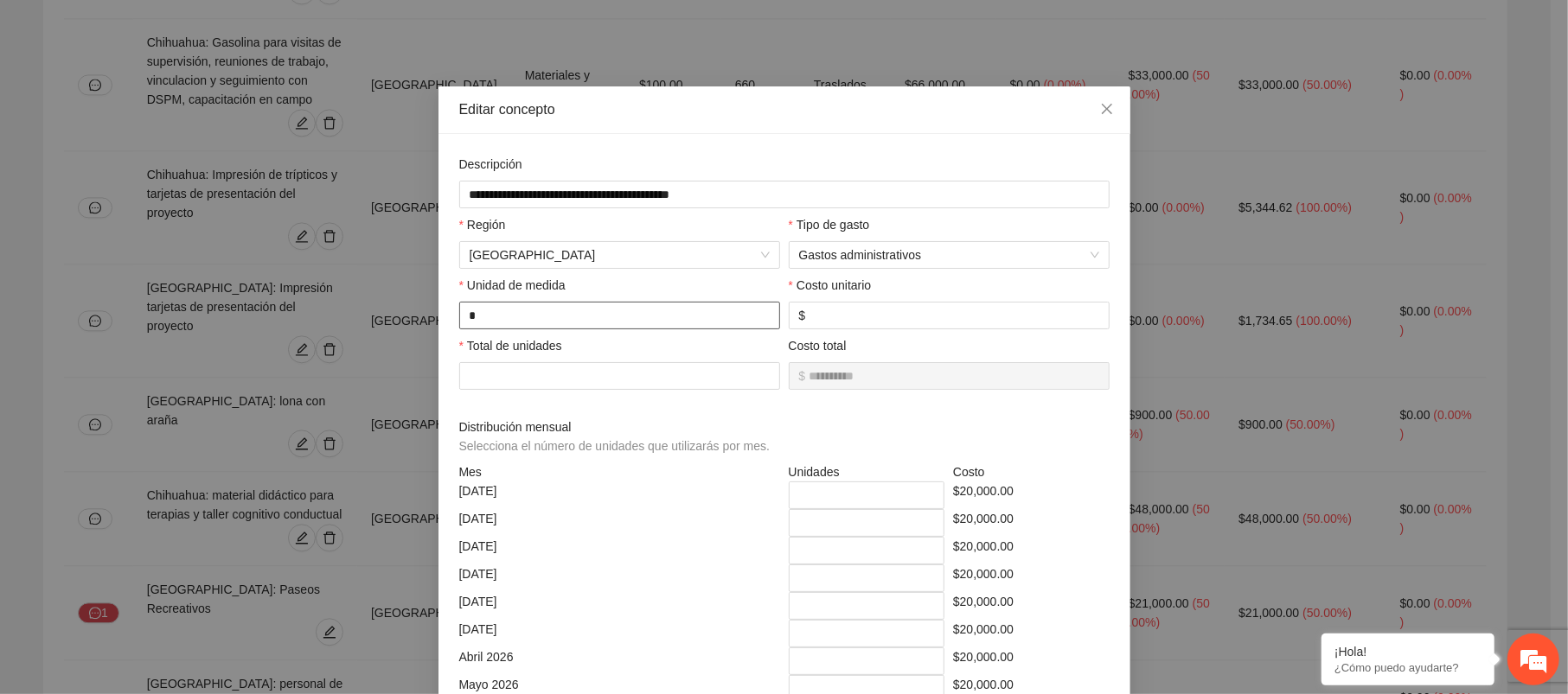 type on "*" 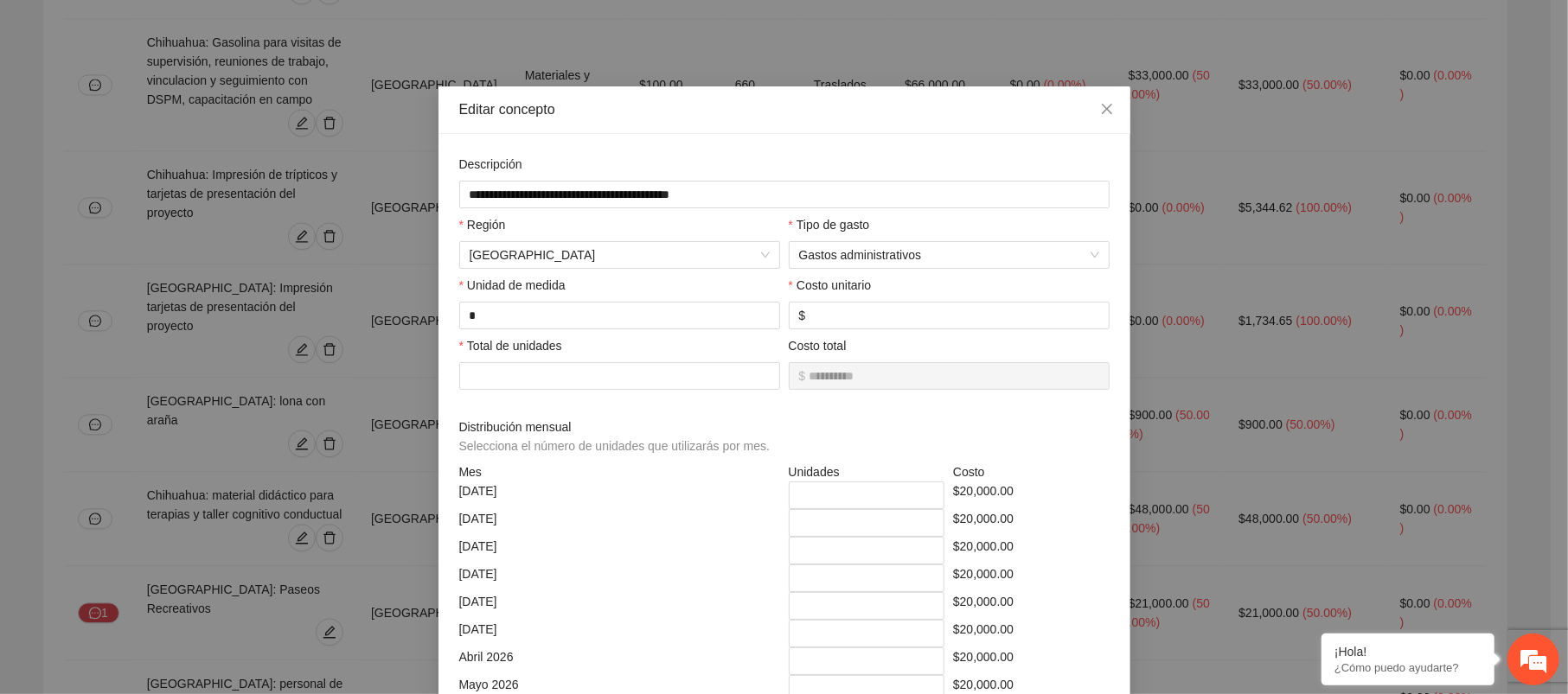 scroll, scrollTop: 374, scrollLeft: 0, axis: vertical 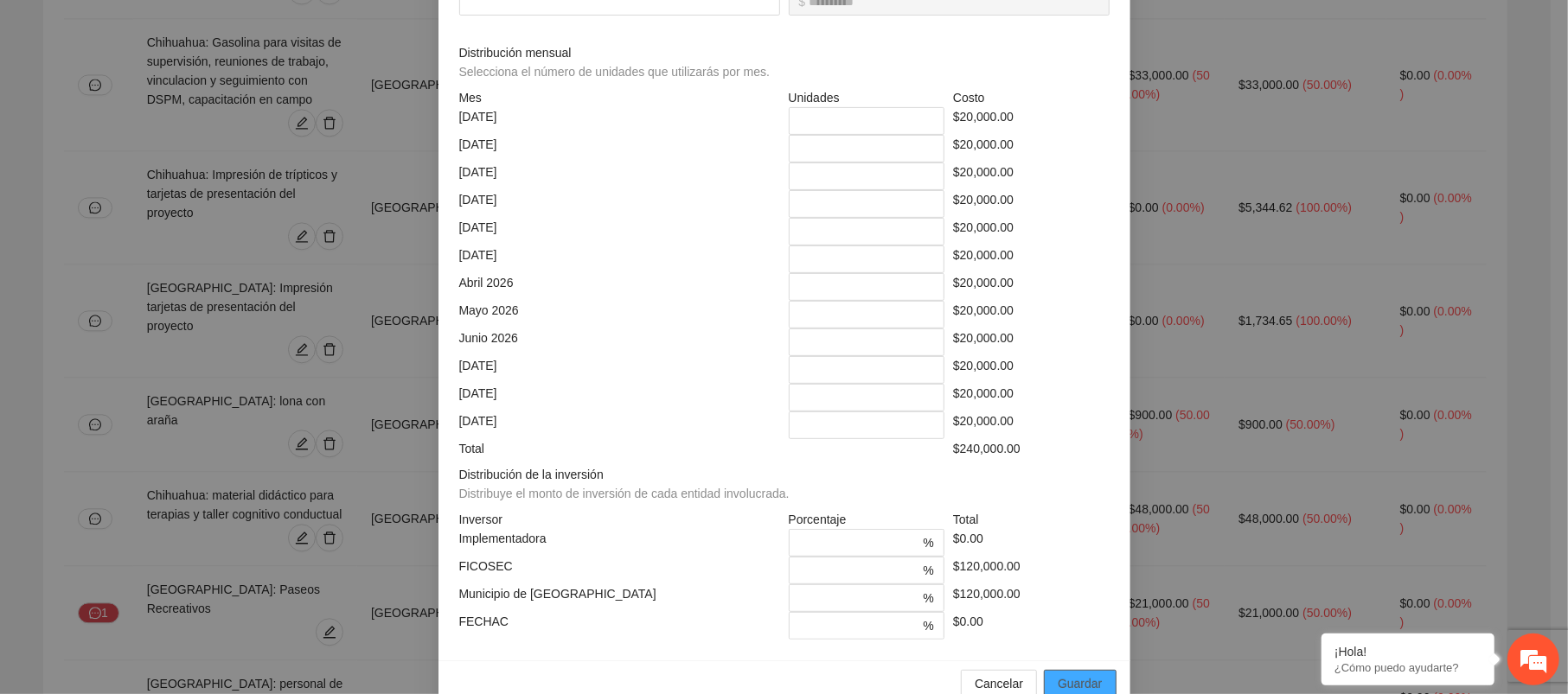 click on "Guardar" at bounding box center [1079, 684] 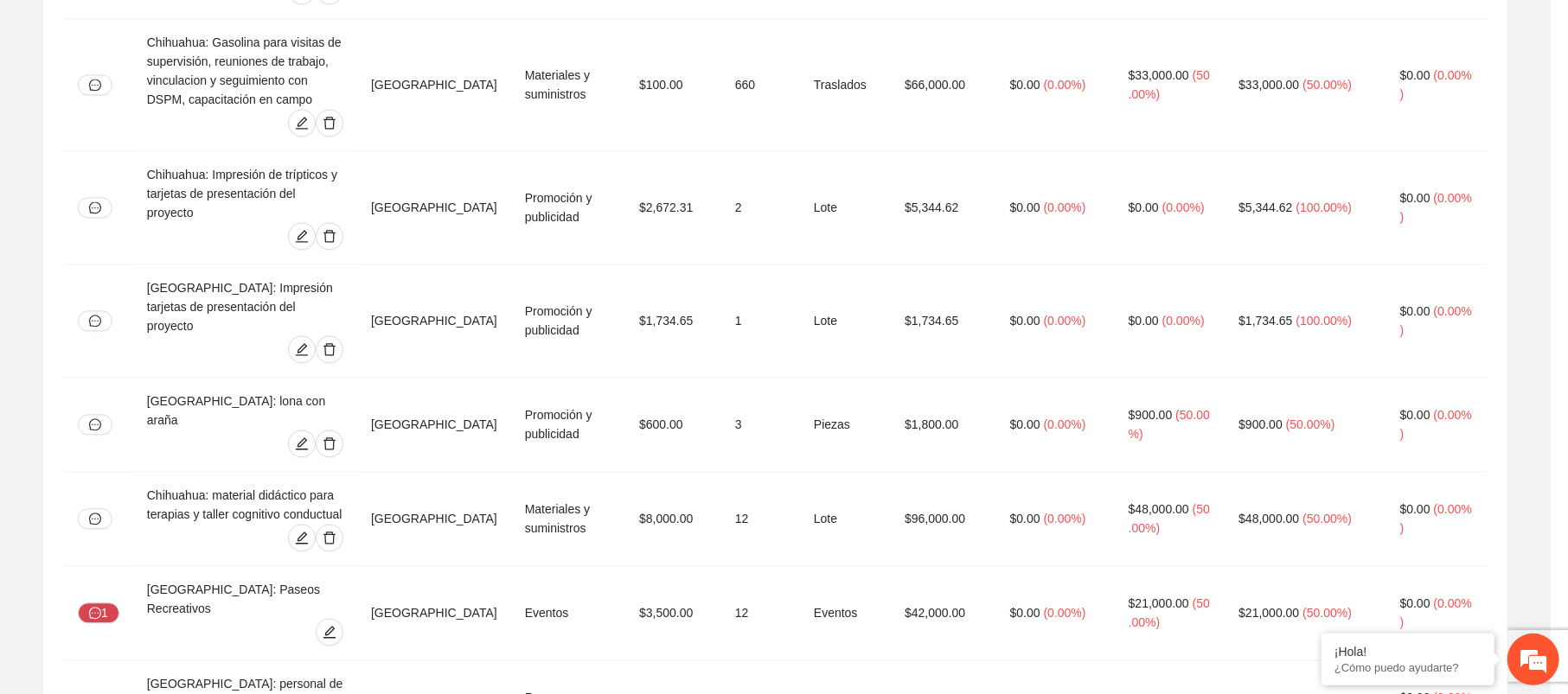 scroll, scrollTop: 0, scrollLeft: 0, axis: both 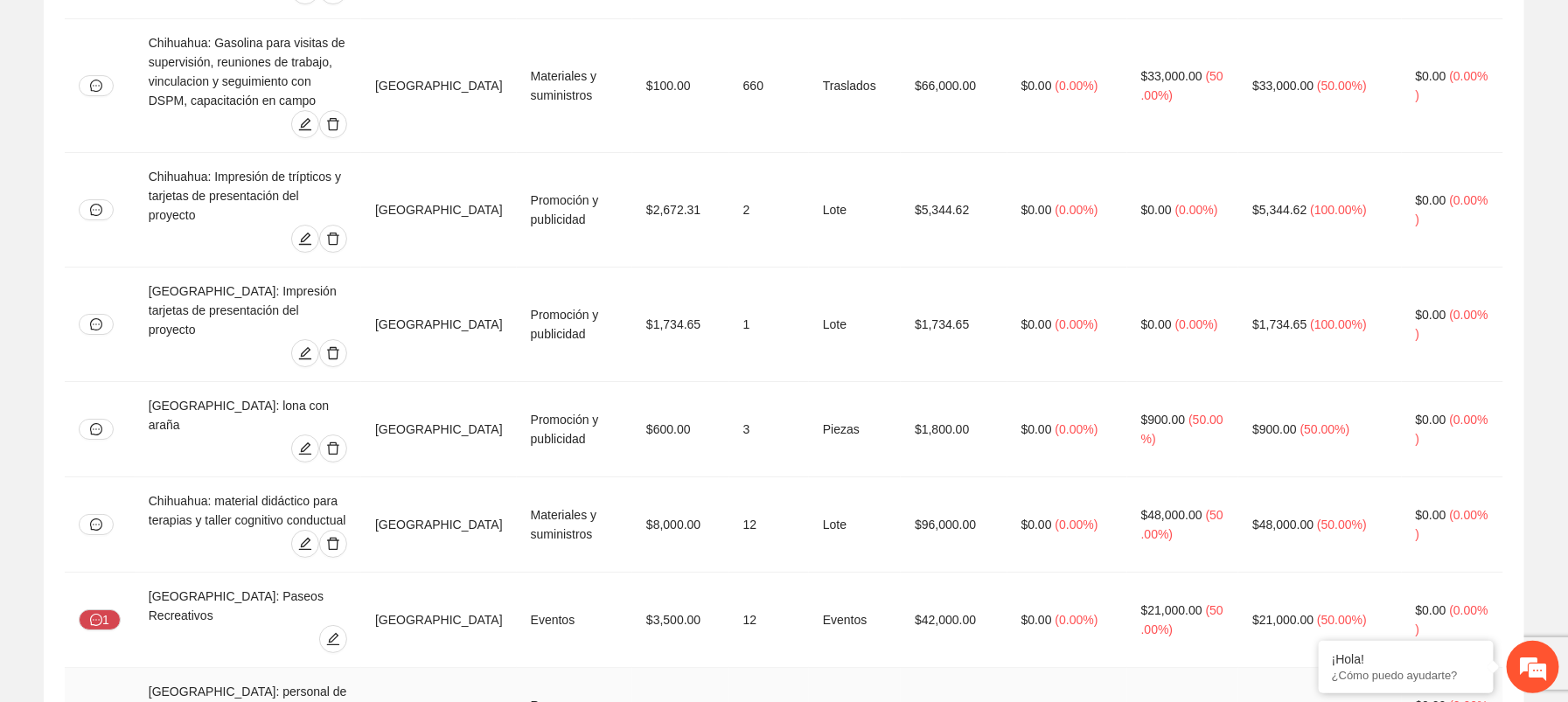 click 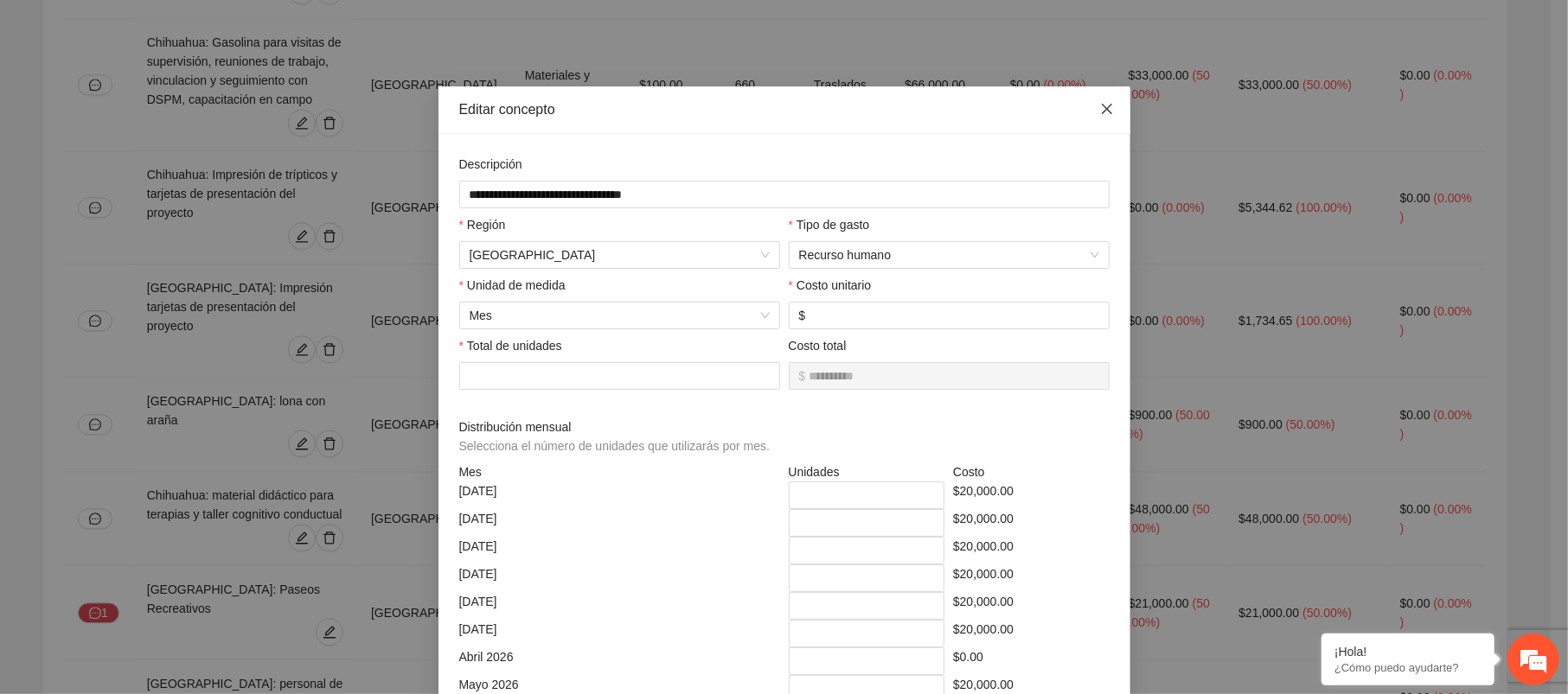 click 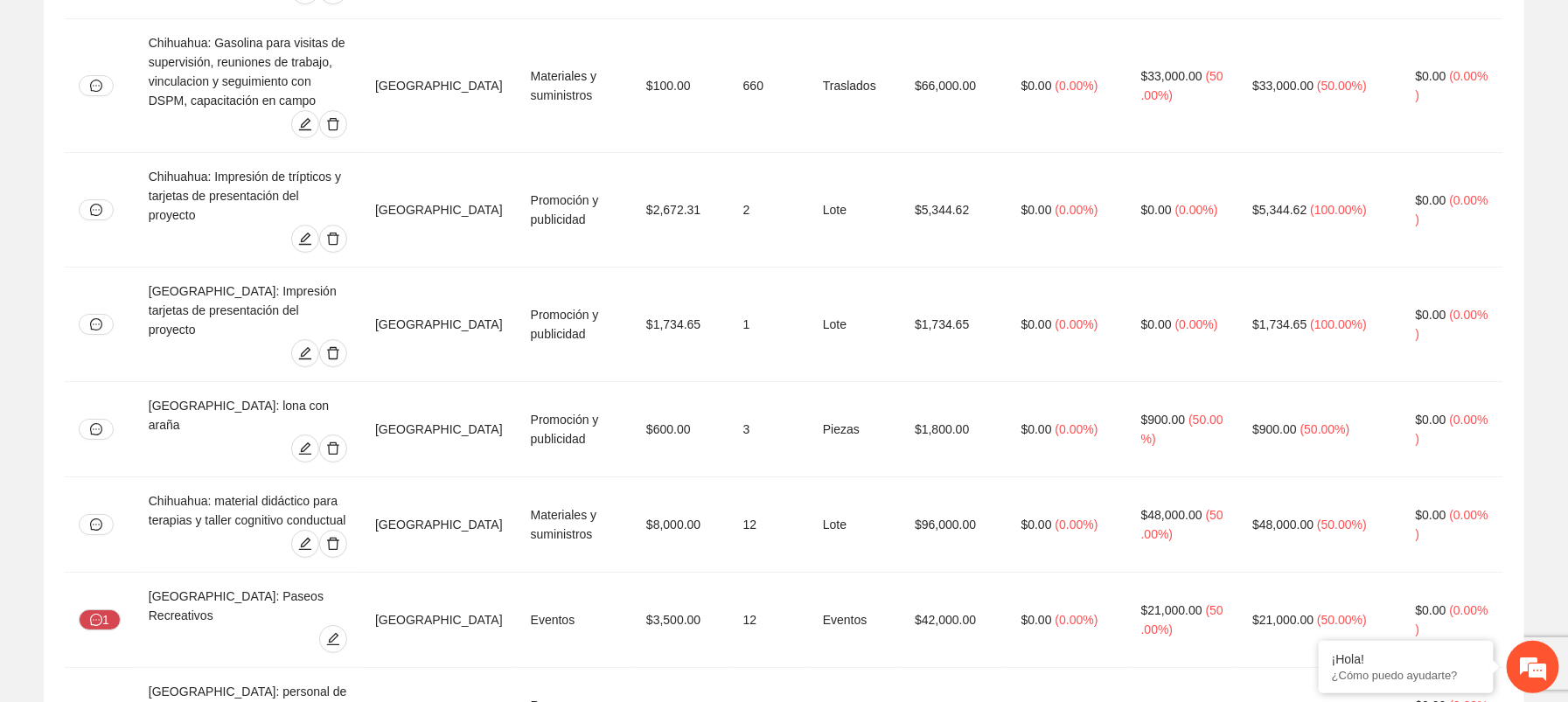 click at bounding box center (333, 830) 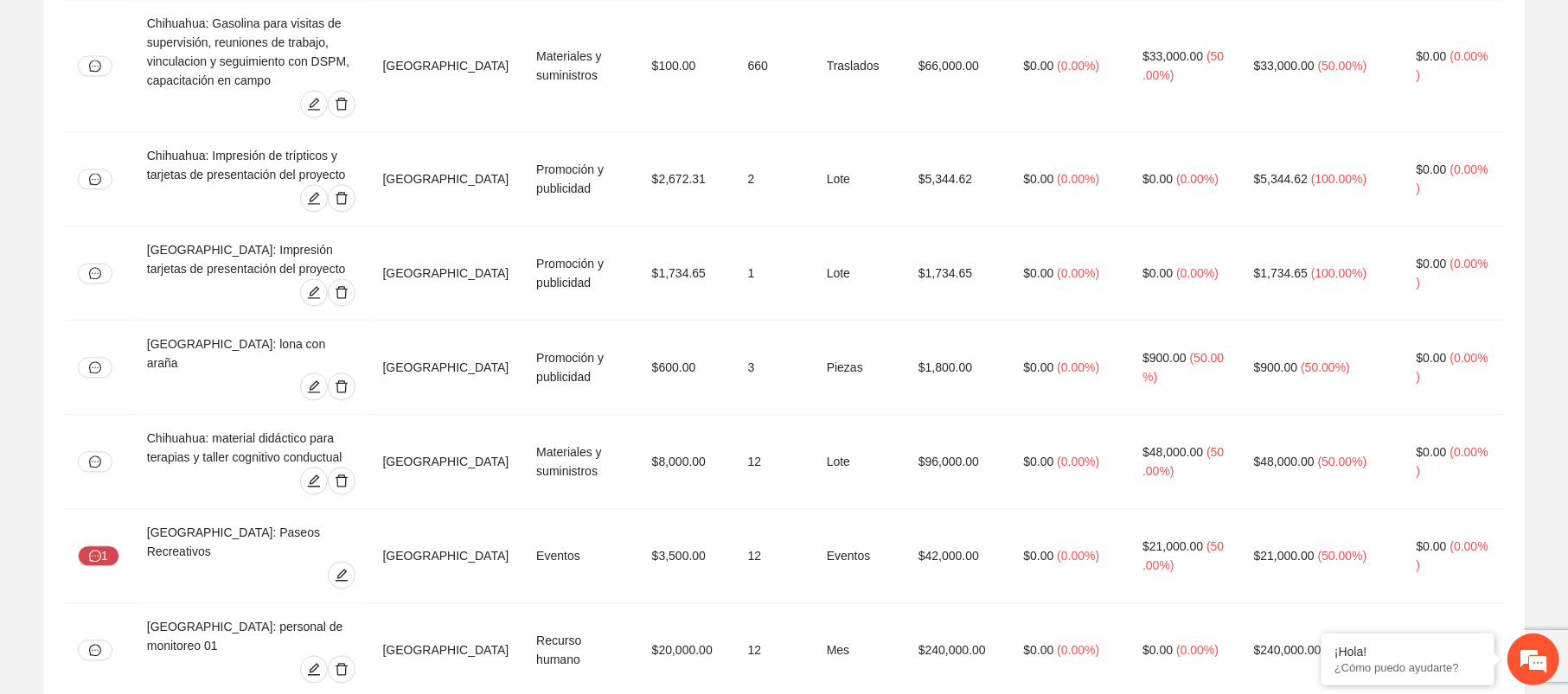 type on "**********" 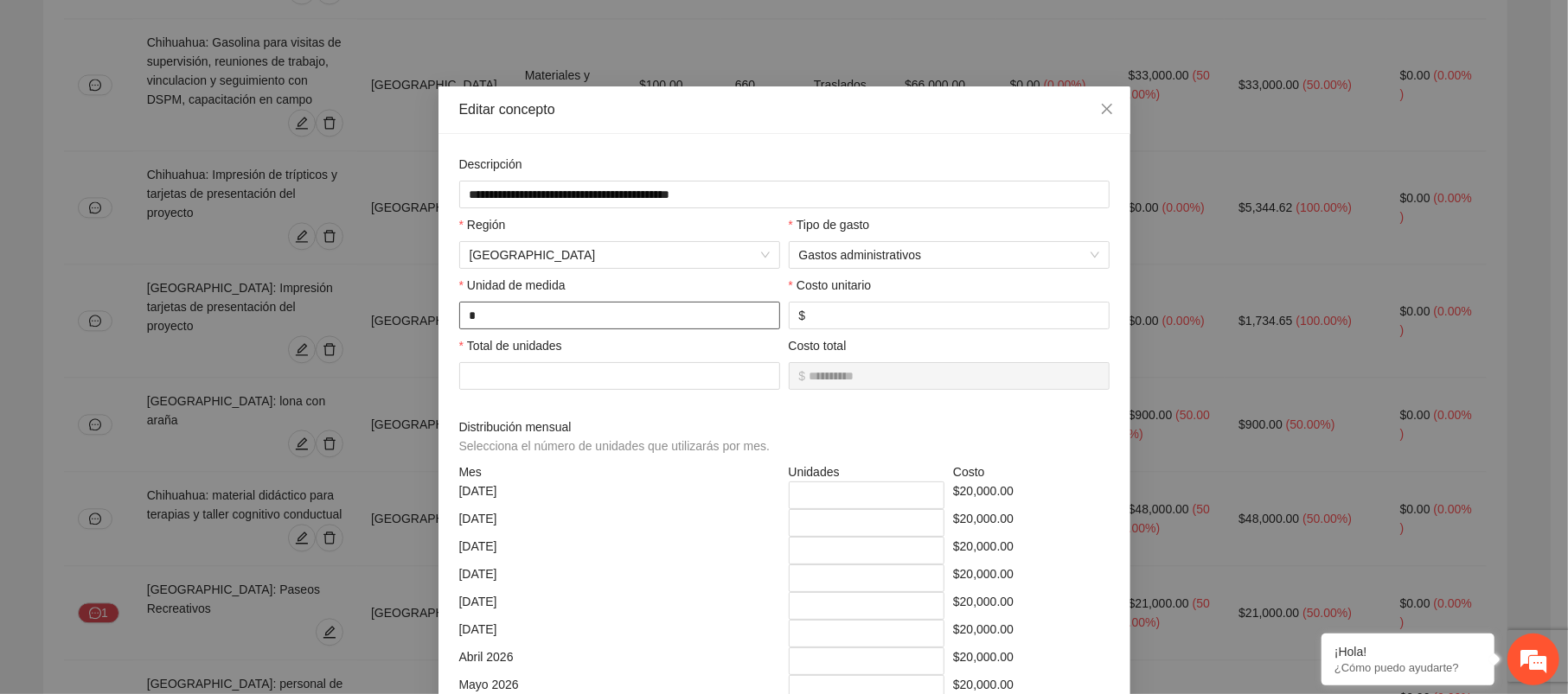 click on "*" at bounding box center [619, 315] 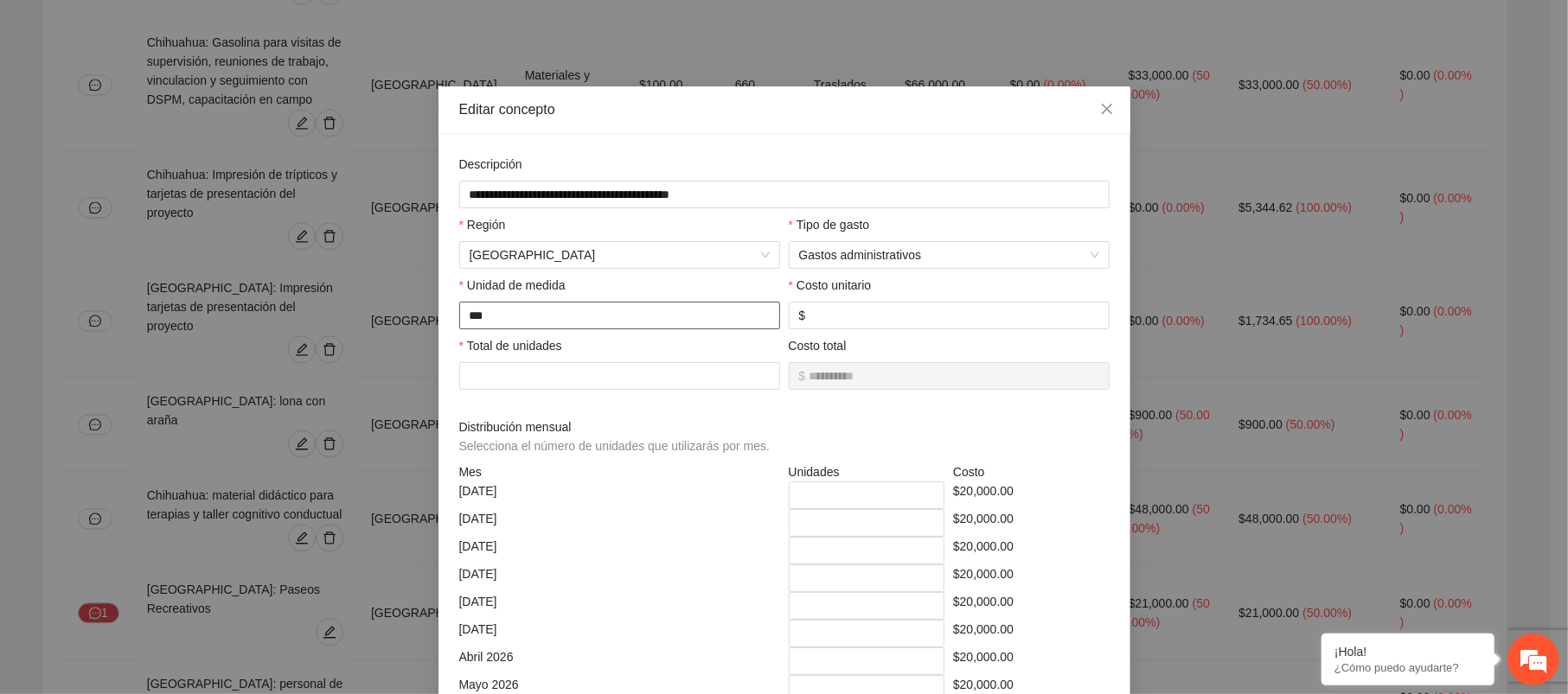 type on "***" 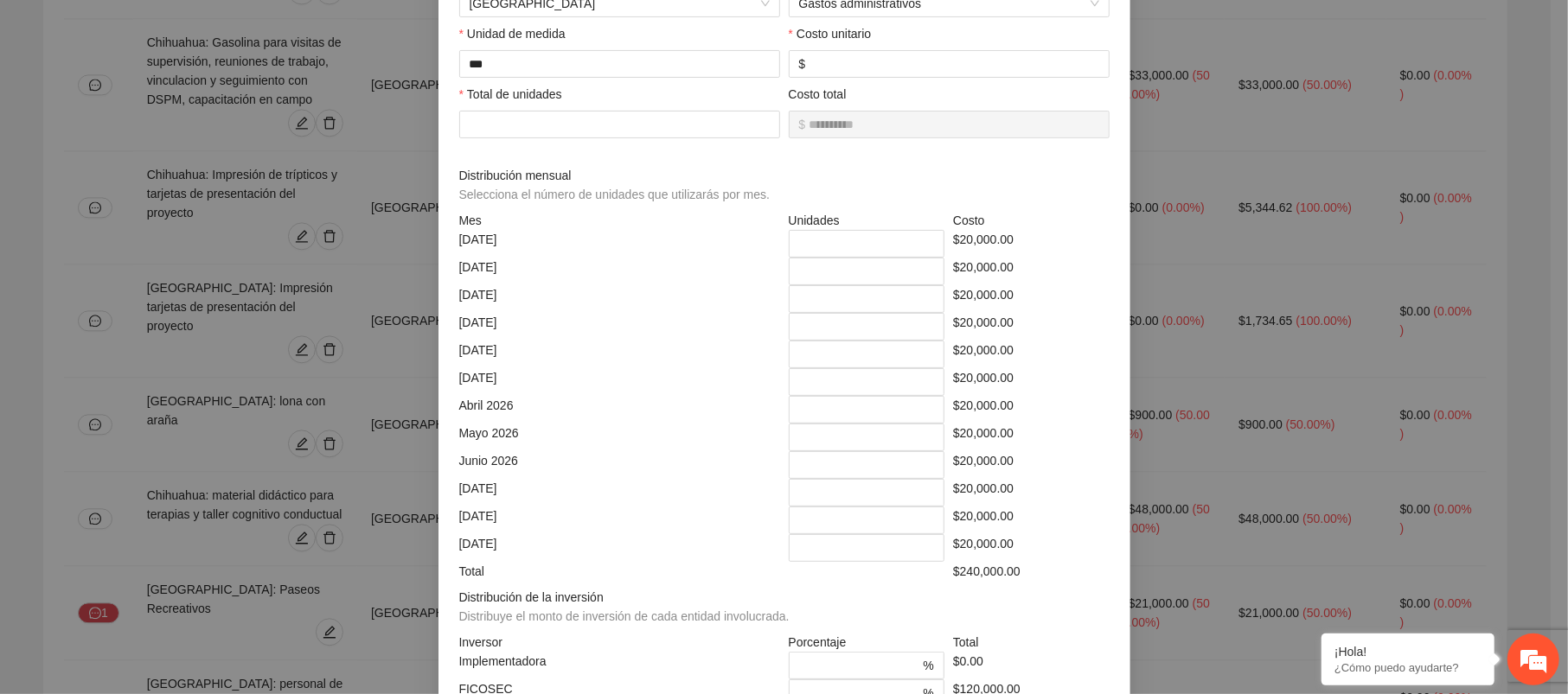 scroll, scrollTop: 406, scrollLeft: 0, axis: vertical 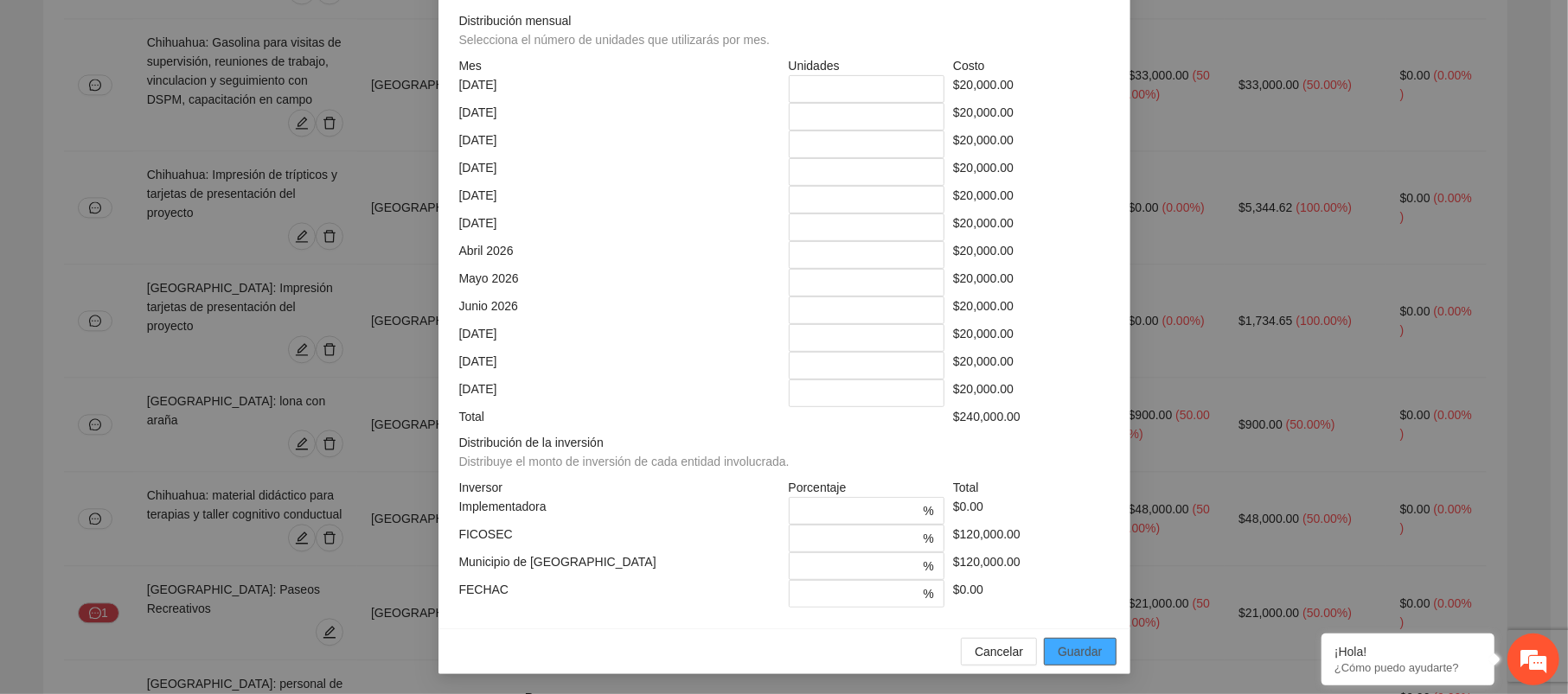 click on "Guardar" at bounding box center [1079, 652] 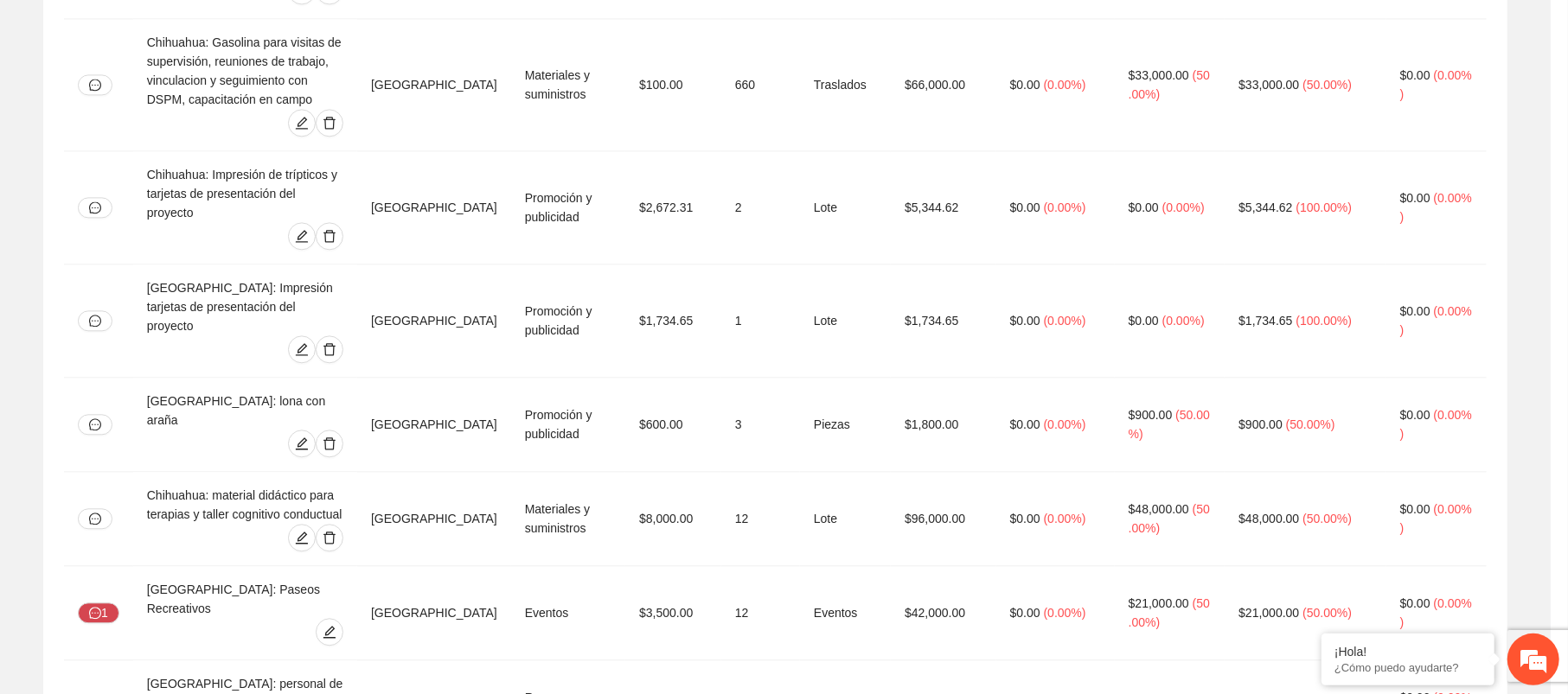 scroll, scrollTop: 0, scrollLeft: 0, axis: both 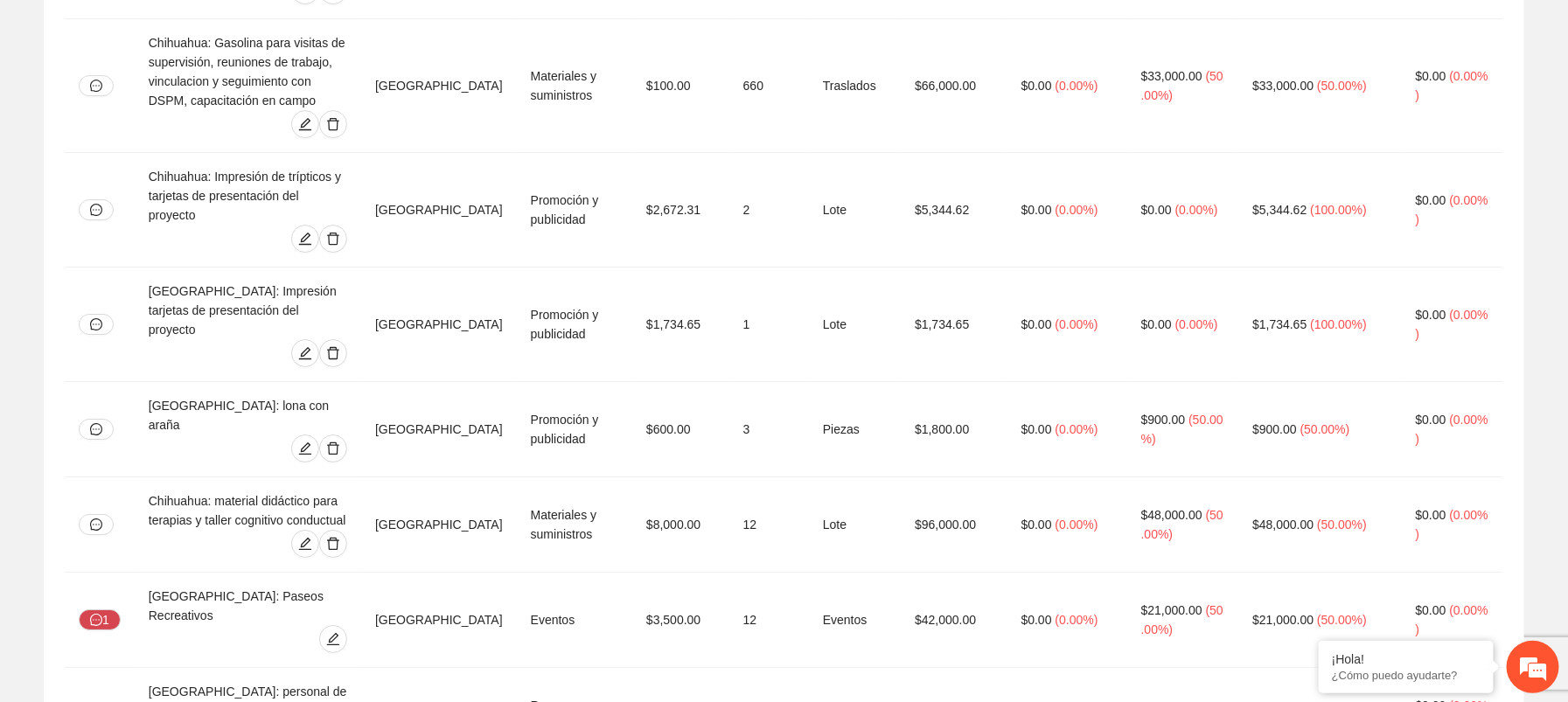 click 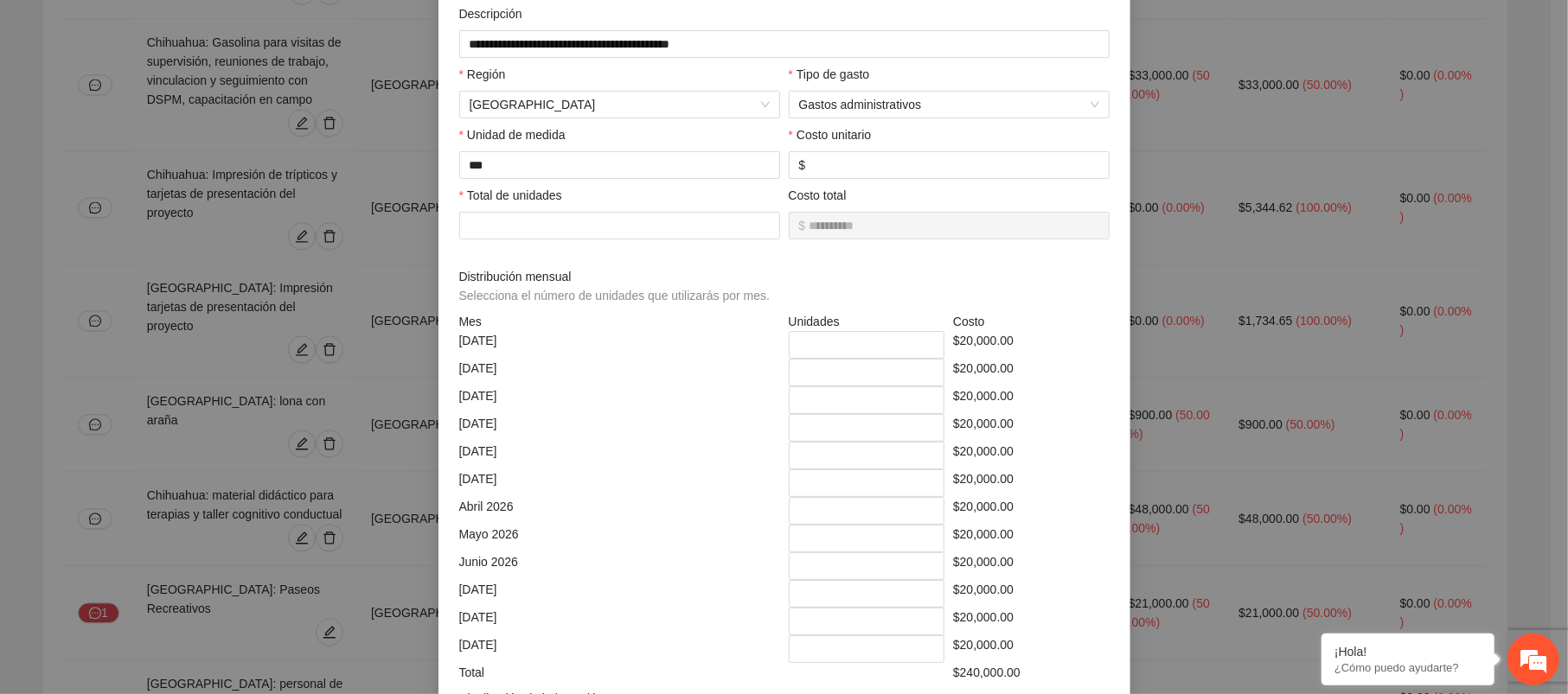 scroll, scrollTop: 406, scrollLeft: 0, axis: vertical 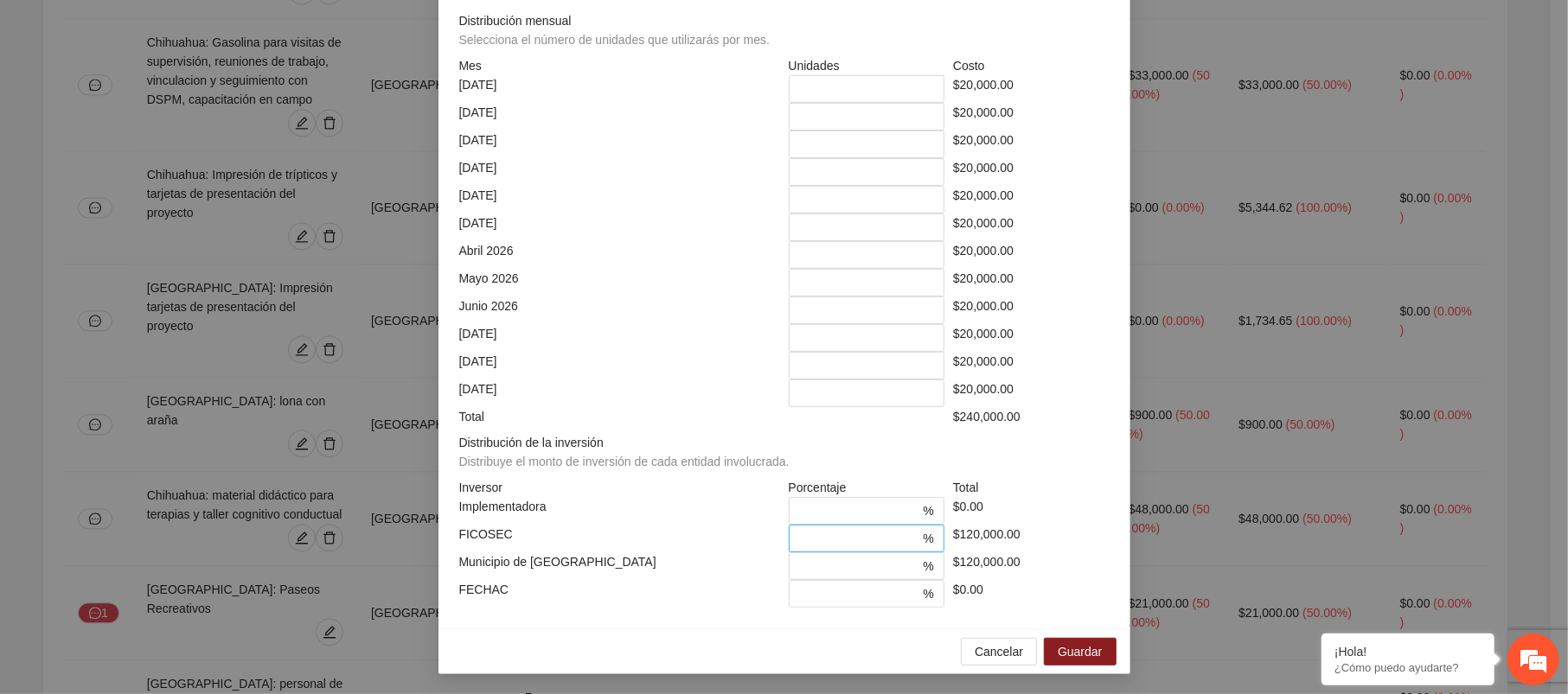 click on "** %" at bounding box center [867, 538] 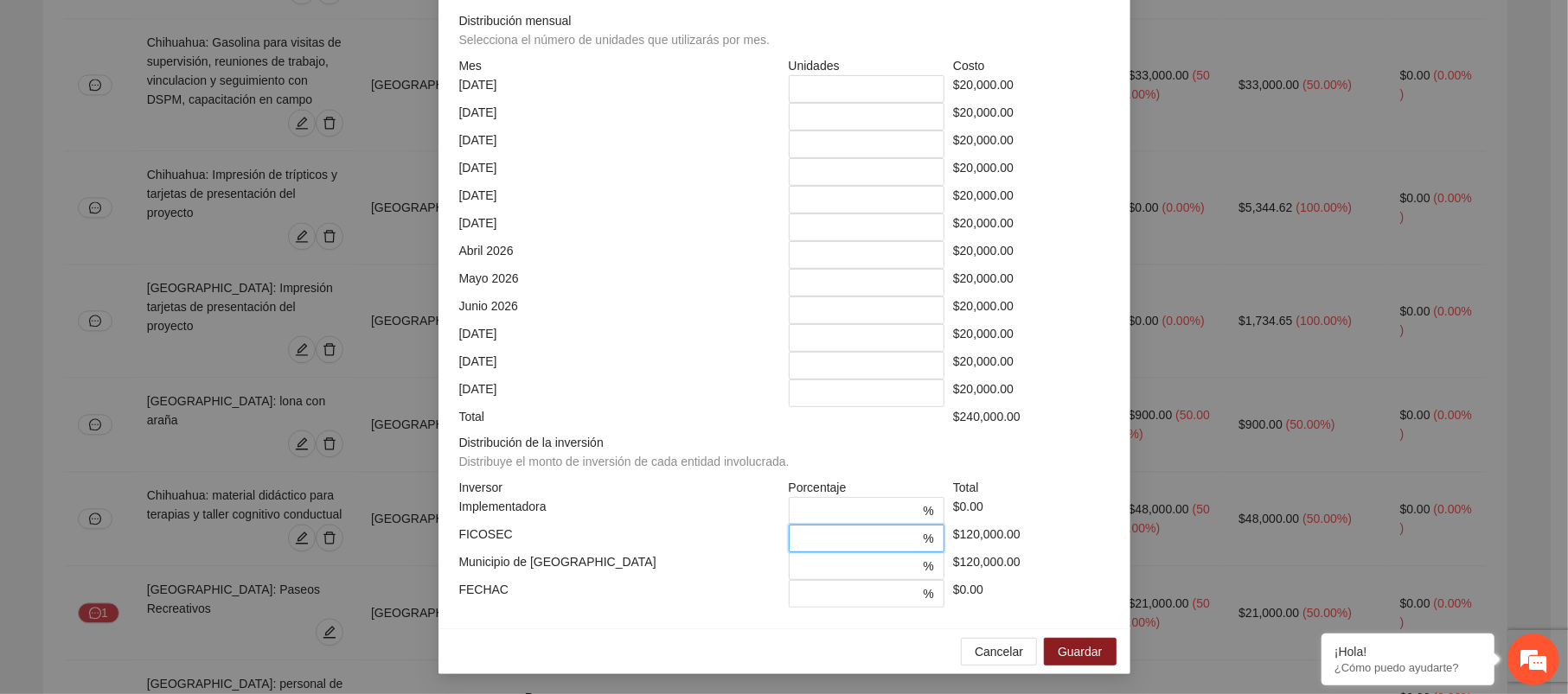 click on "**" at bounding box center (860, 538) 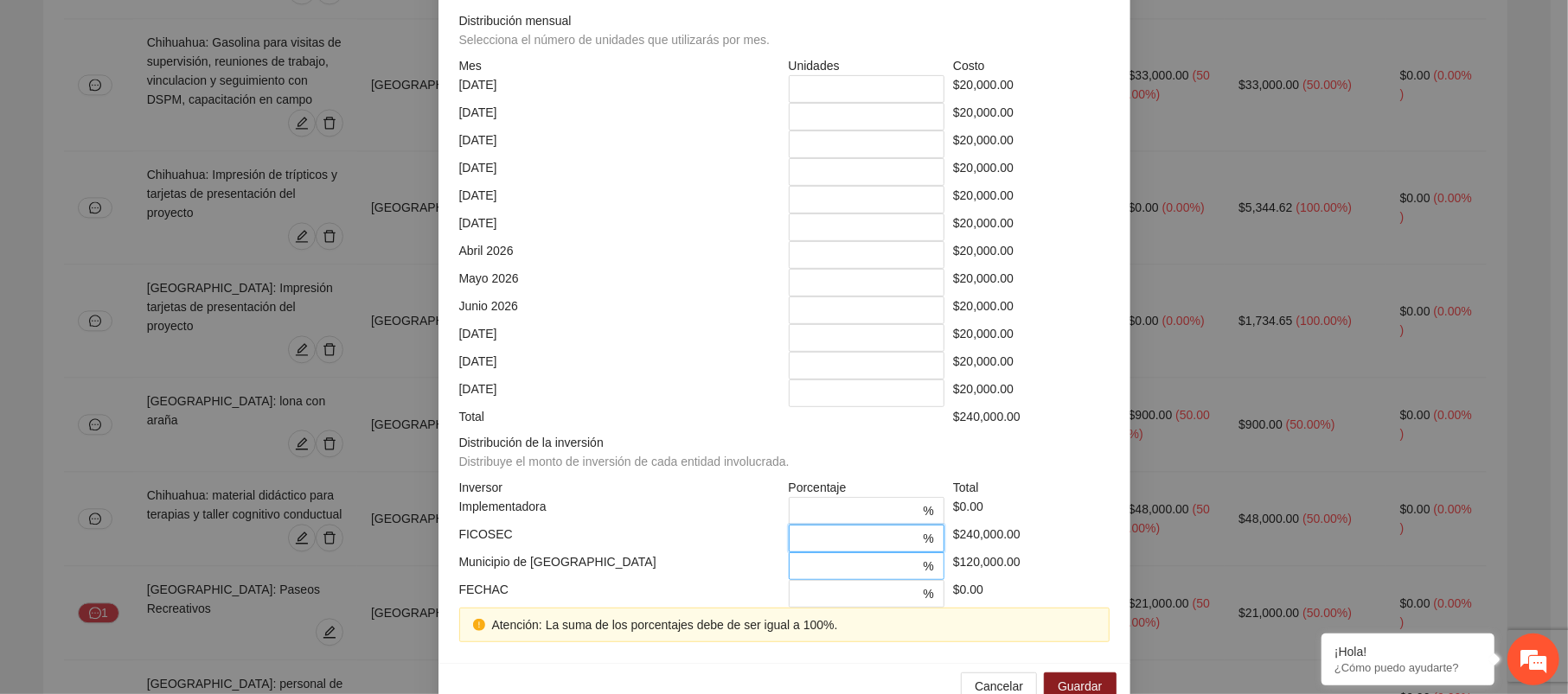 type on "***" 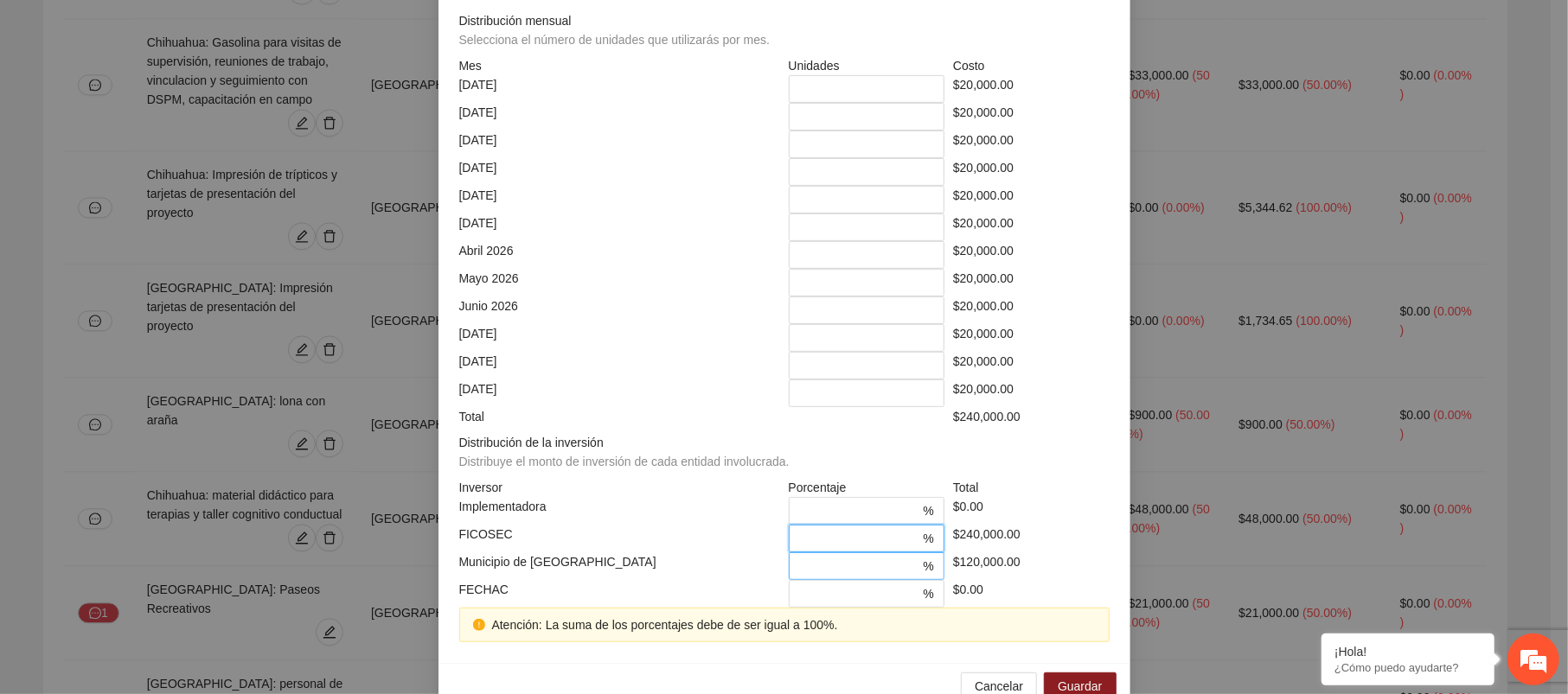 click on "**" at bounding box center (860, 566) 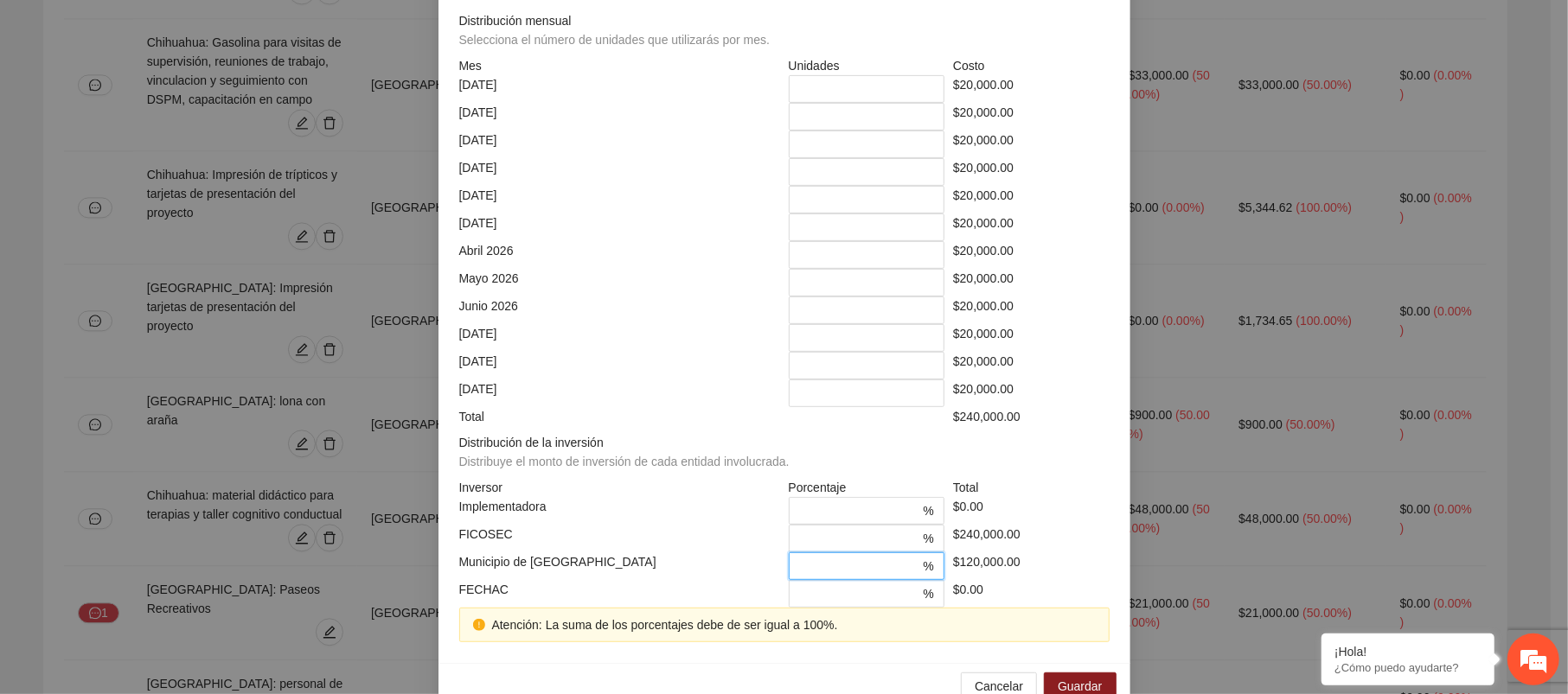 type on "*" 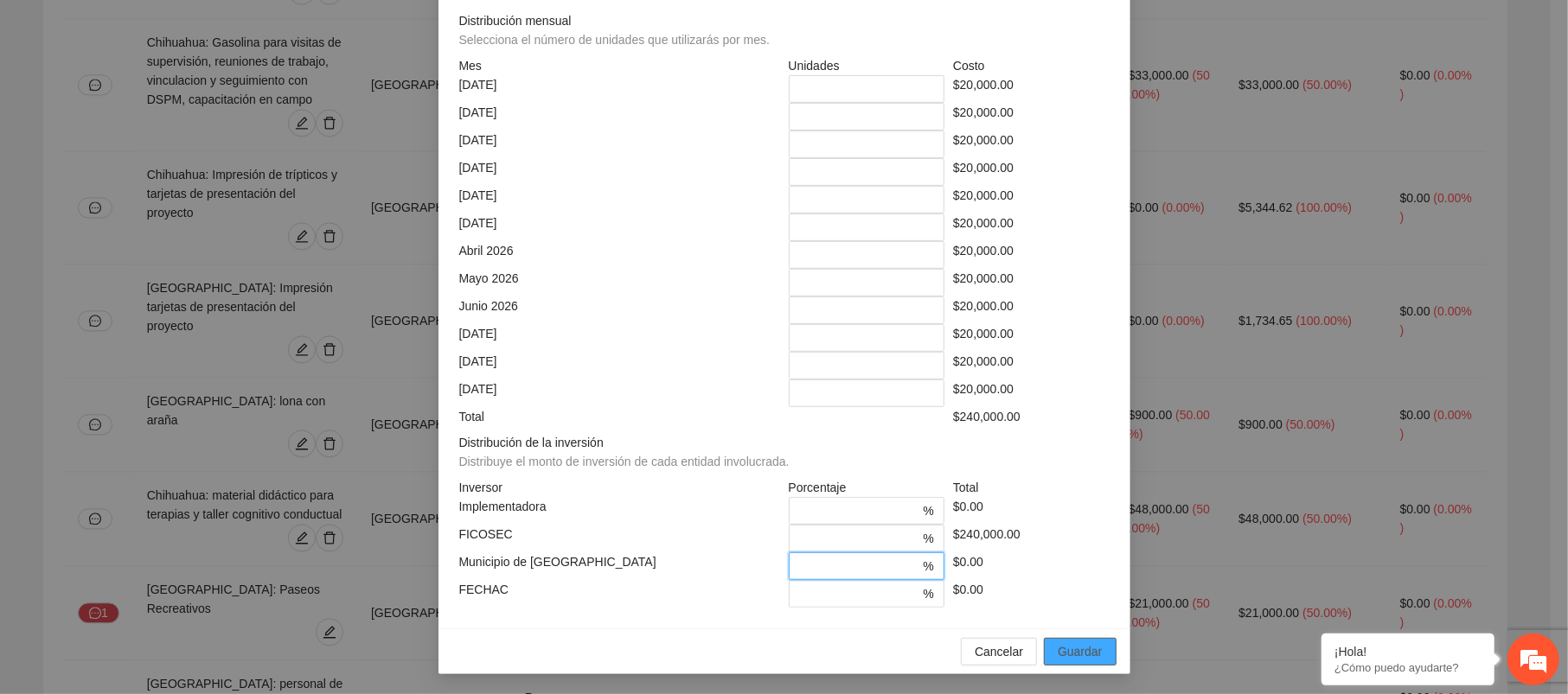 type 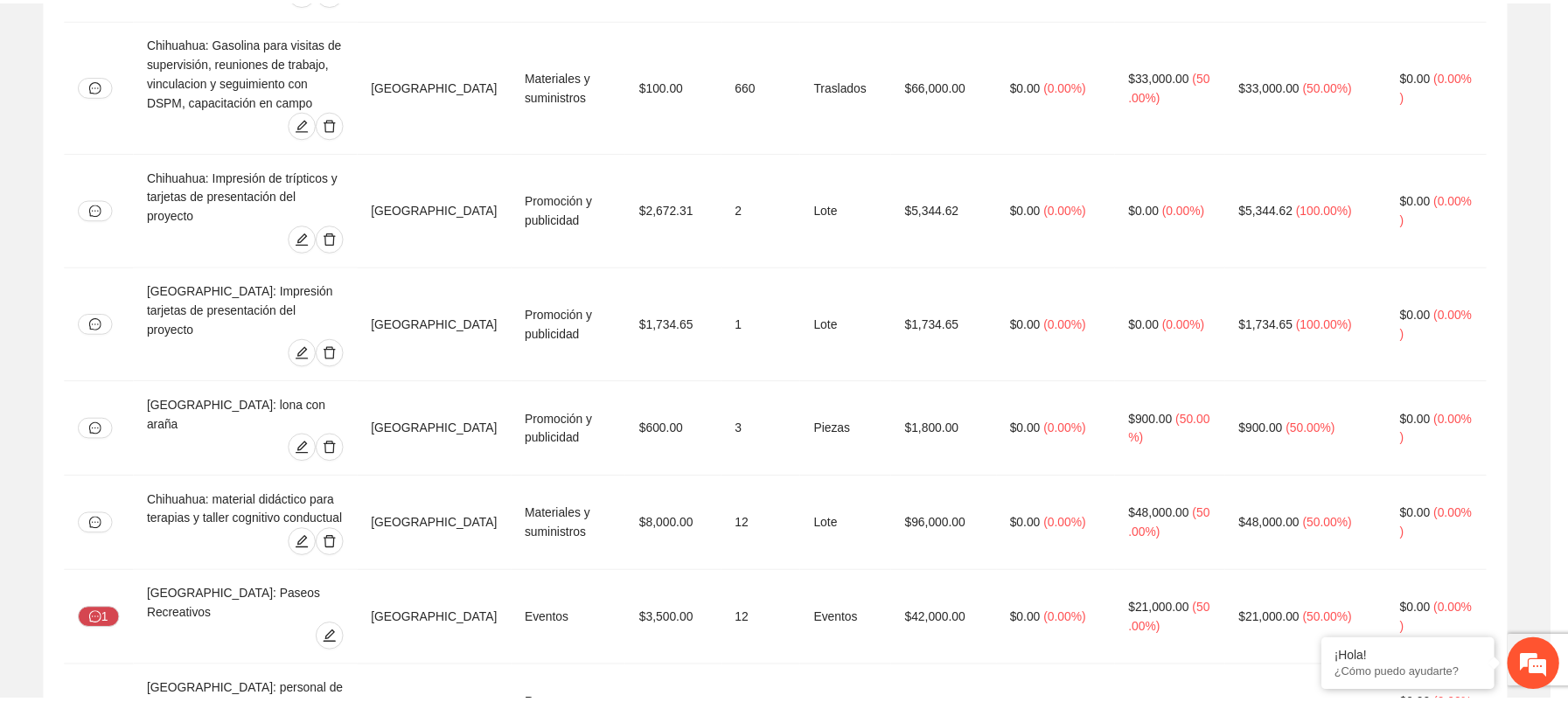scroll, scrollTop: 0, scrollLeft: 0, axis: both 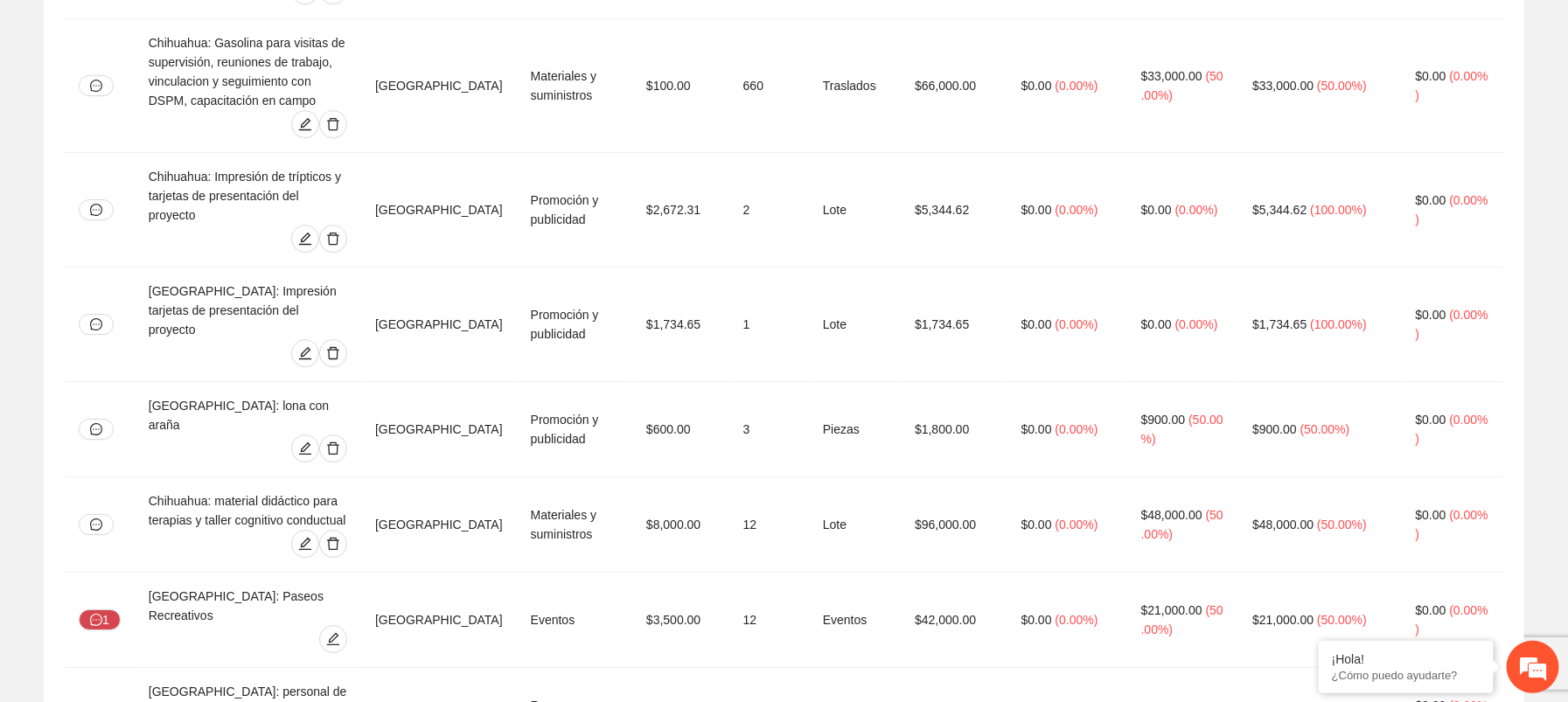 click on "1" at bounding box center (100, 810) 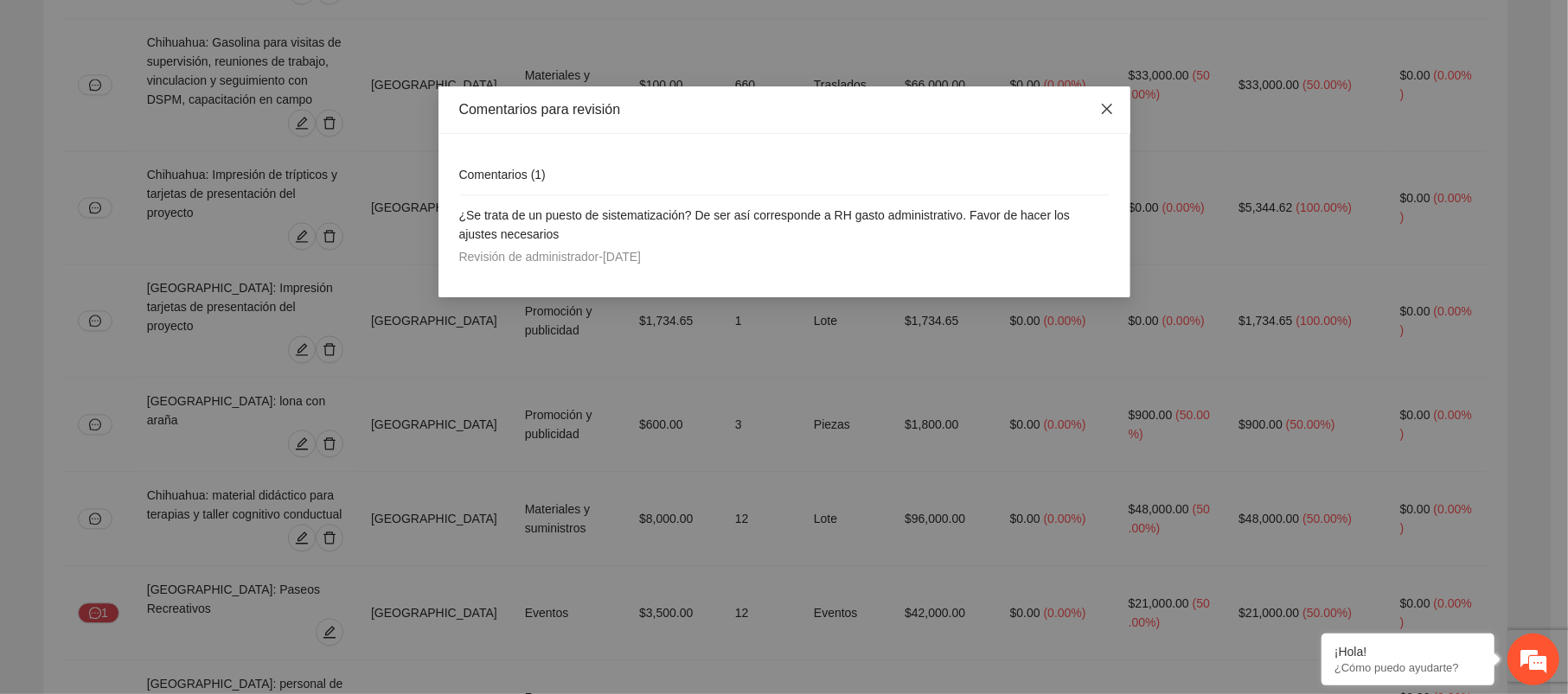 click 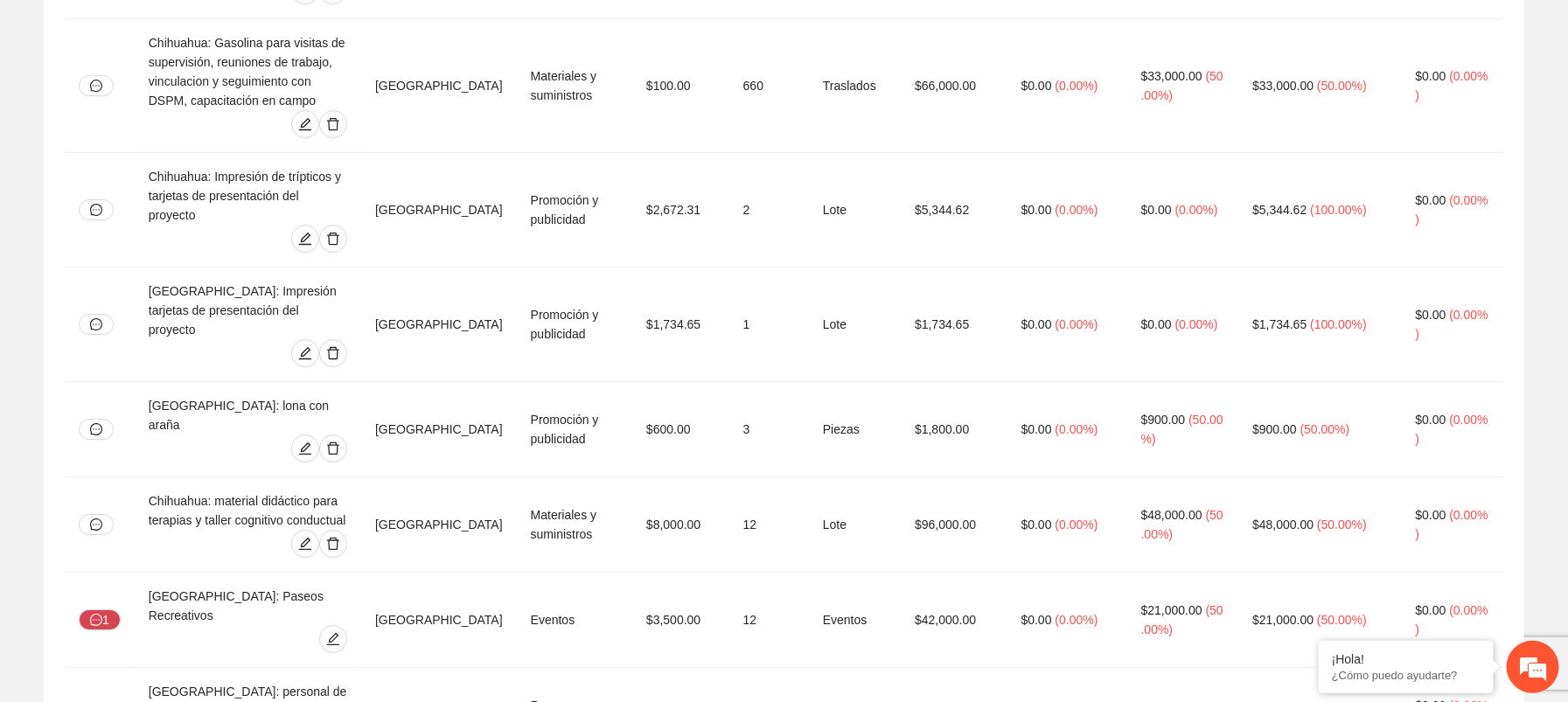 click 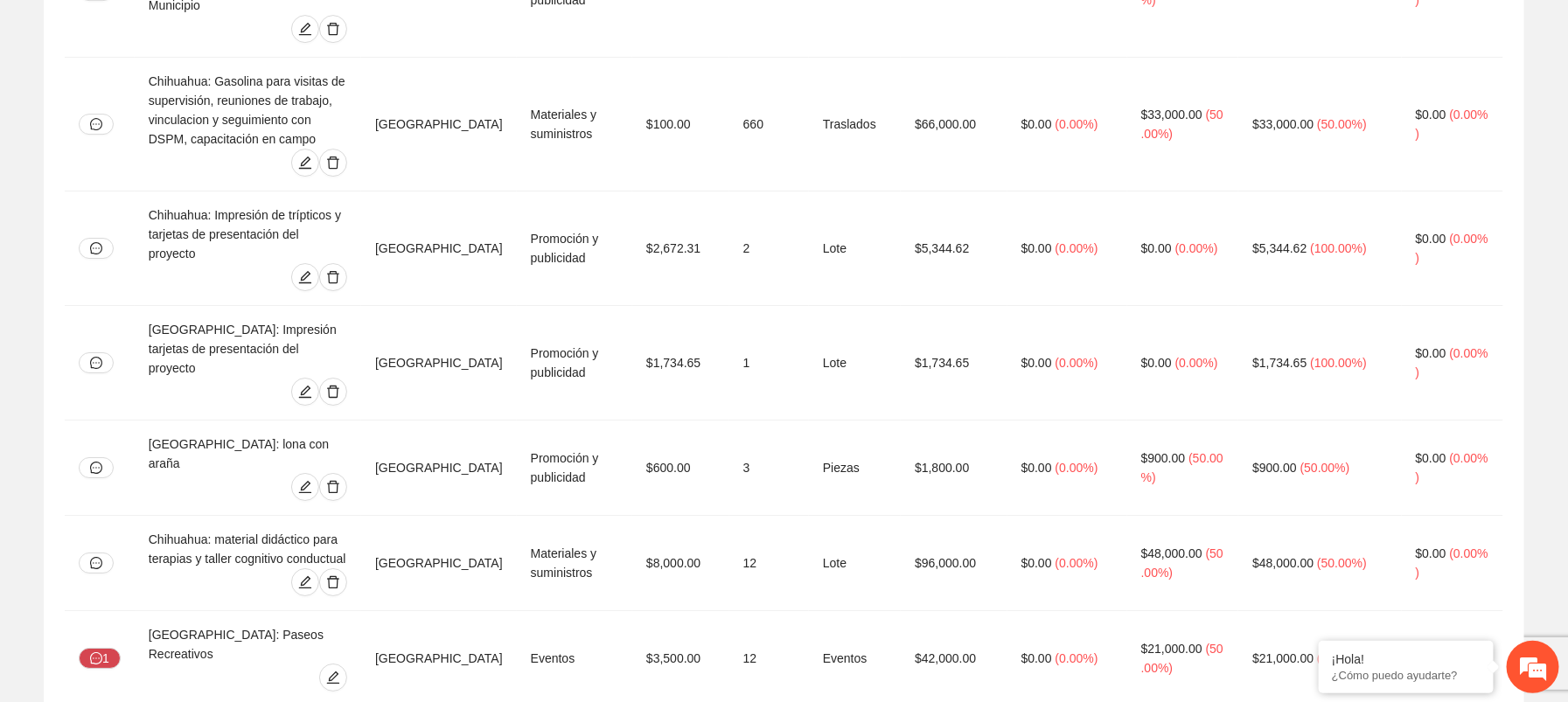 scroll, scrollTop: 2781, scrollLeft: 0, axis: vertical 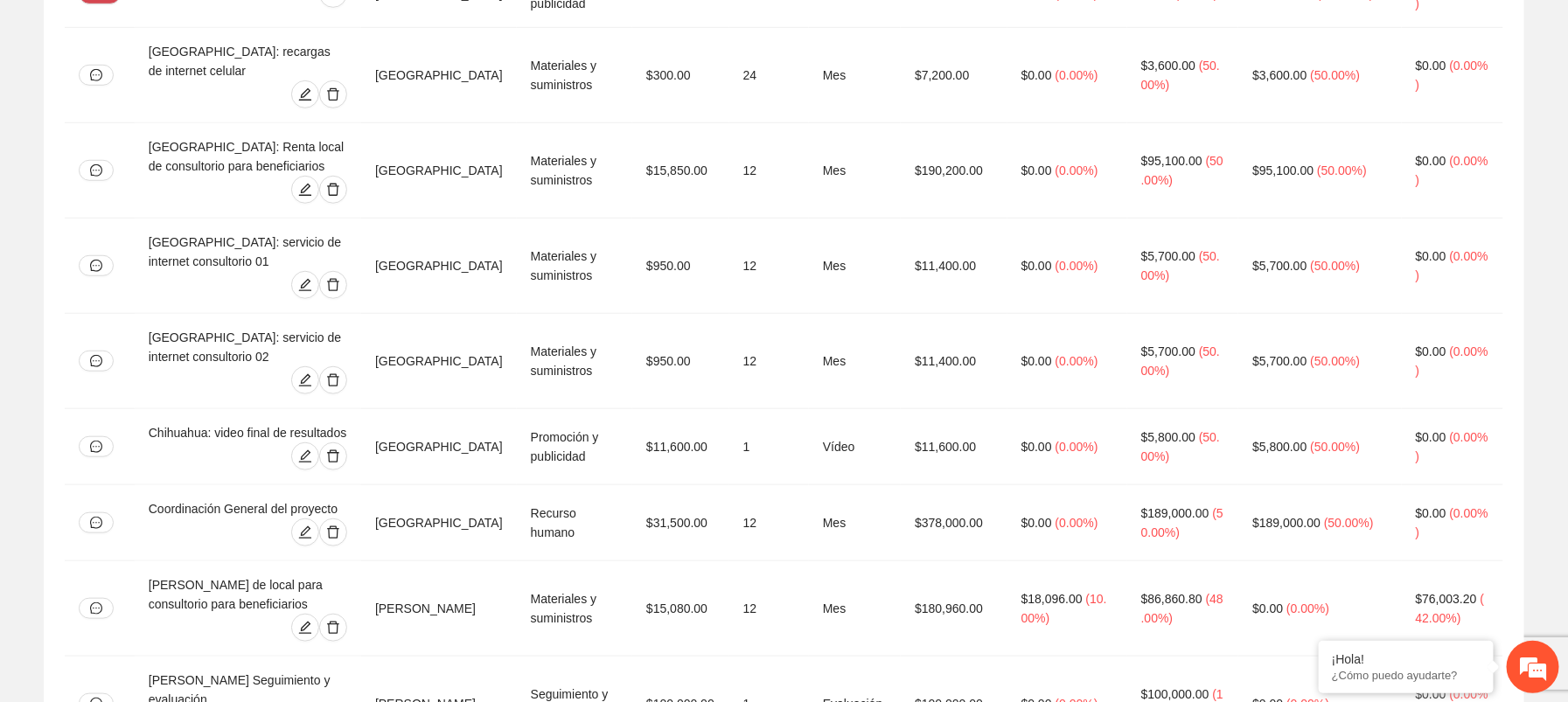 click 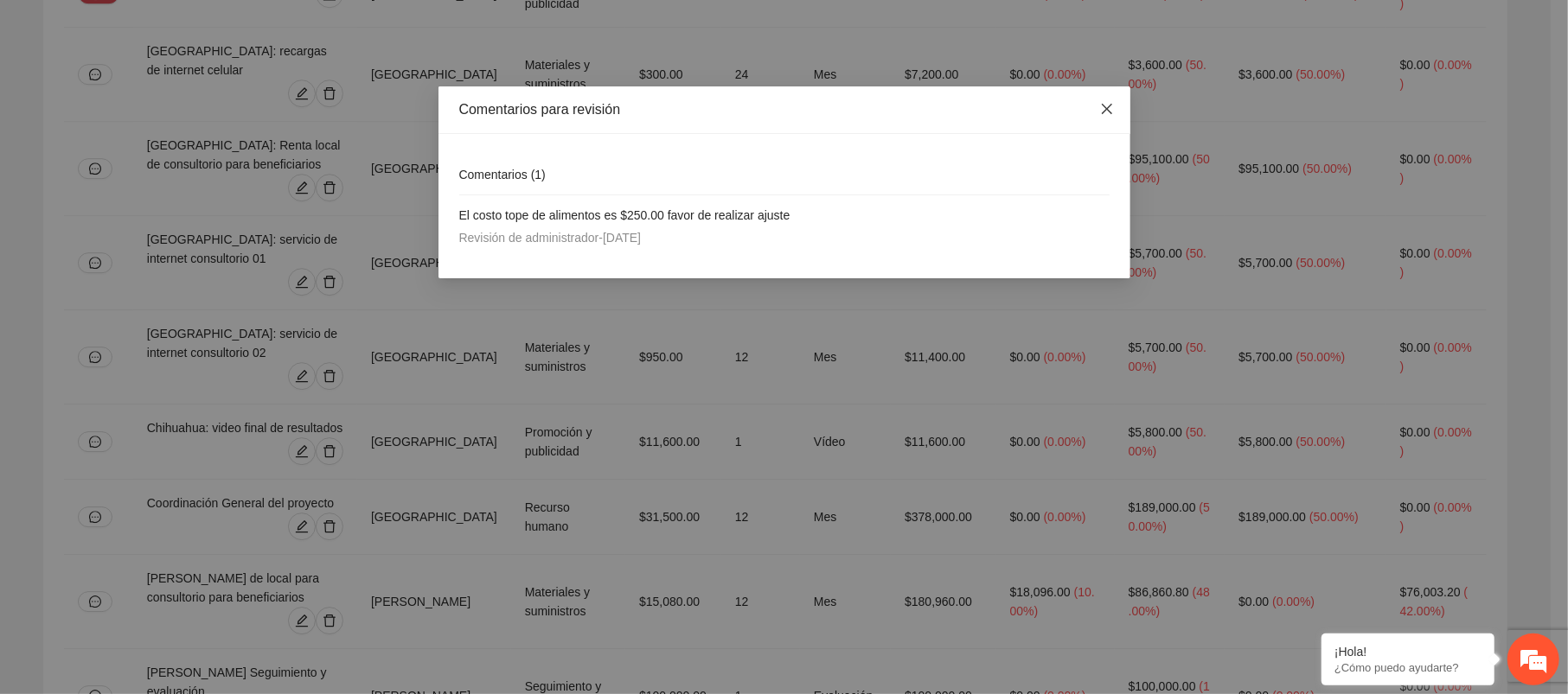 click 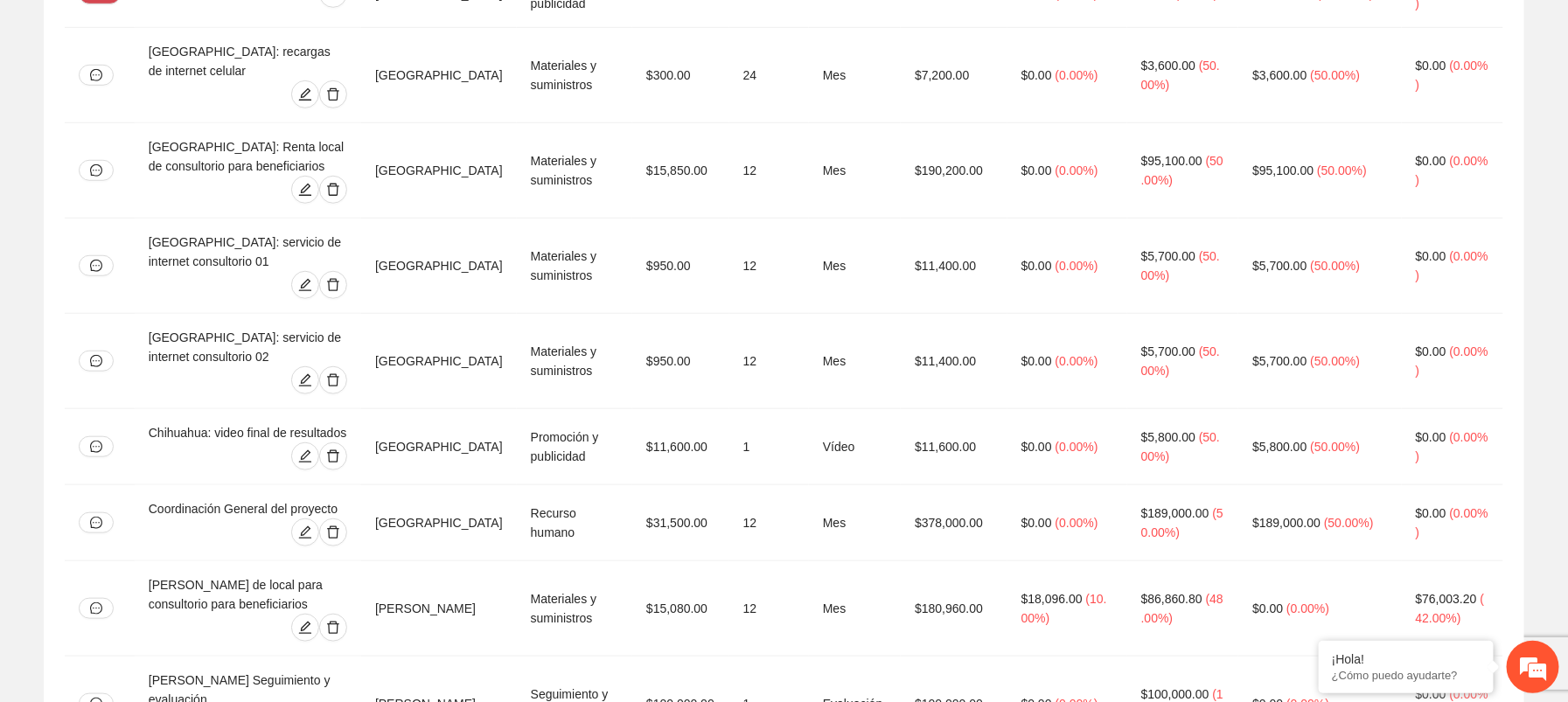click 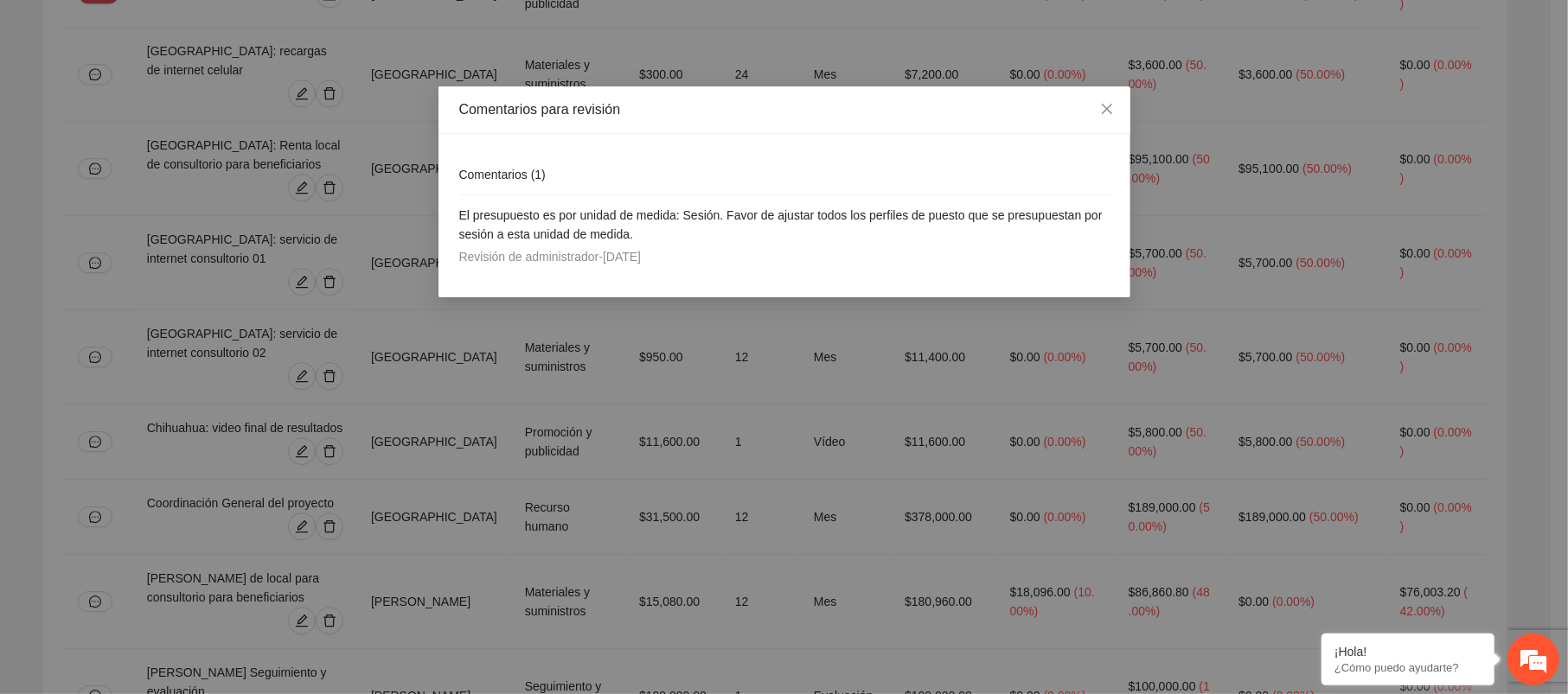 click on "Comentarios para revisión Comentarios ( 1 ) El presupuesto es por unidad de medida: Sesión. Favor de ajustar todos los perfiles de puesto que se presupuestan por sesión a esta unidad de medida.  Revisión de administrador  -   25/06/2025" at bounding box center [784, 347] 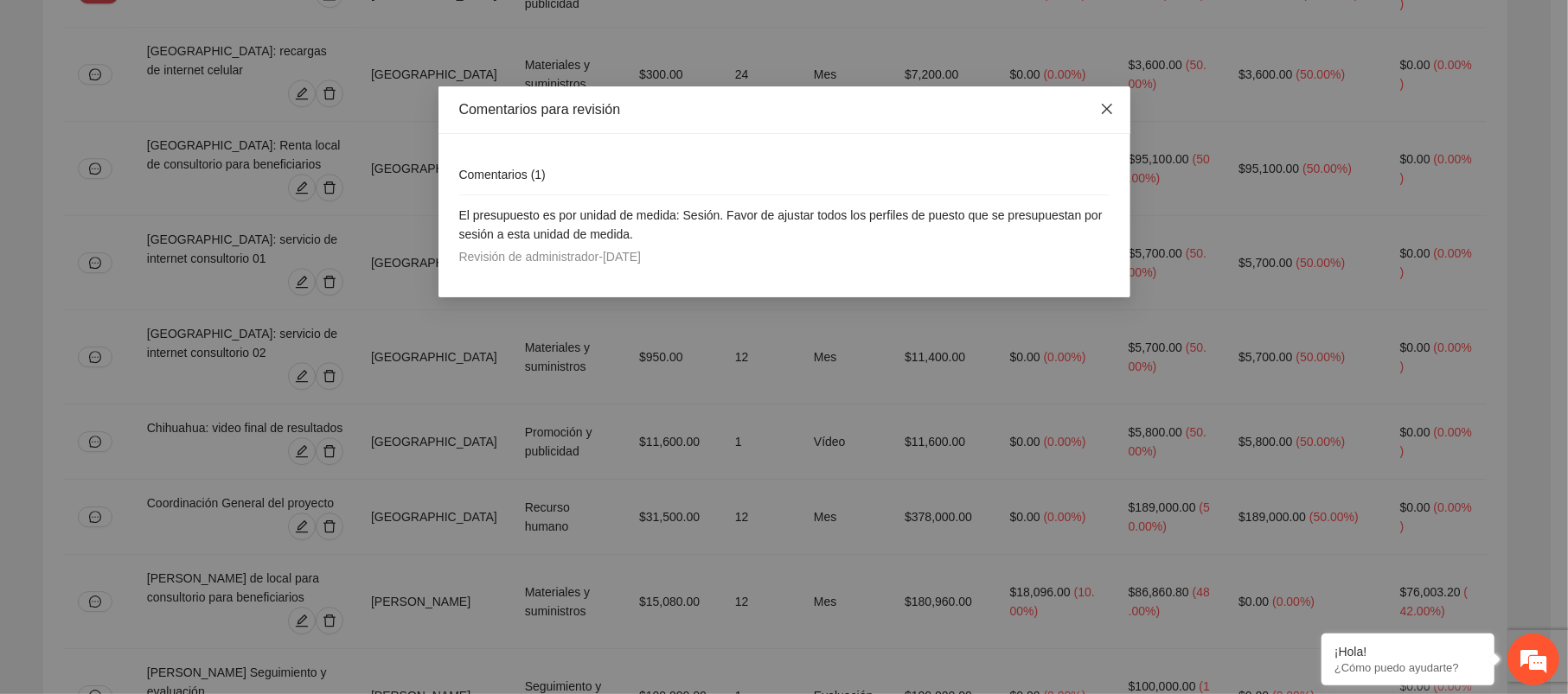 click 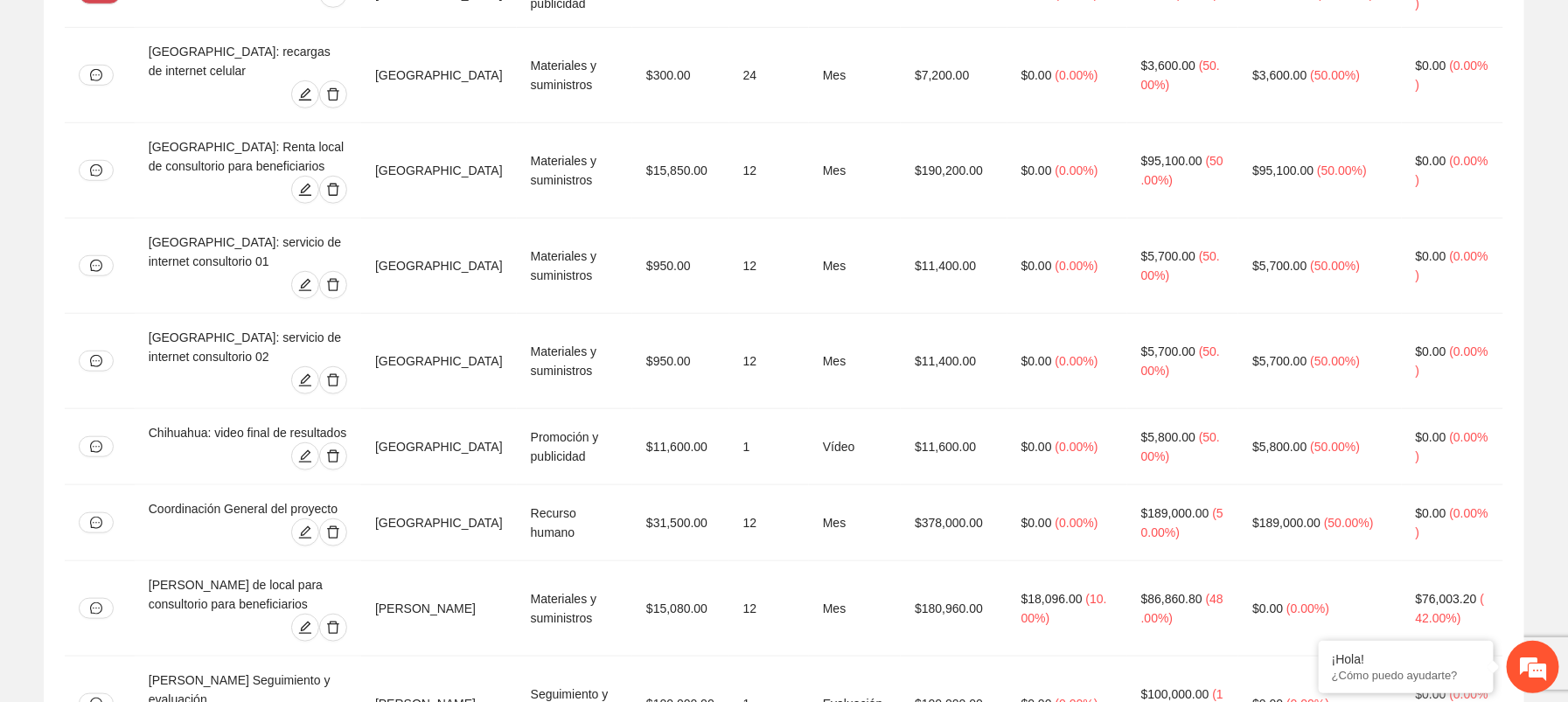 click 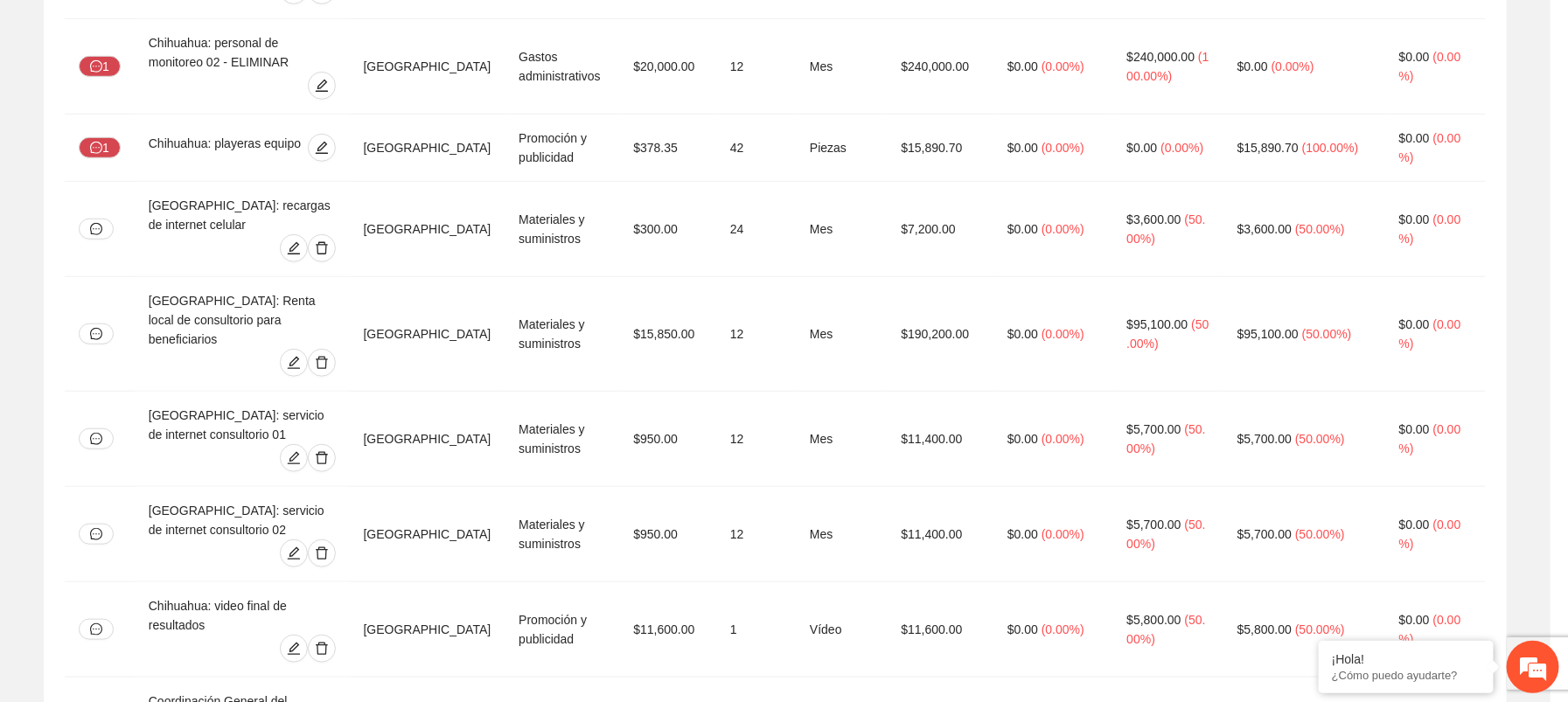 type on "********" 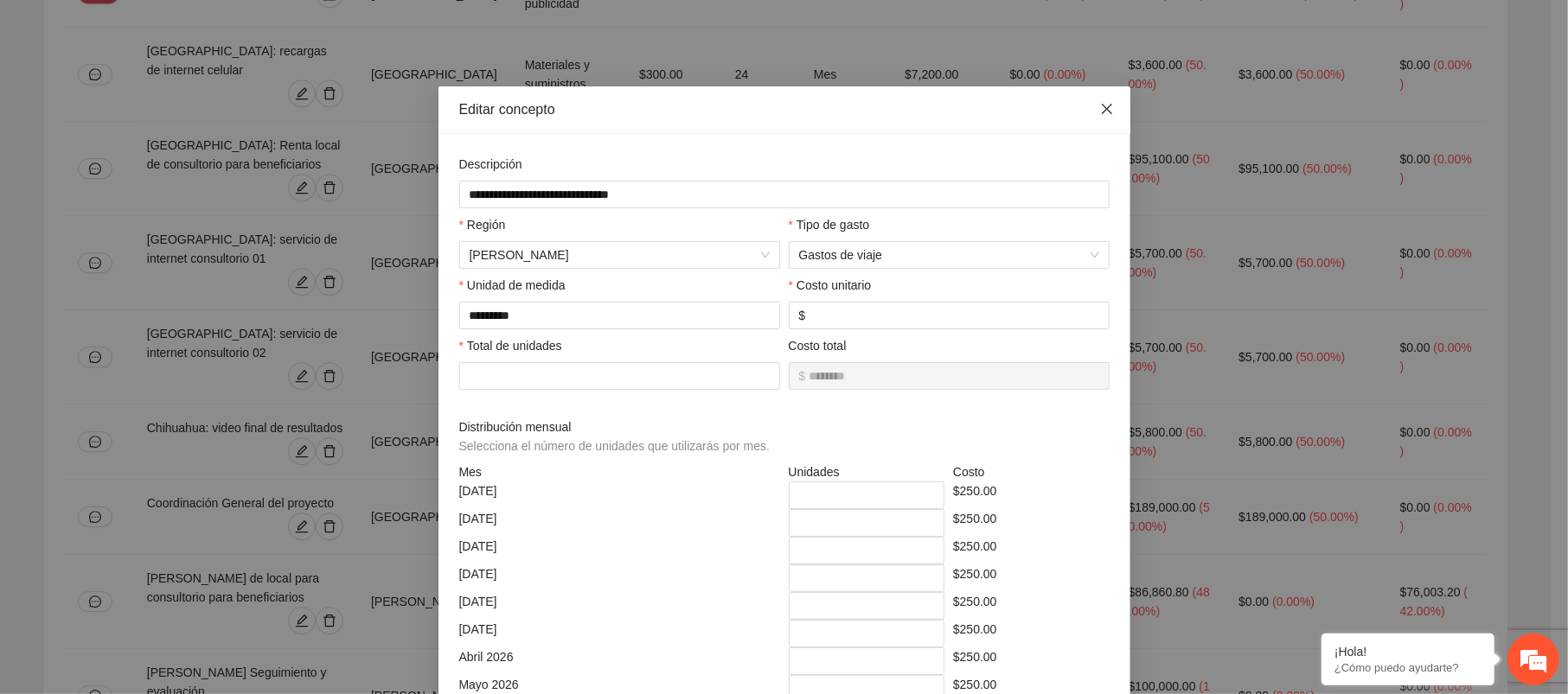 click 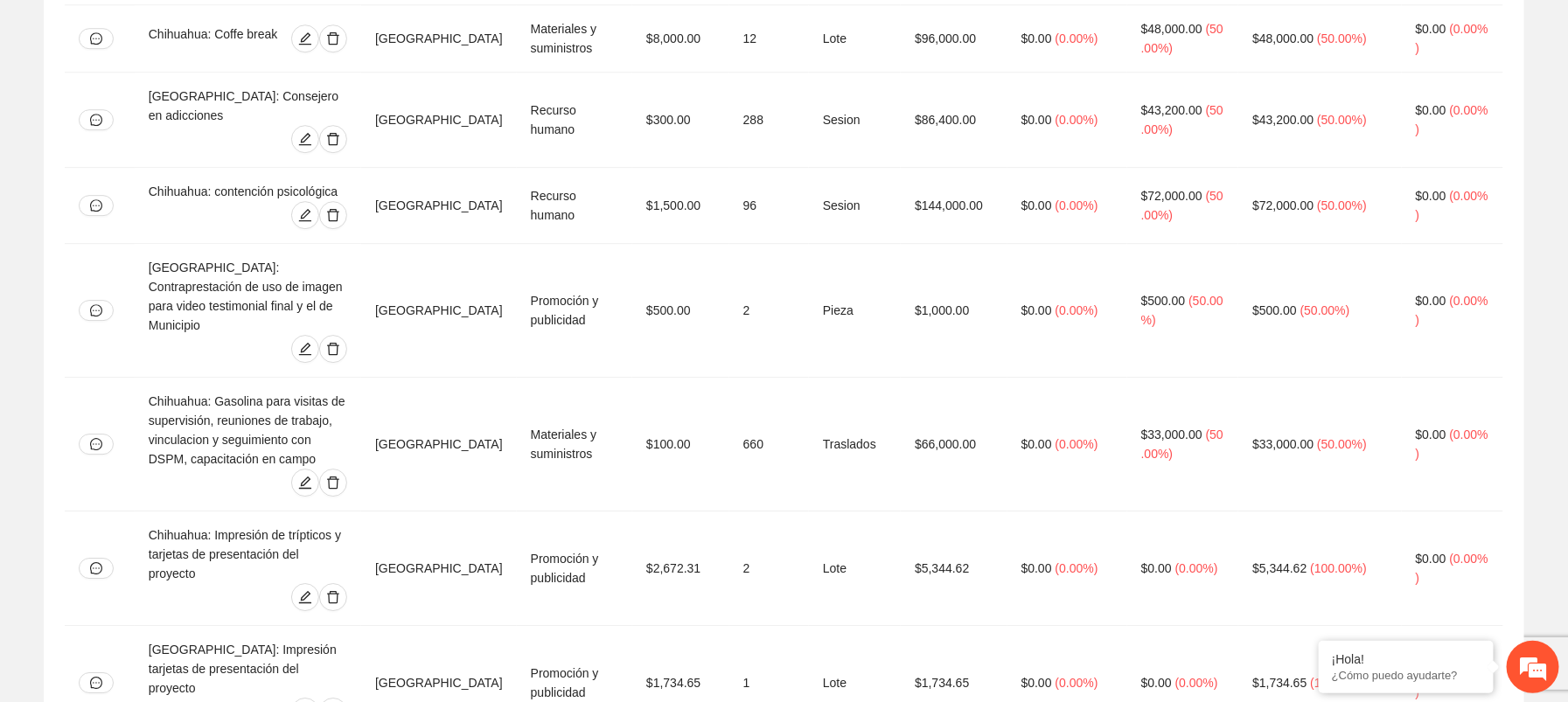 scroll, scrollTop: 2226, scrollLeft: 0, axis: vertical 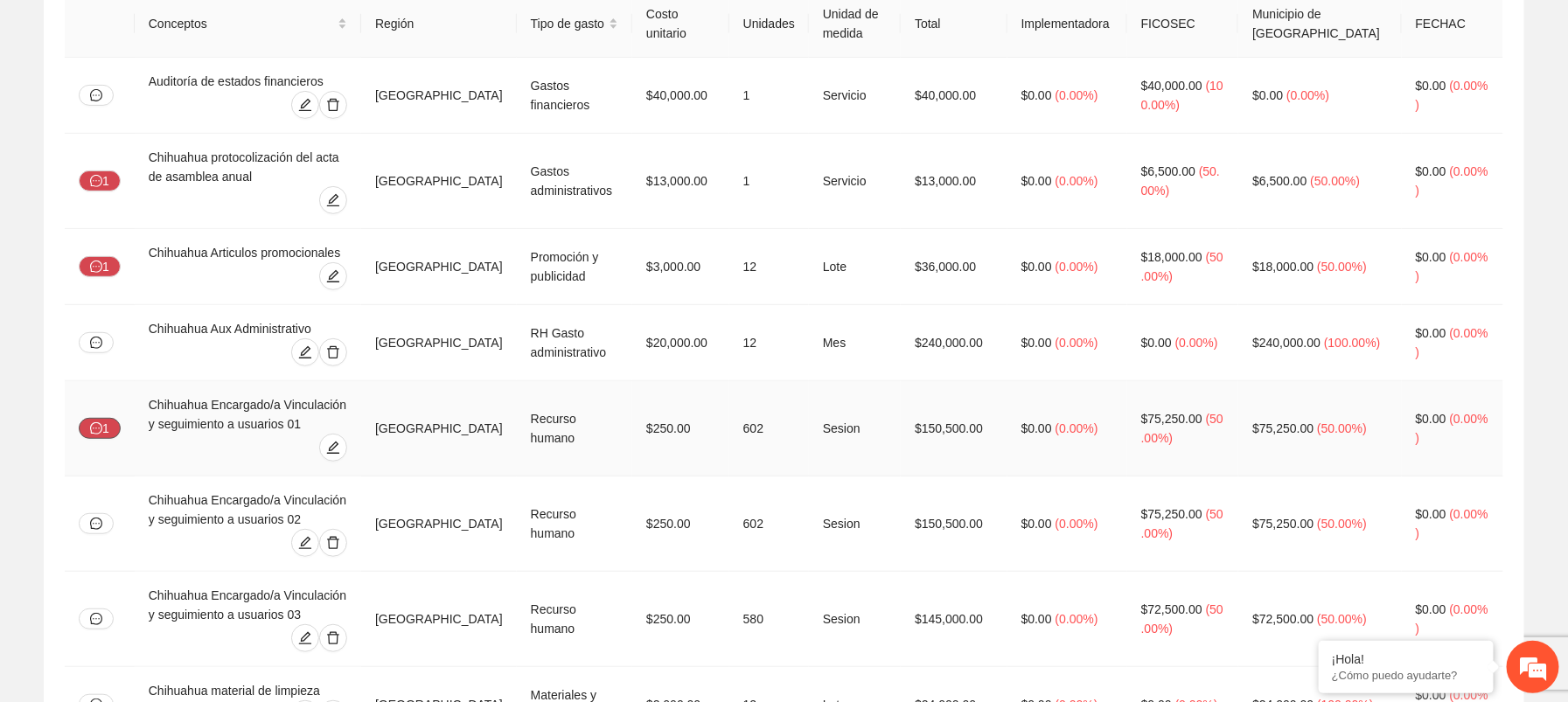 click 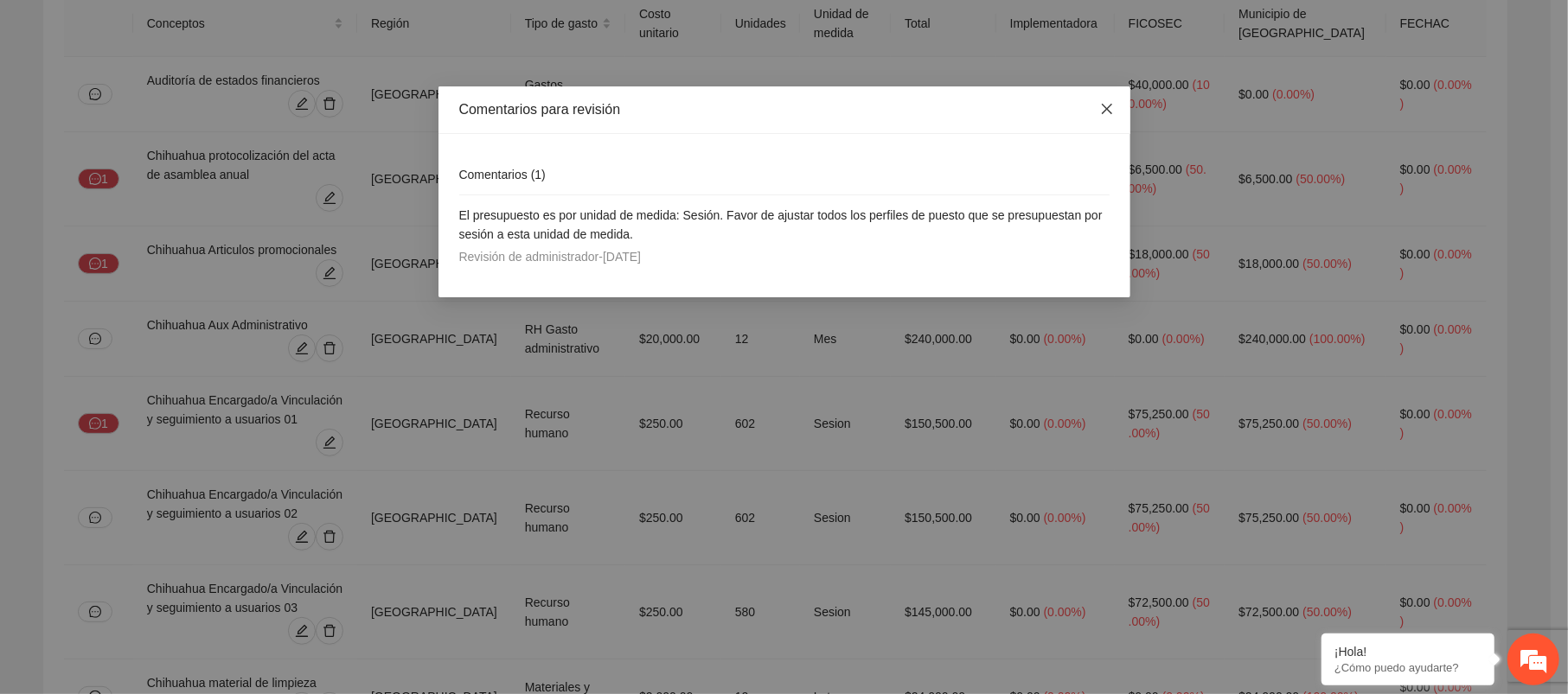 click 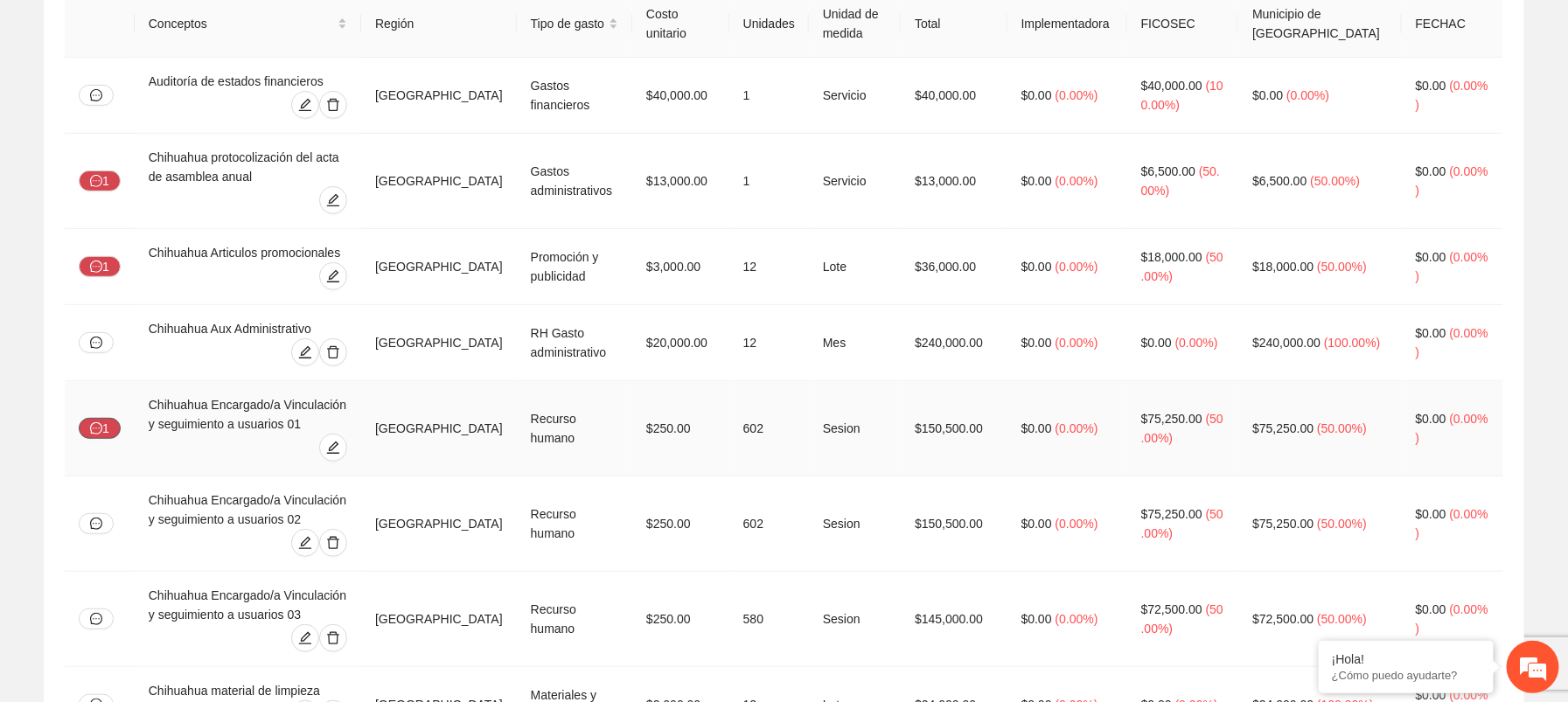 click on "1" at bounding box center [100, 428] 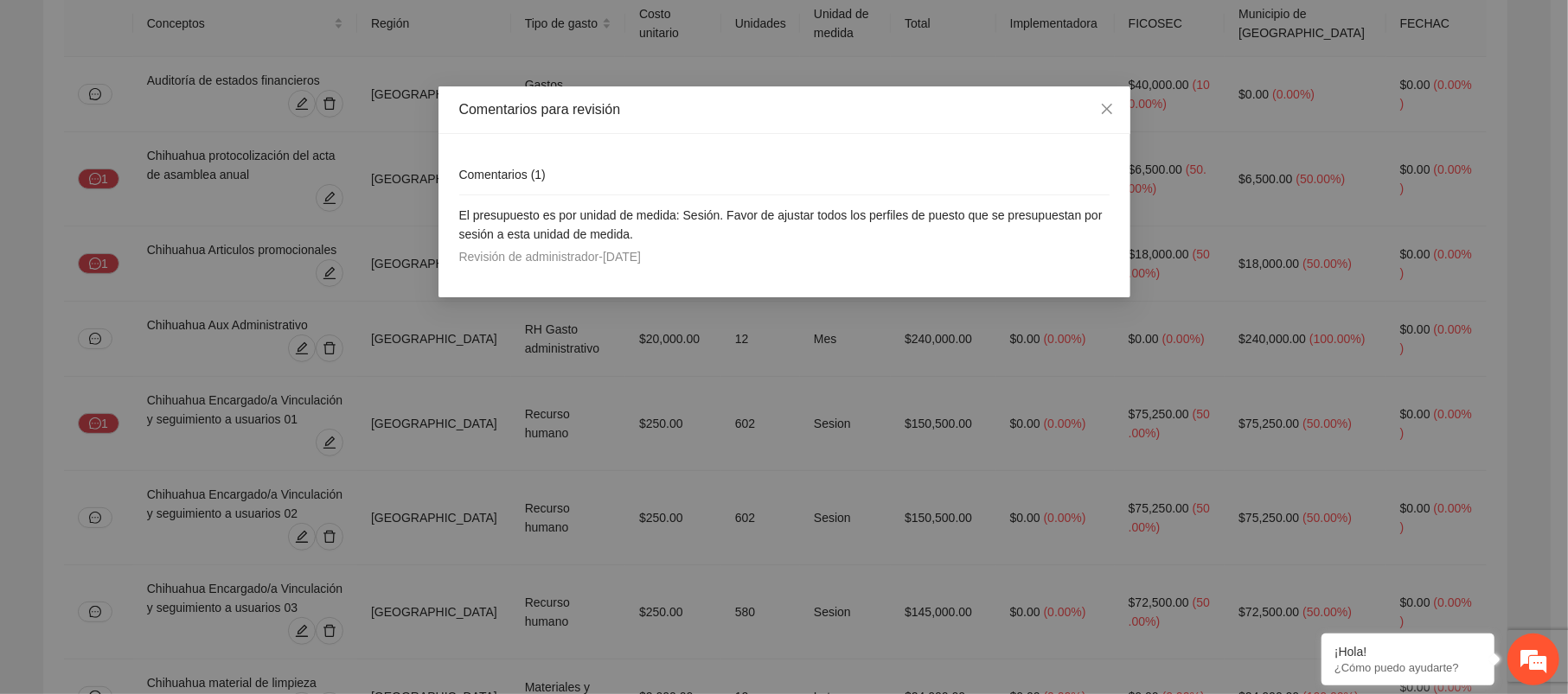 click on "Comentarios para revisión Comentarios ( 1 ) El presupuesto es por unidad de medida: Sesión. Favor de ajustar todos los perfiles de puesto que se presupuestan por sesión a esta unidad de medida.  Revisión de administrador  -   25/06/2025" at bounding box center (784, 347) 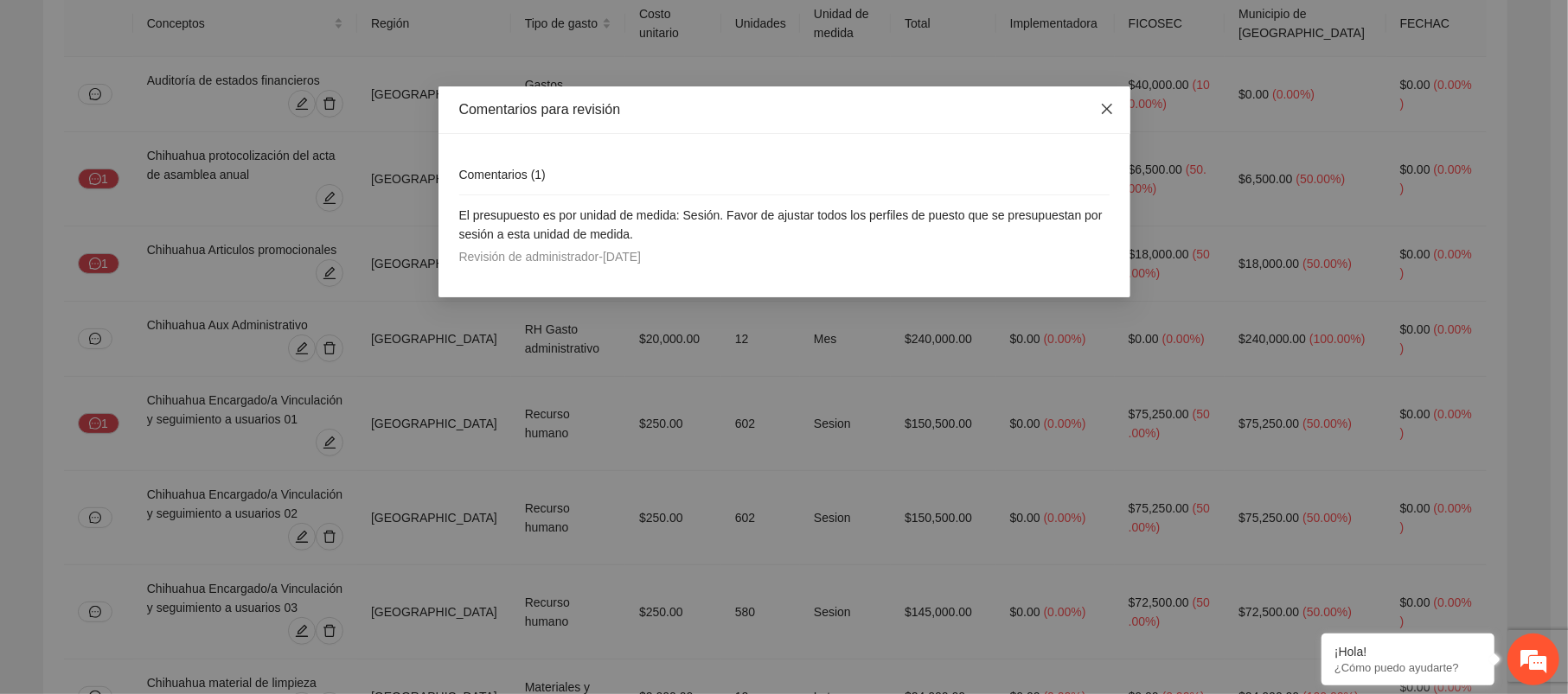 click 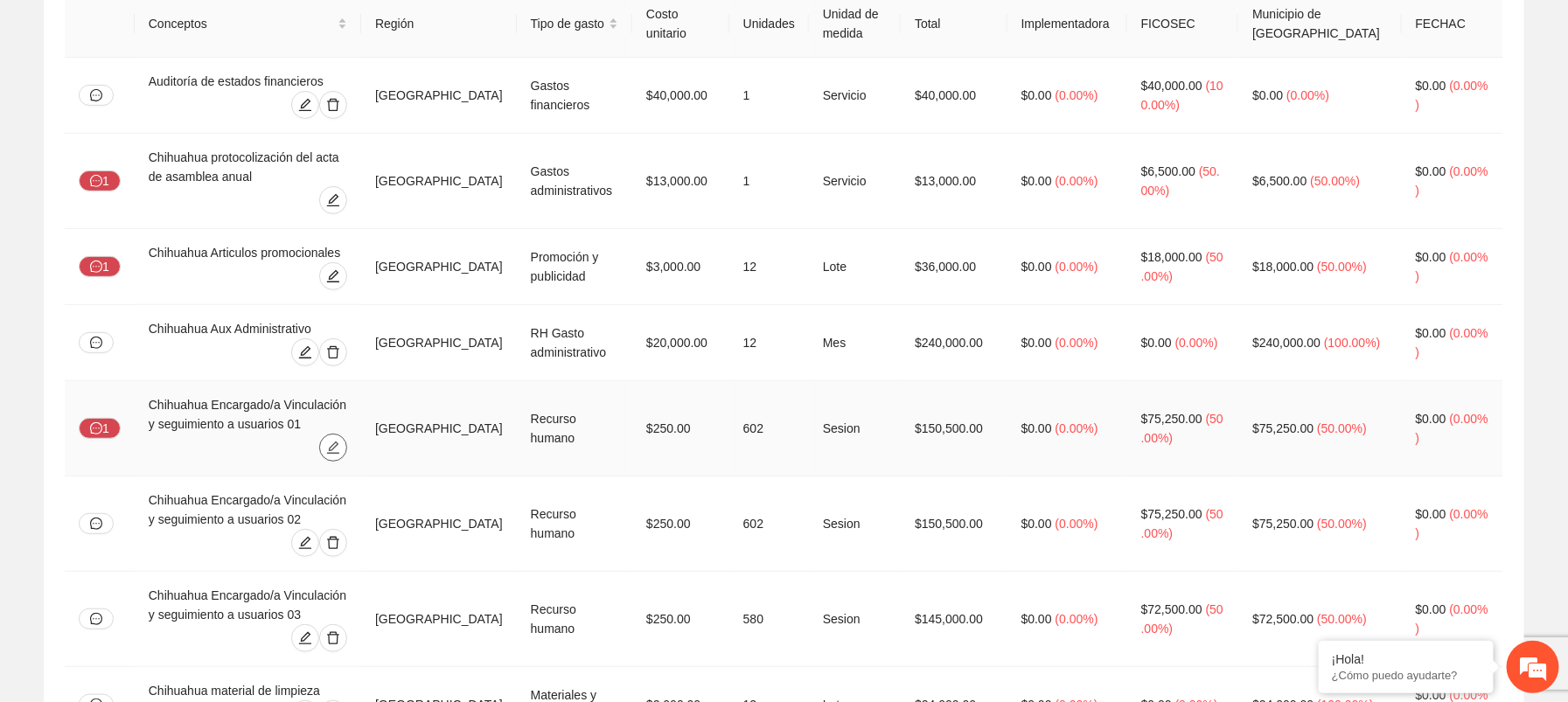 click 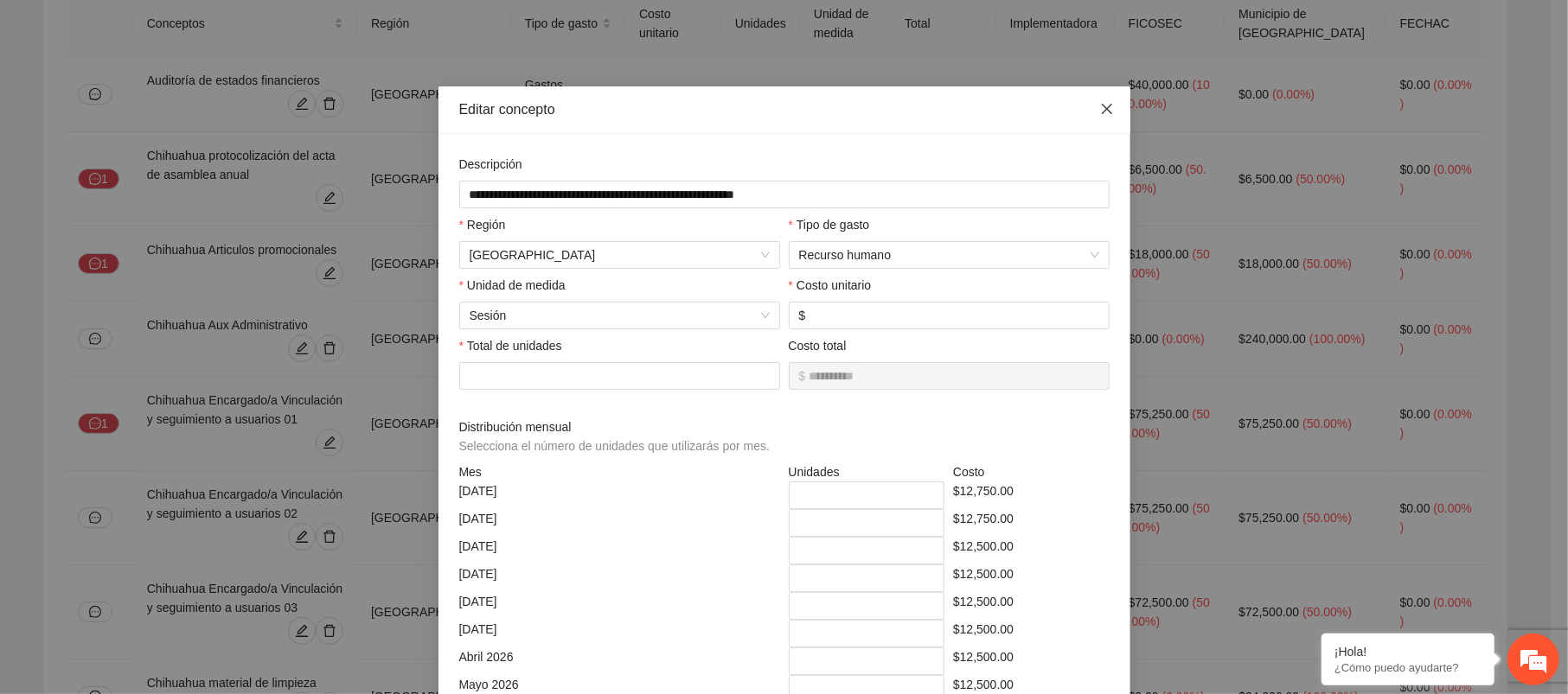 click 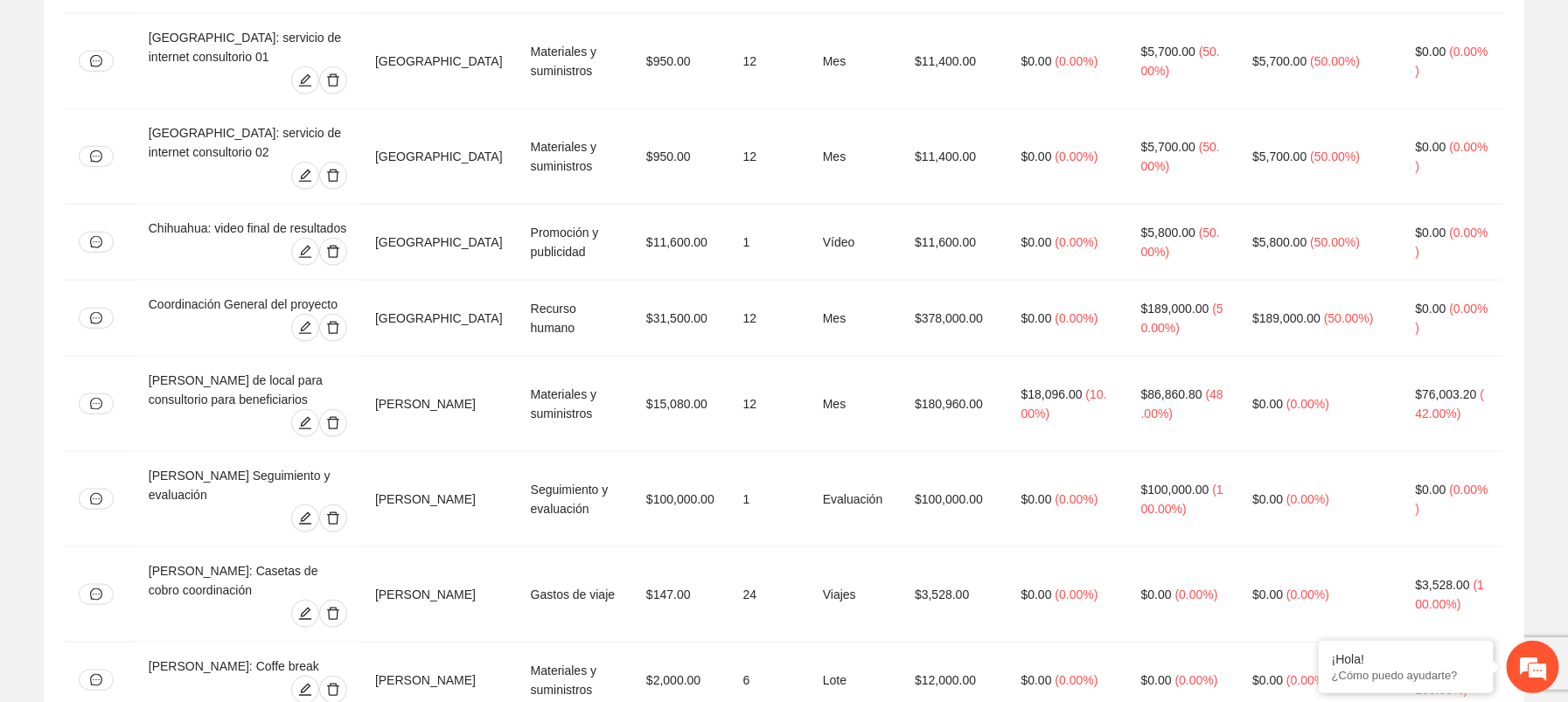 scroll, scrollTop: 3874, scrollLeft: 0, axis: vertical 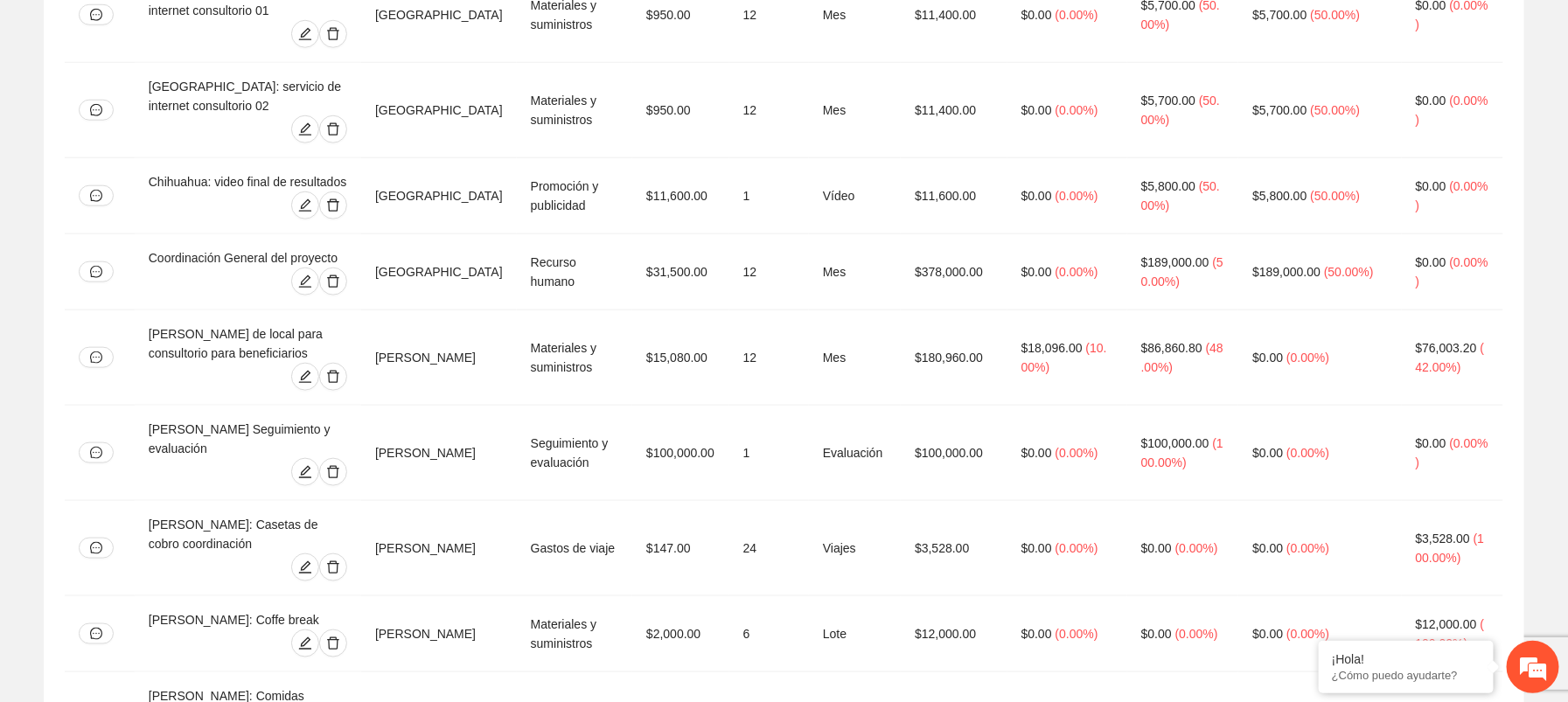 click 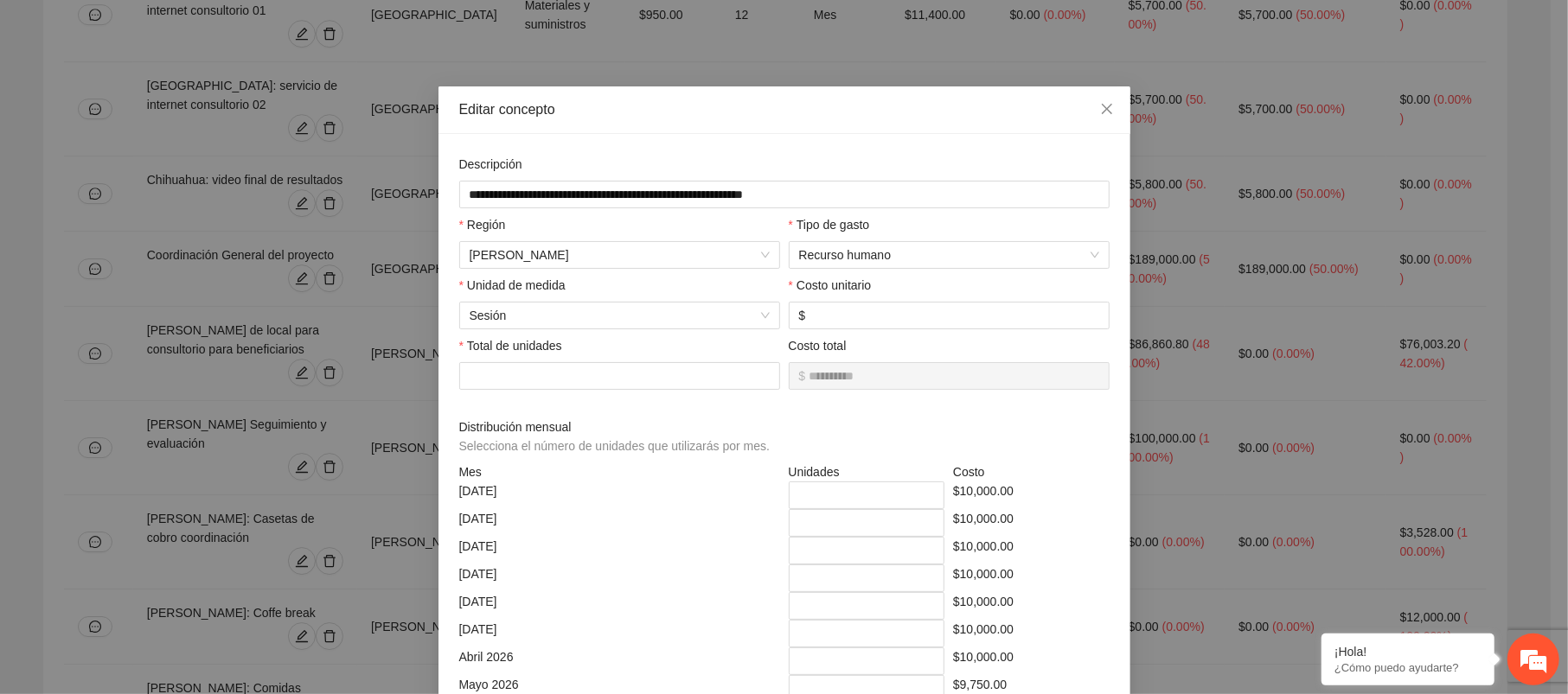 click on "**********" at bounding box center (784, 347) 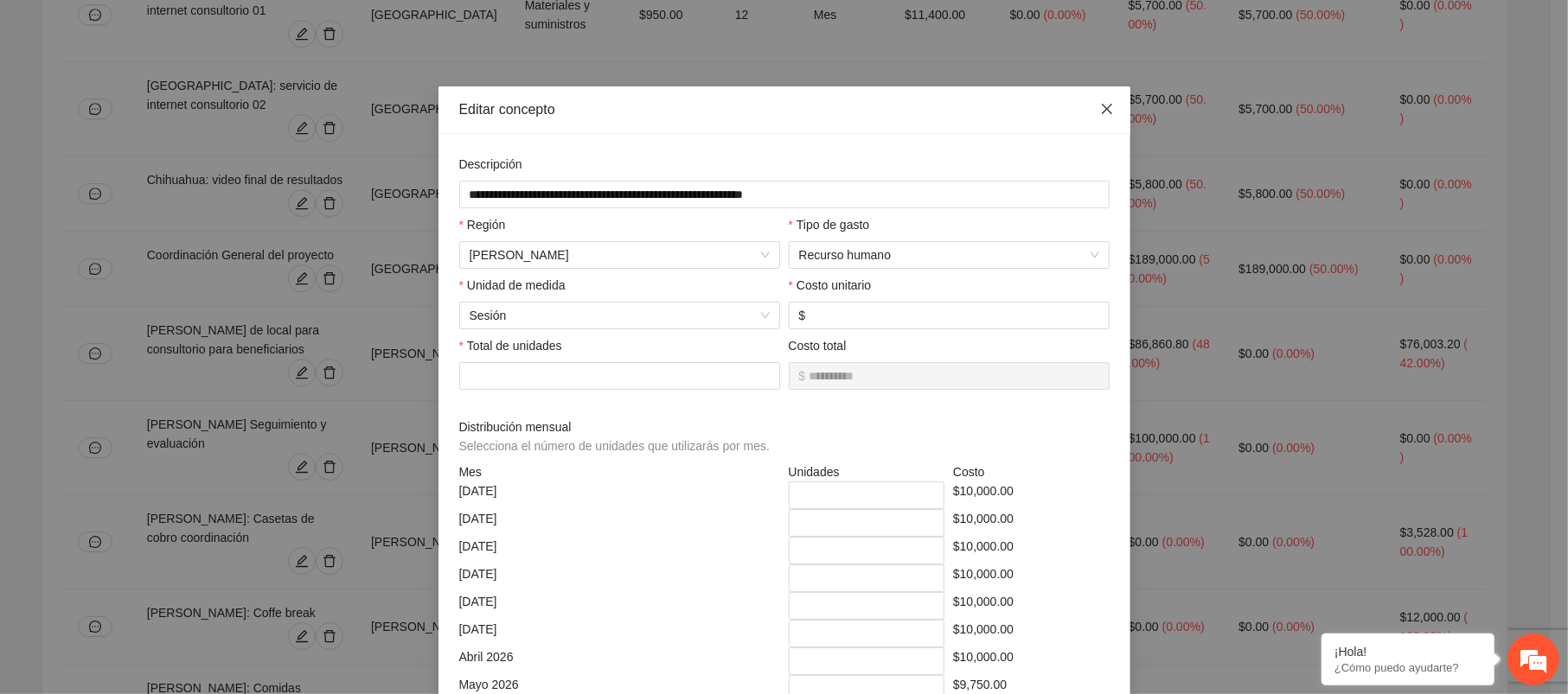 click 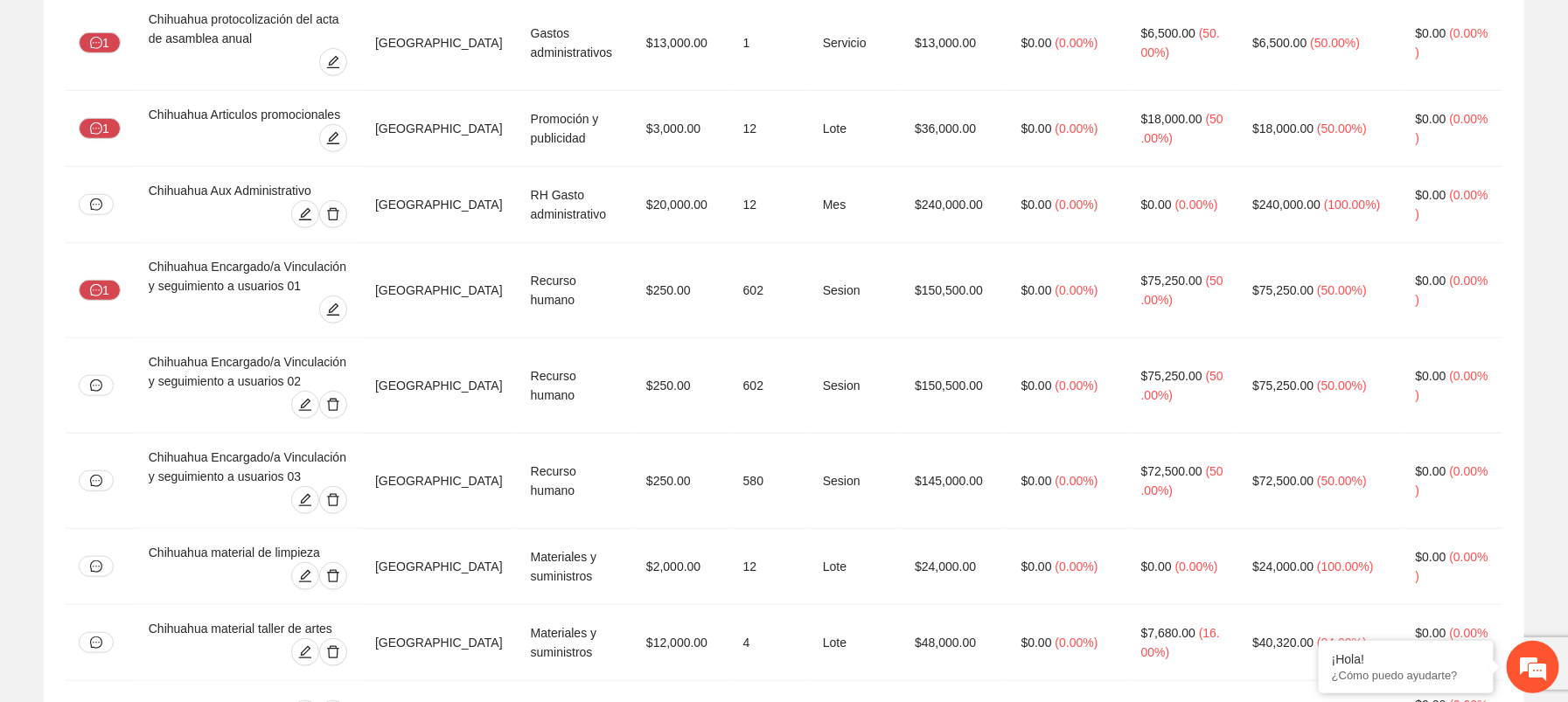 scroll, scrollTop: 424, scrollLeft: 0, axis: vertical 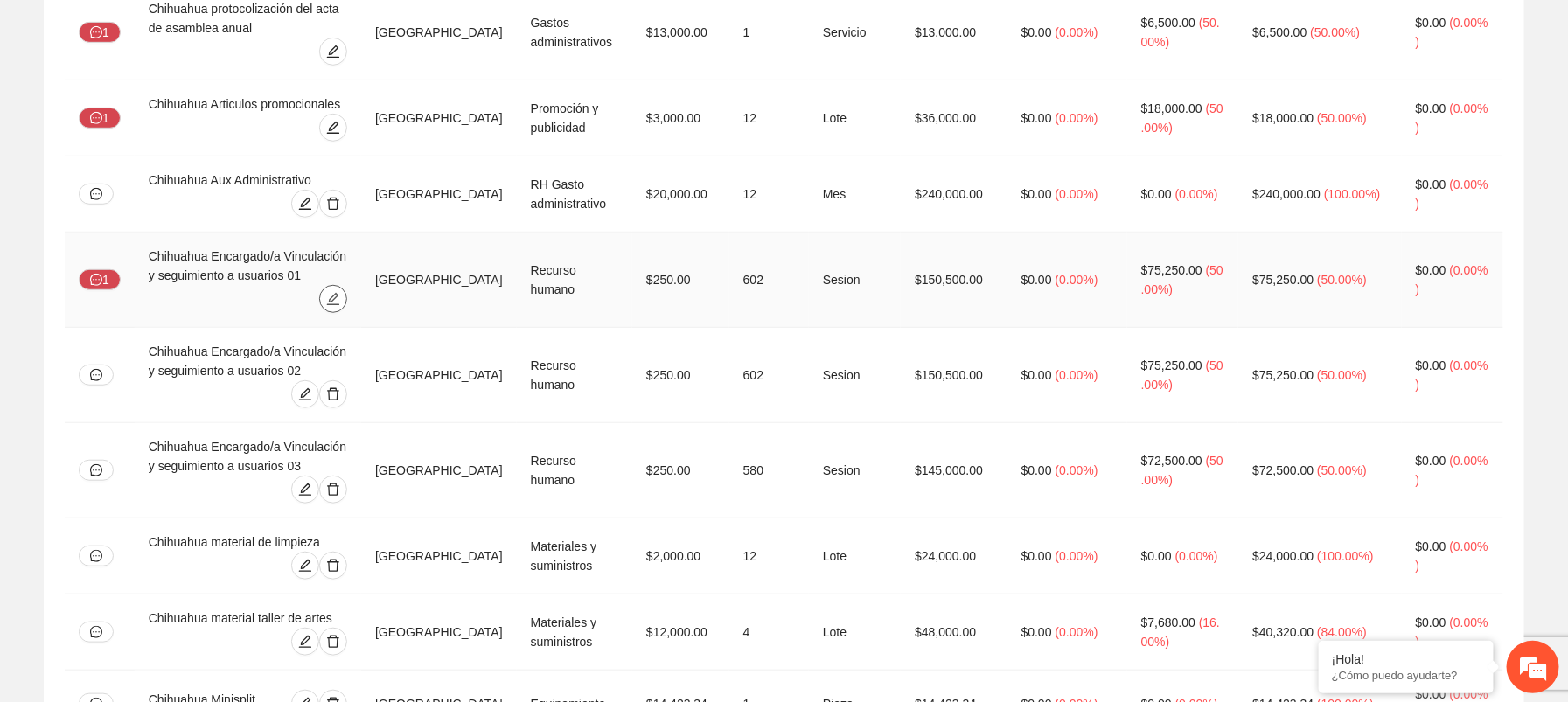 click at bounding box center (333, 299) 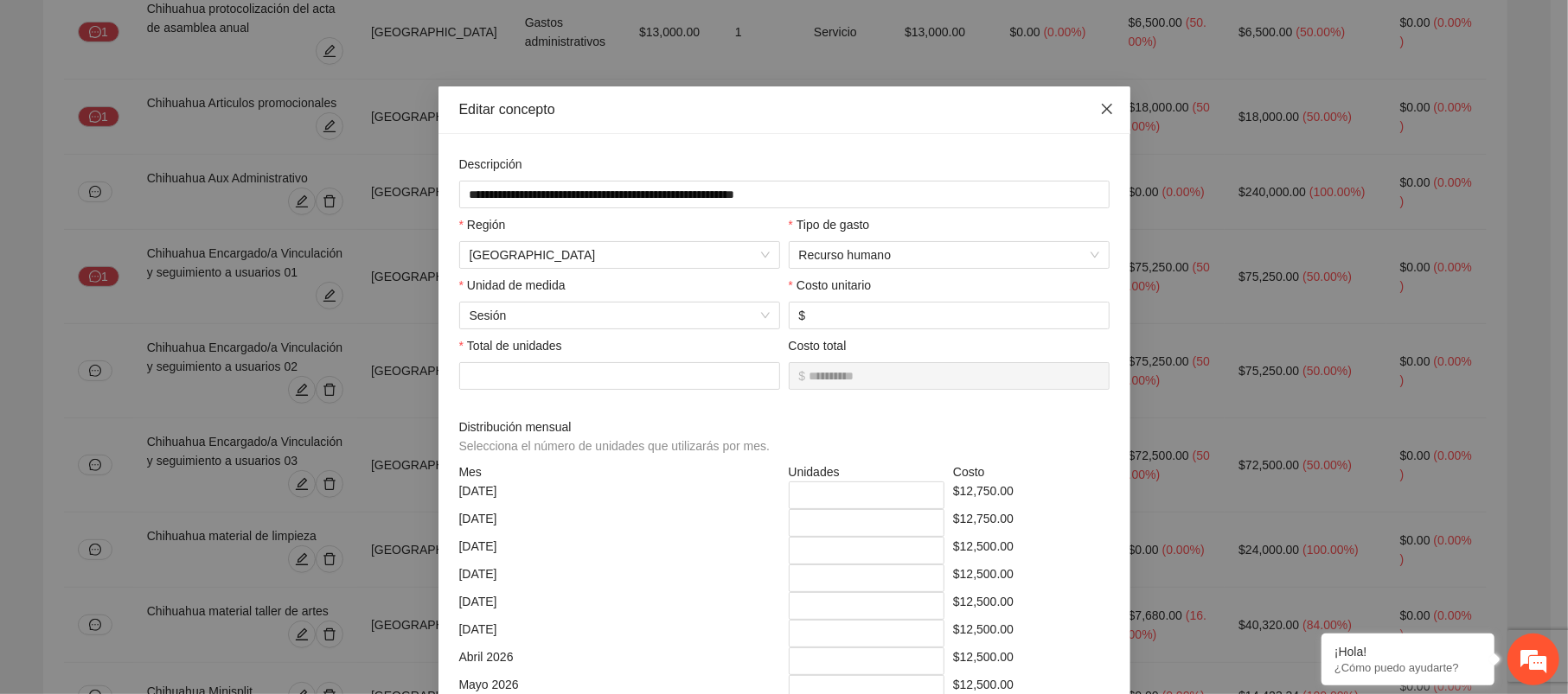 click 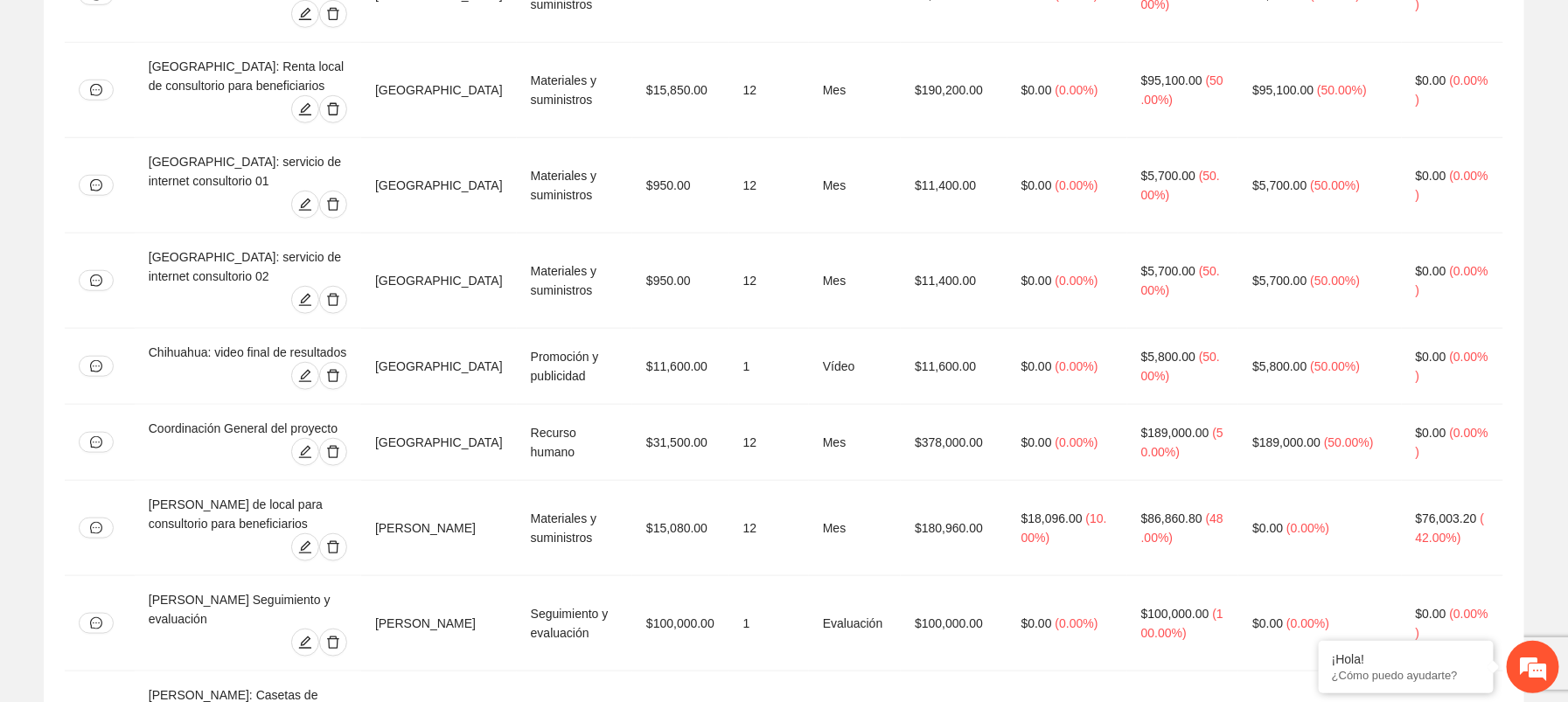 scroll, scrollTop: 3732, scrollLeft: 0, axis: vertical 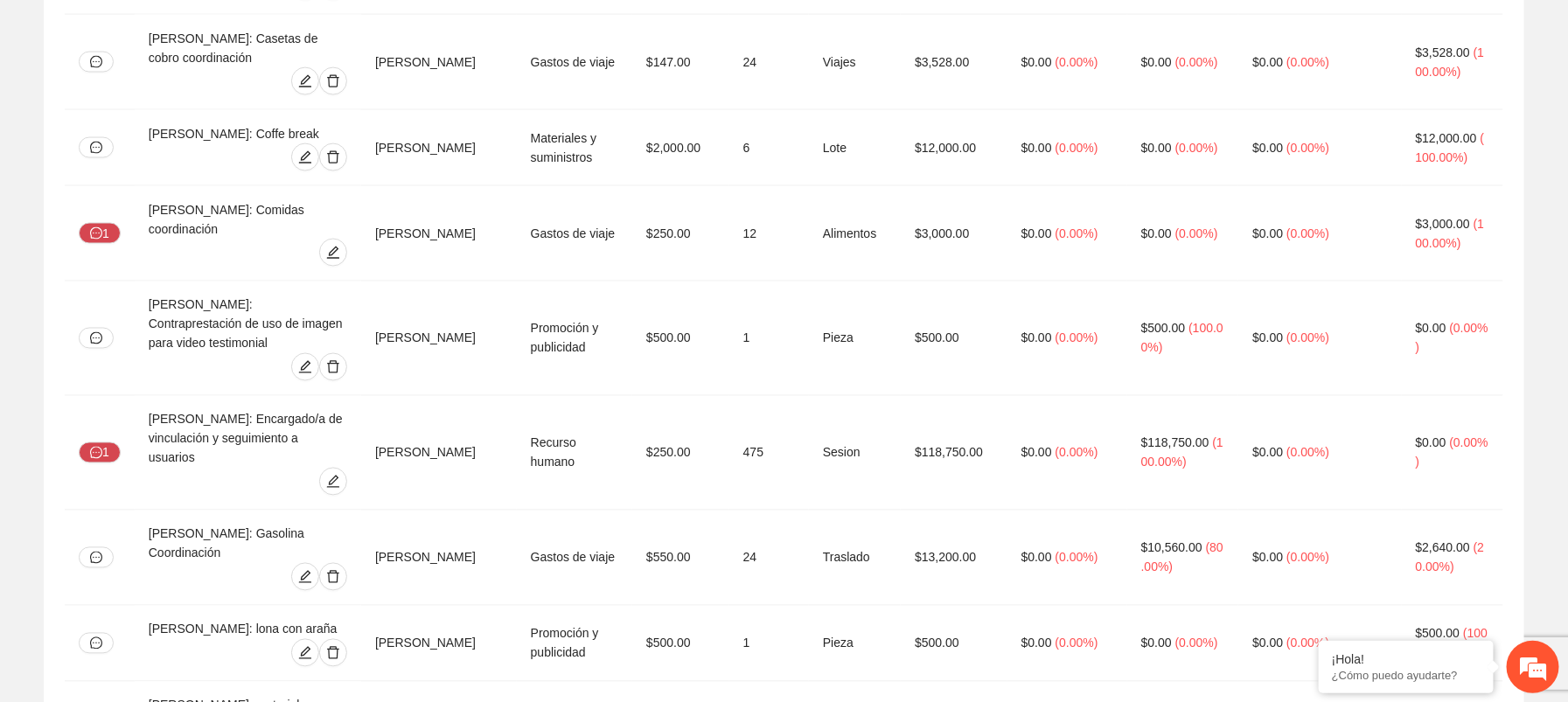 click on "1" at bounding box center (100, 1015) 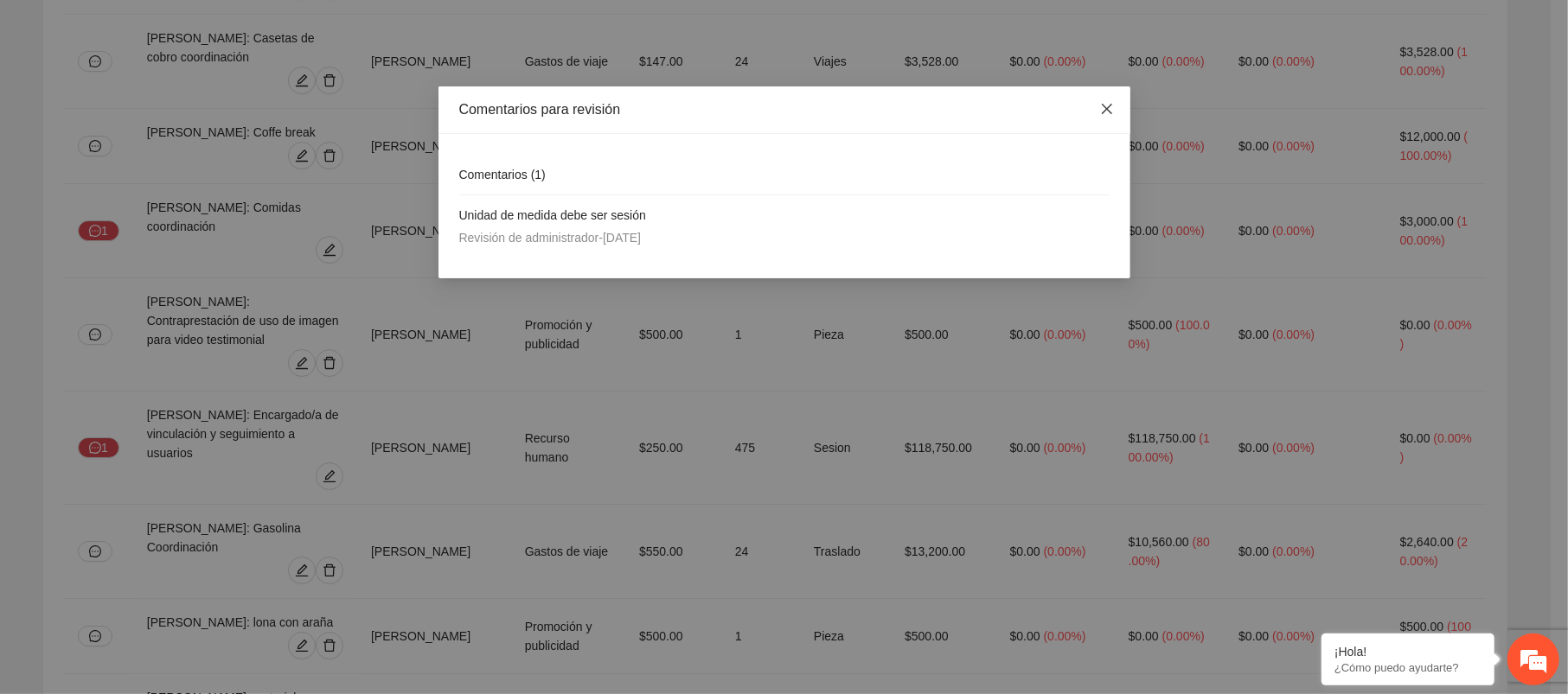 click 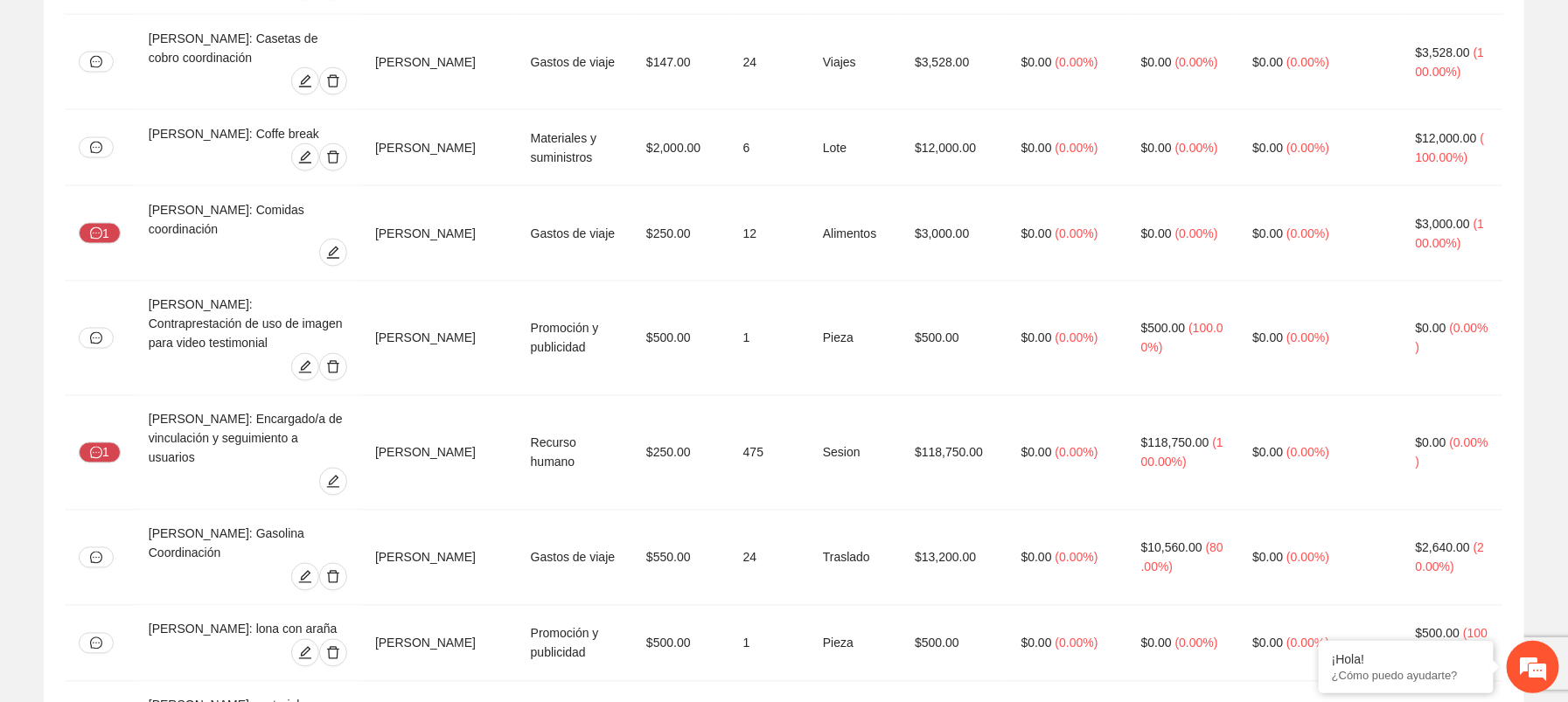 click at bounding box center [333, 1034] 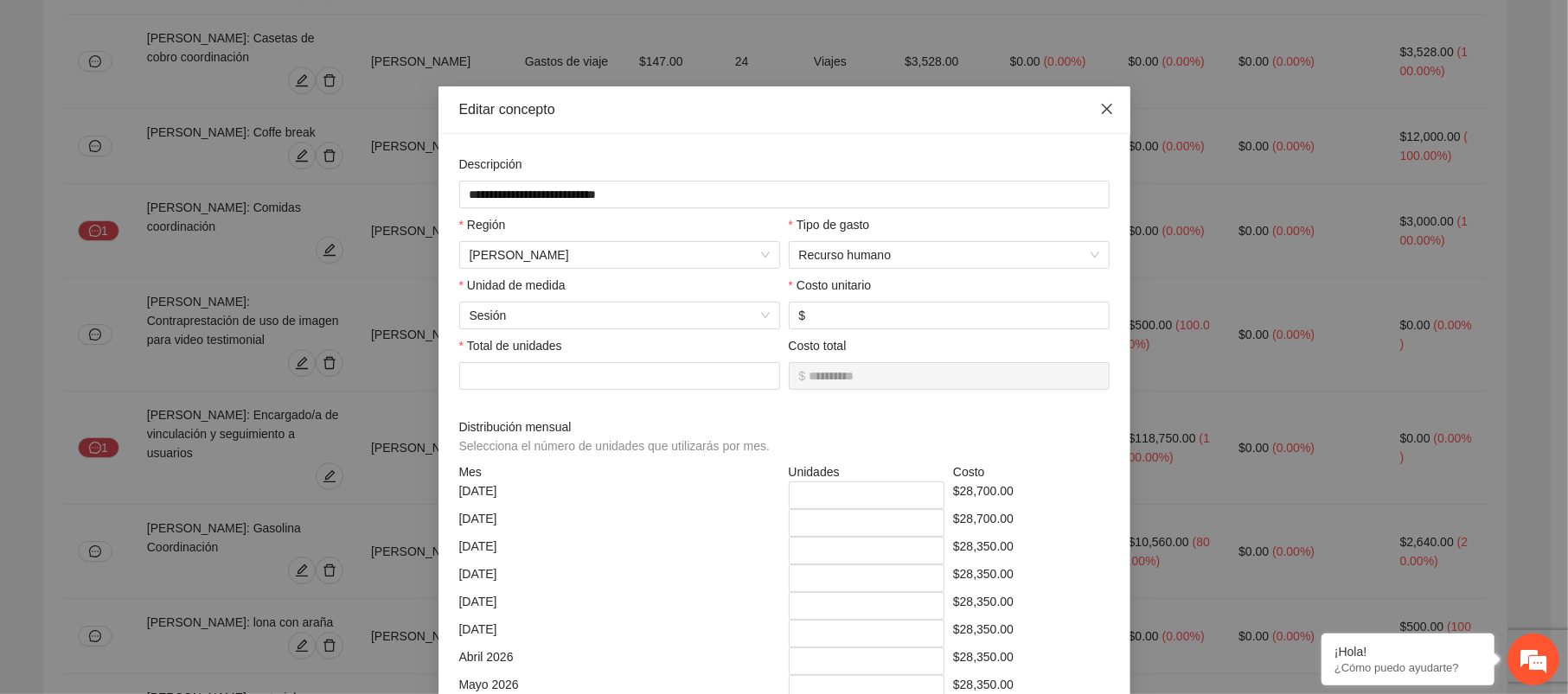 click 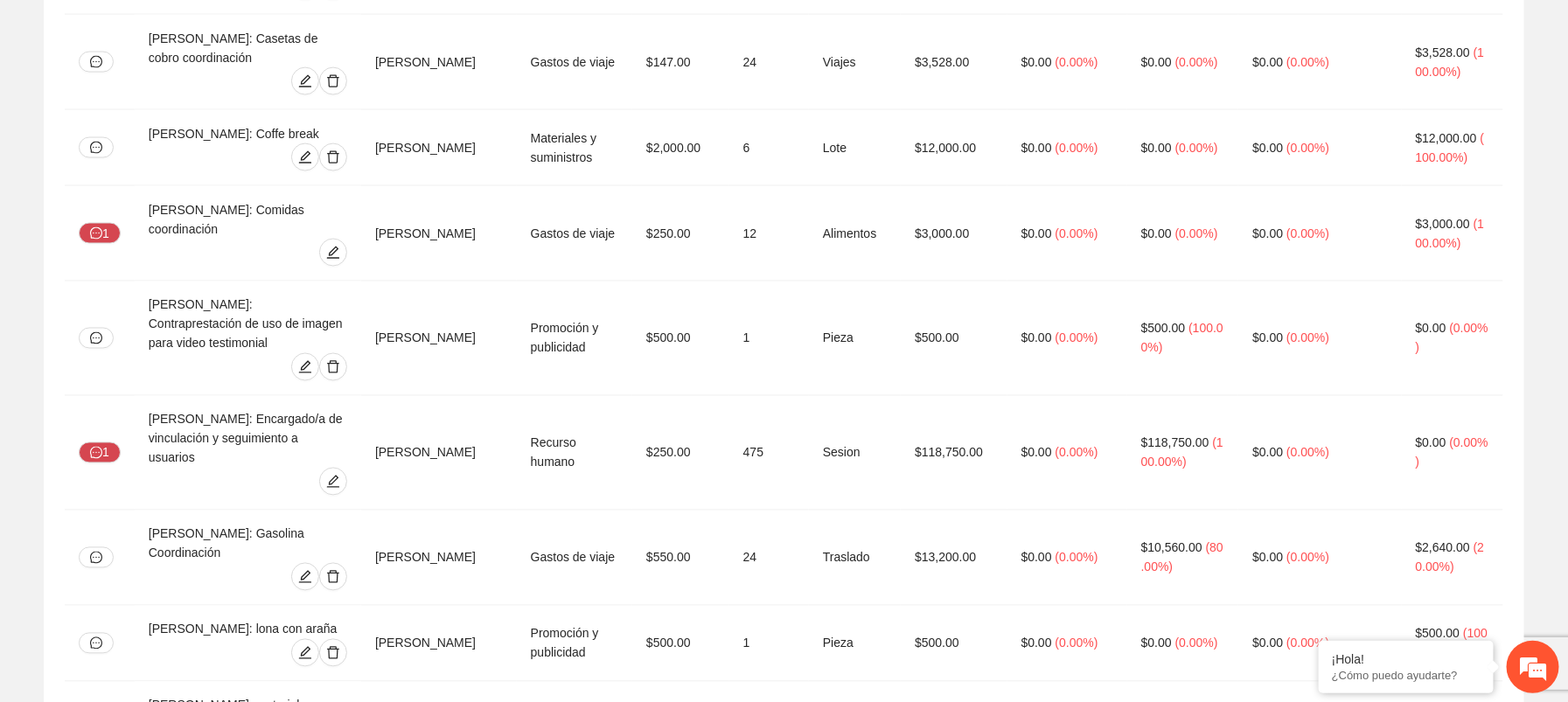 click on "1" at bounding box center [100, 1206] 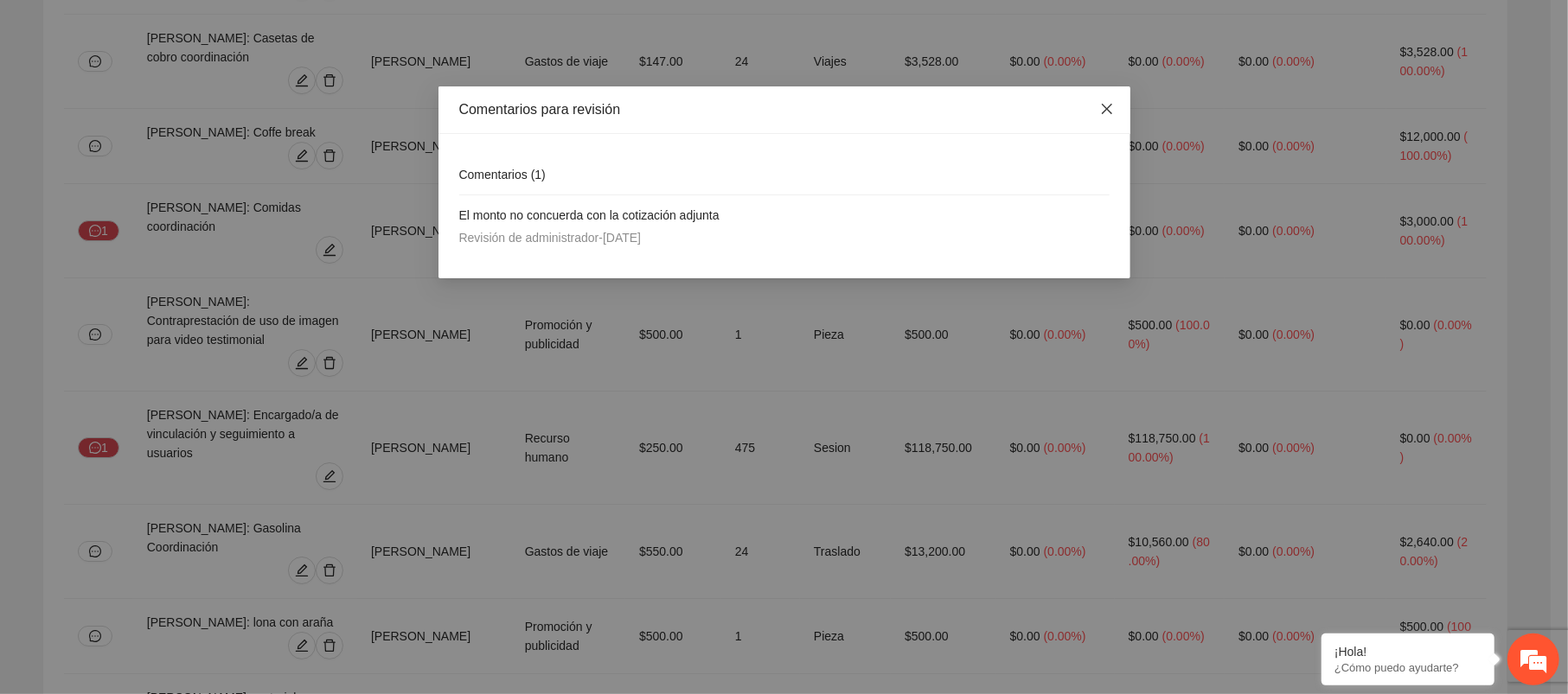 click 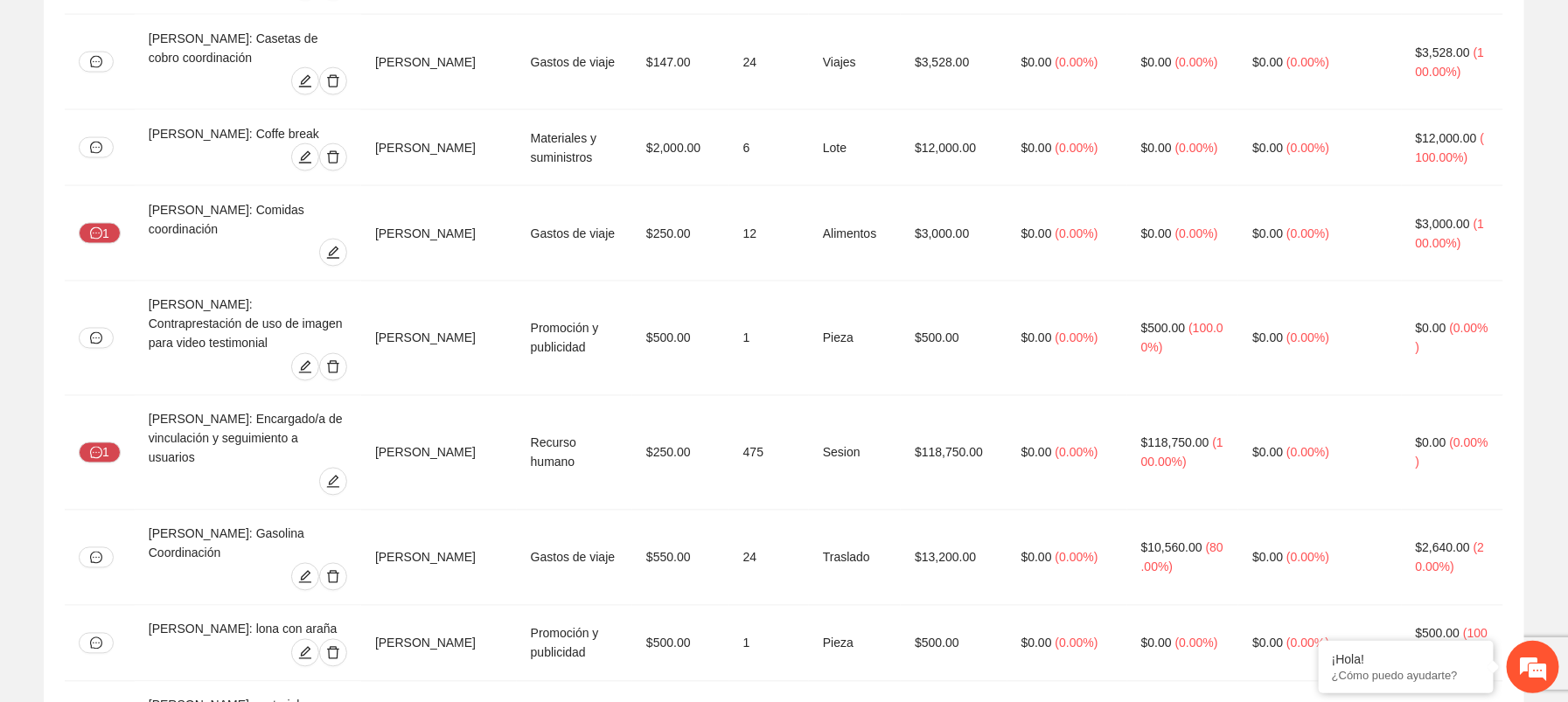 click 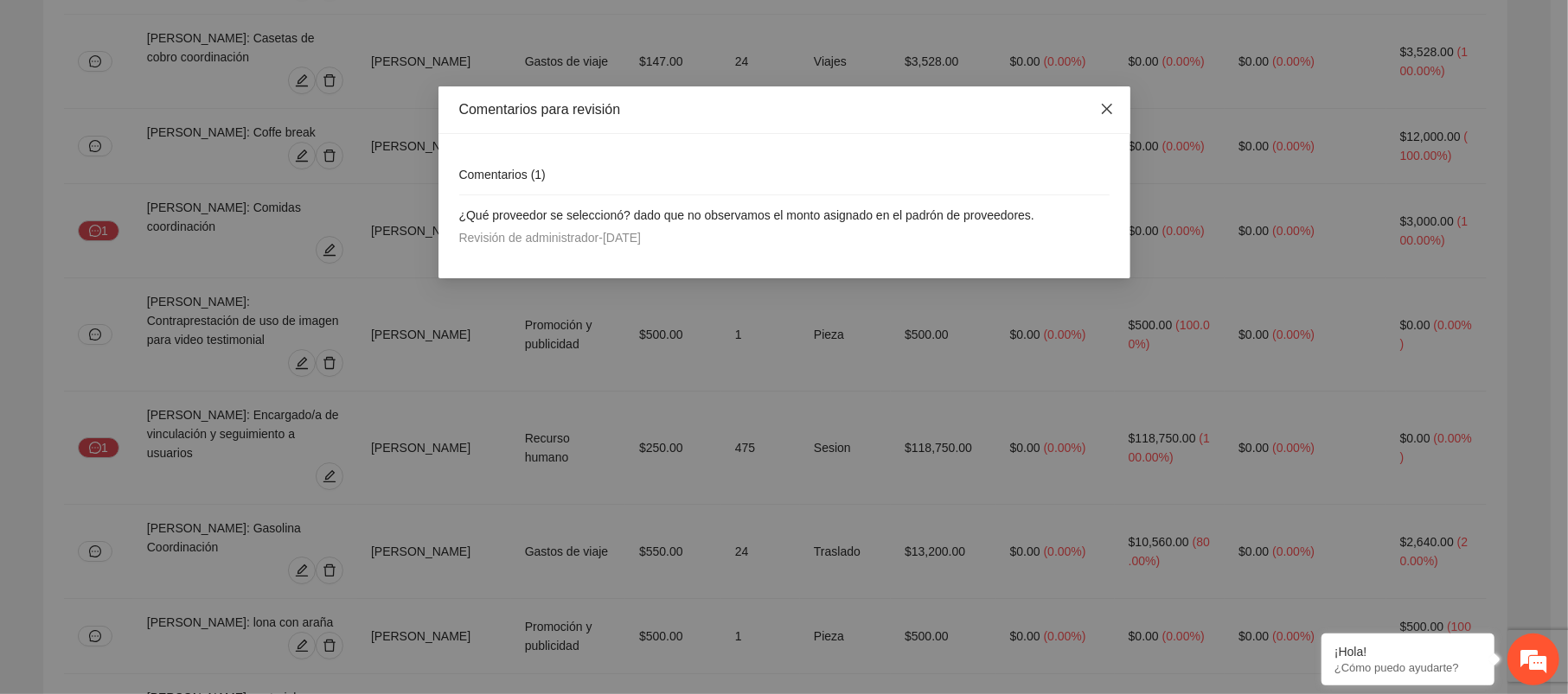 click 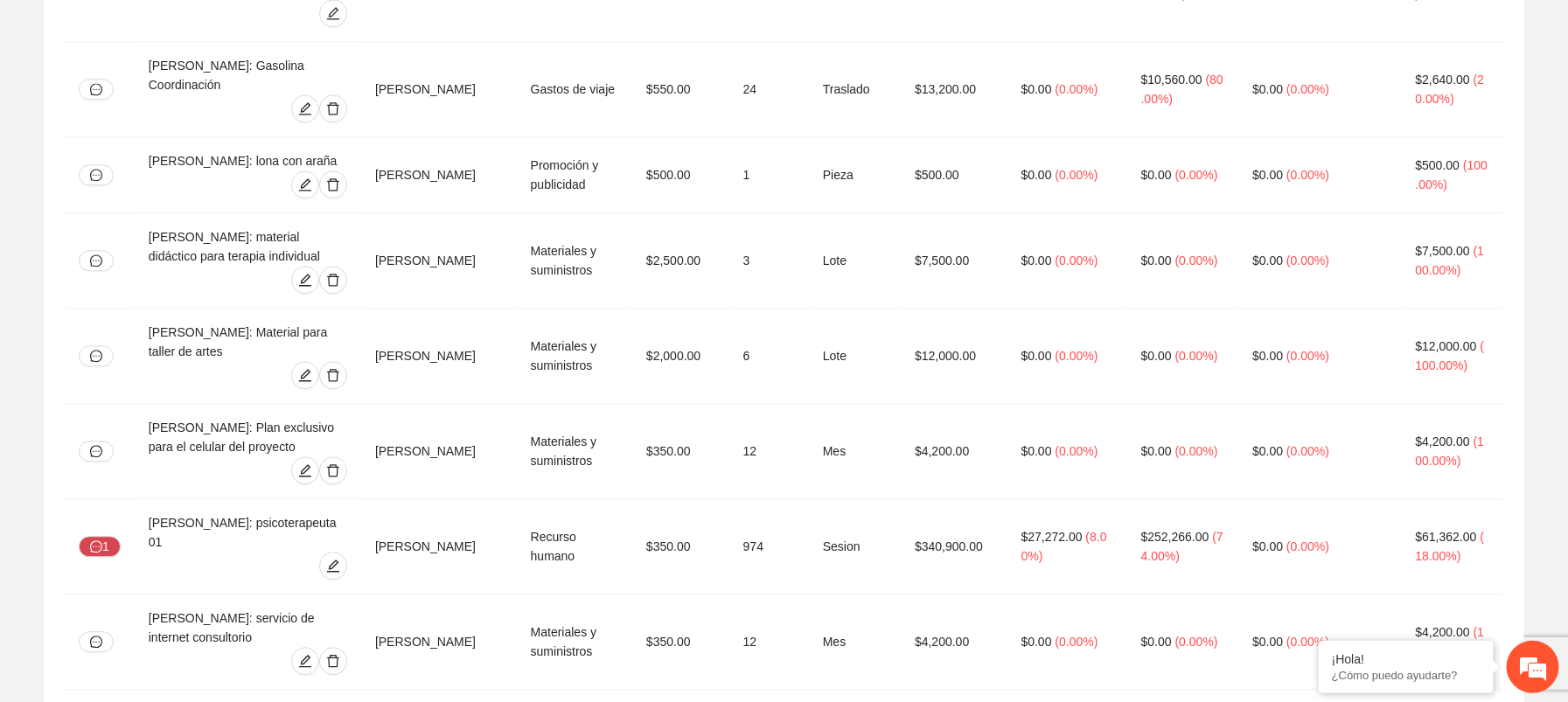 scroll, scrollTop: 4884, scrollLeft: 0, axis: vertical 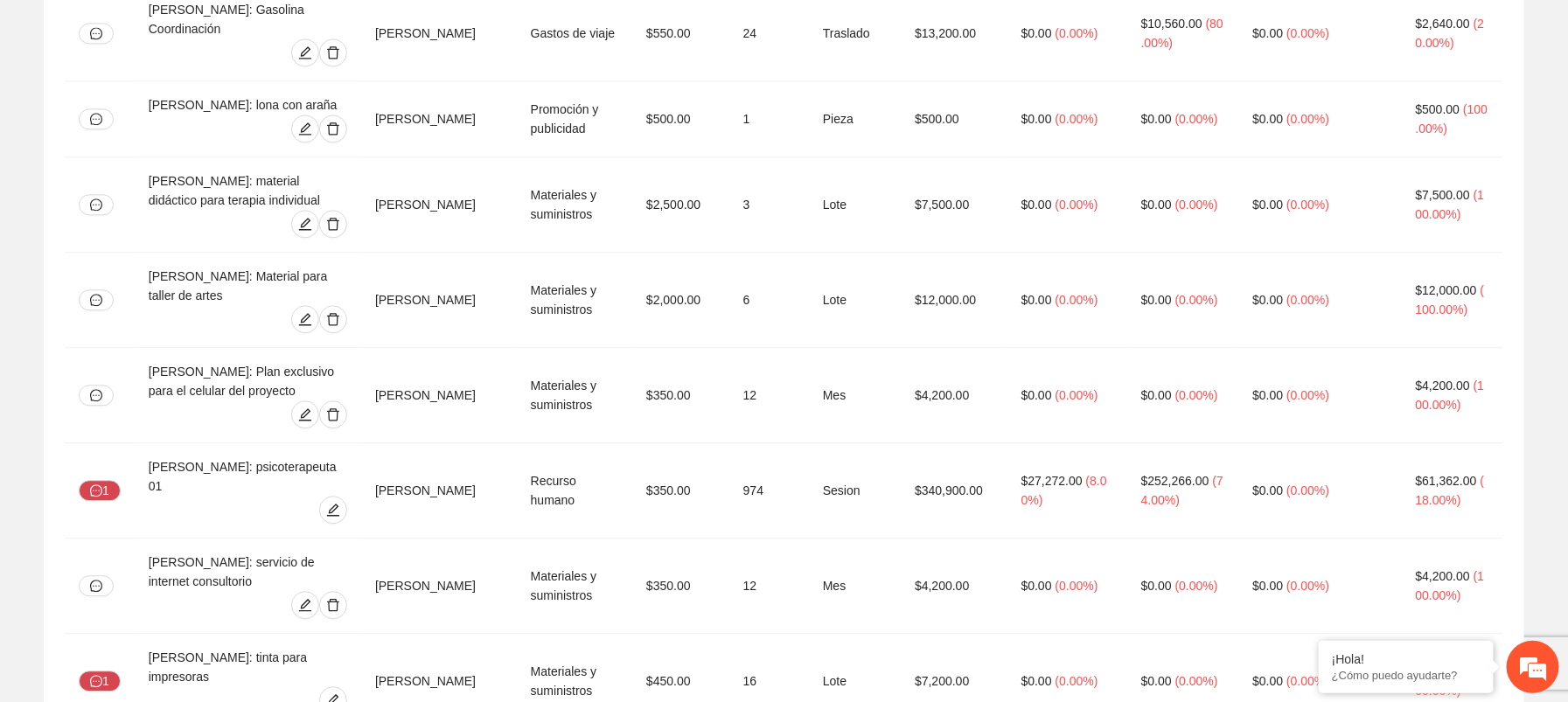 click on "1" at bounding box center (100, 1101) 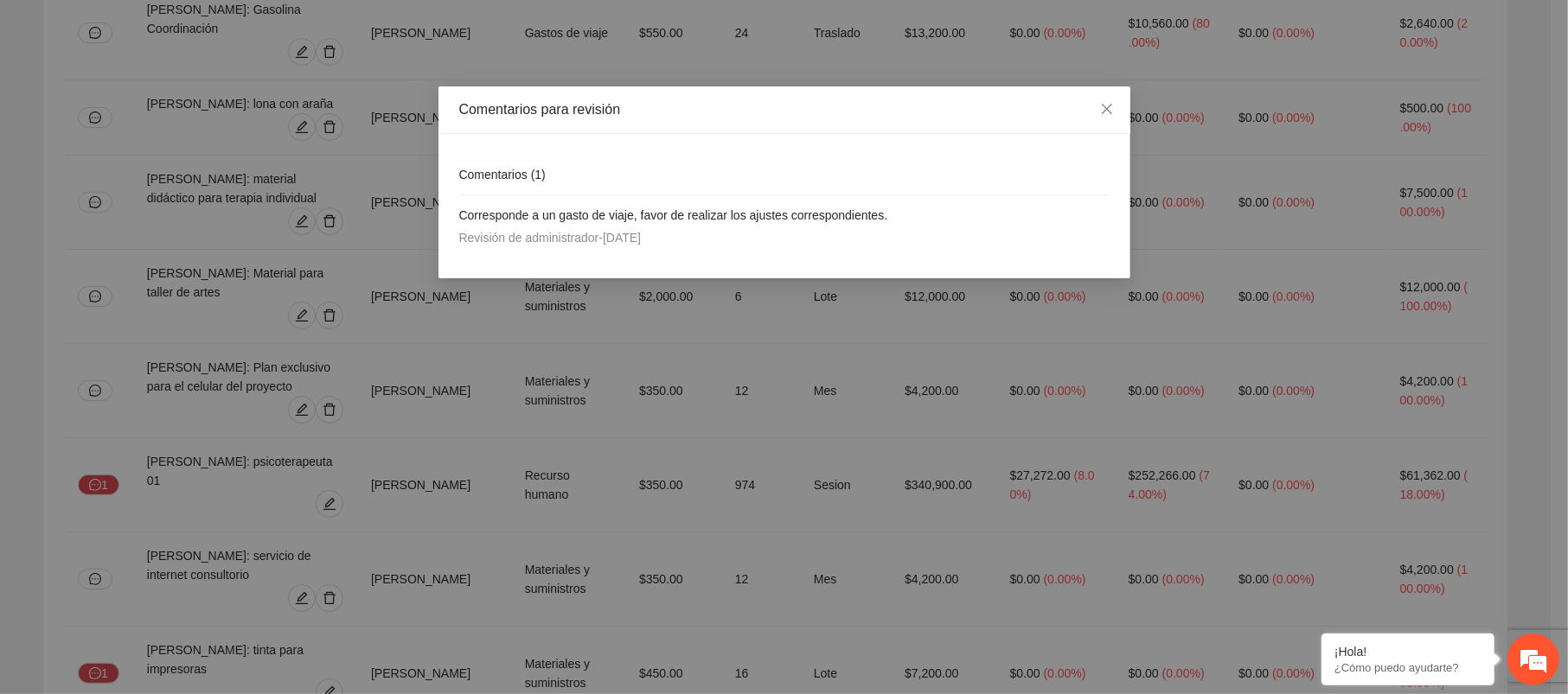 click on "Comentarios para revisión Comentarios ( 1 ) Corresponde a un gasto de viaje, favor de realizar los ajustes correspondientes.  Revisión de administrador  -   25/06/2025" at bounding box center (784, 347) 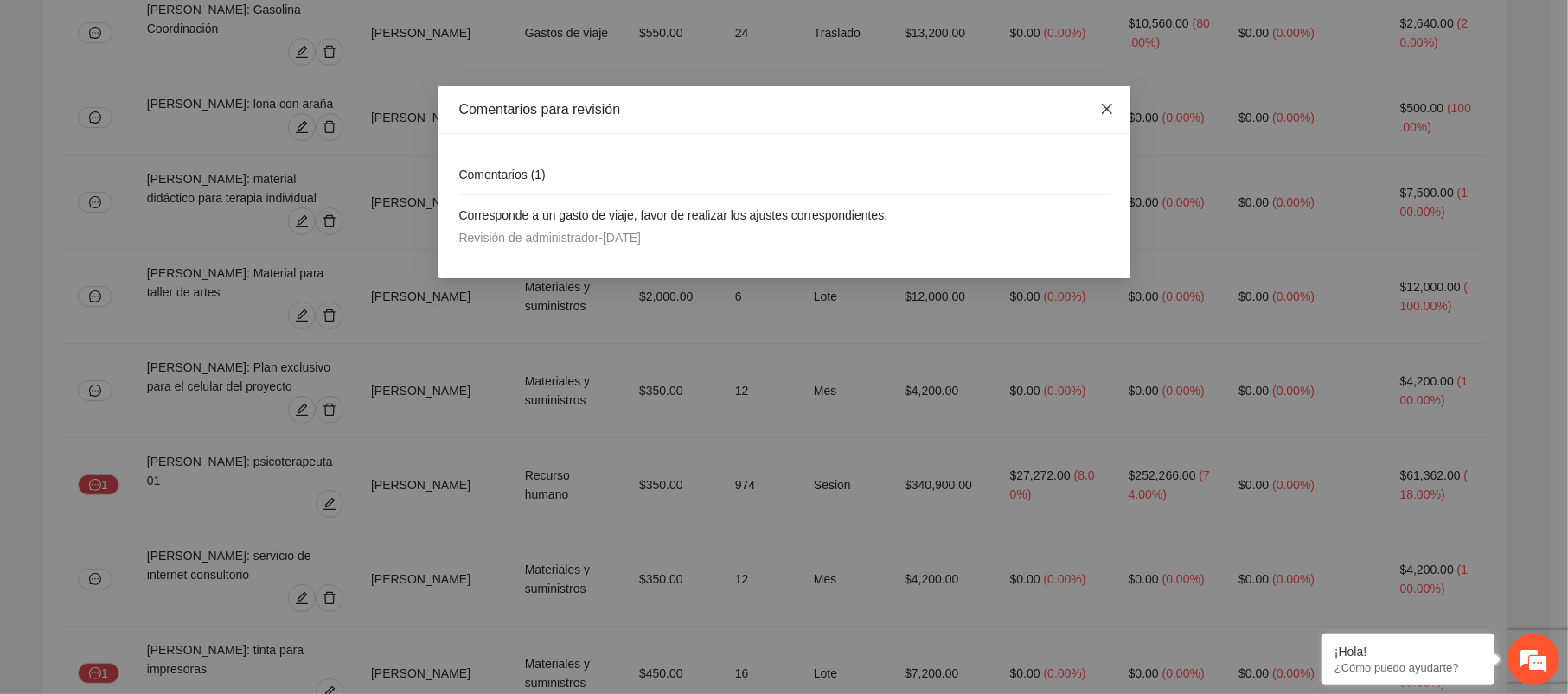 click 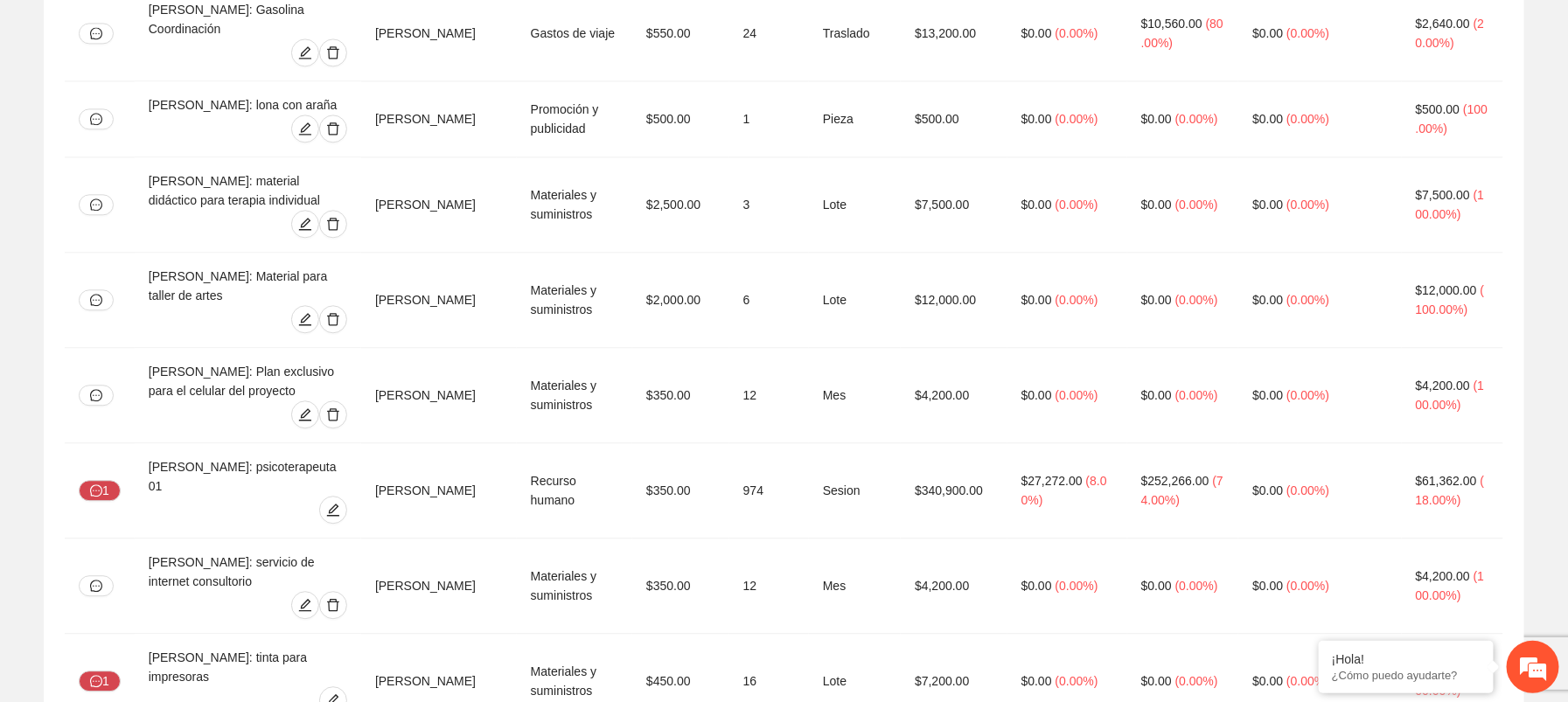click on "1" at bounding box center (100, 1367) 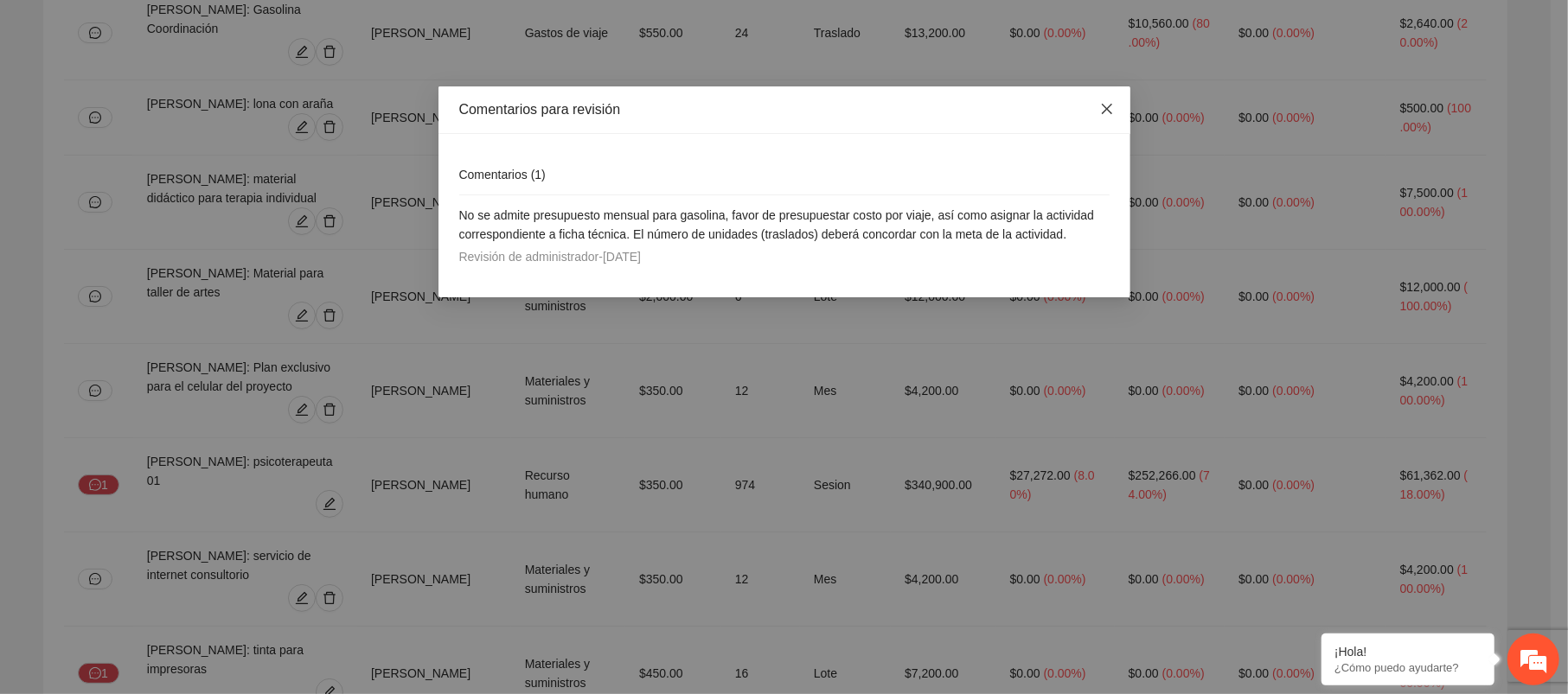 click 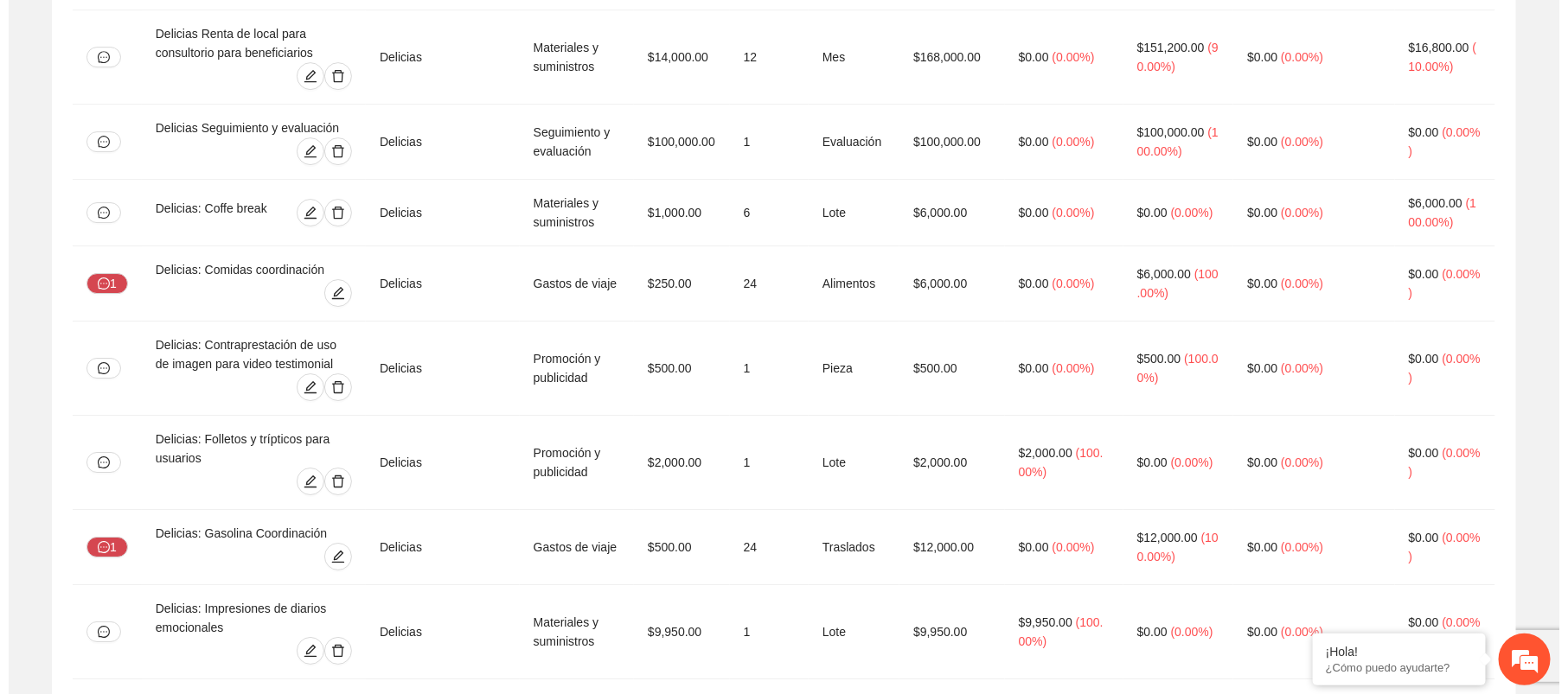 scroll, scrollTop: 5625, scrollLeft: 0, axis: vertical 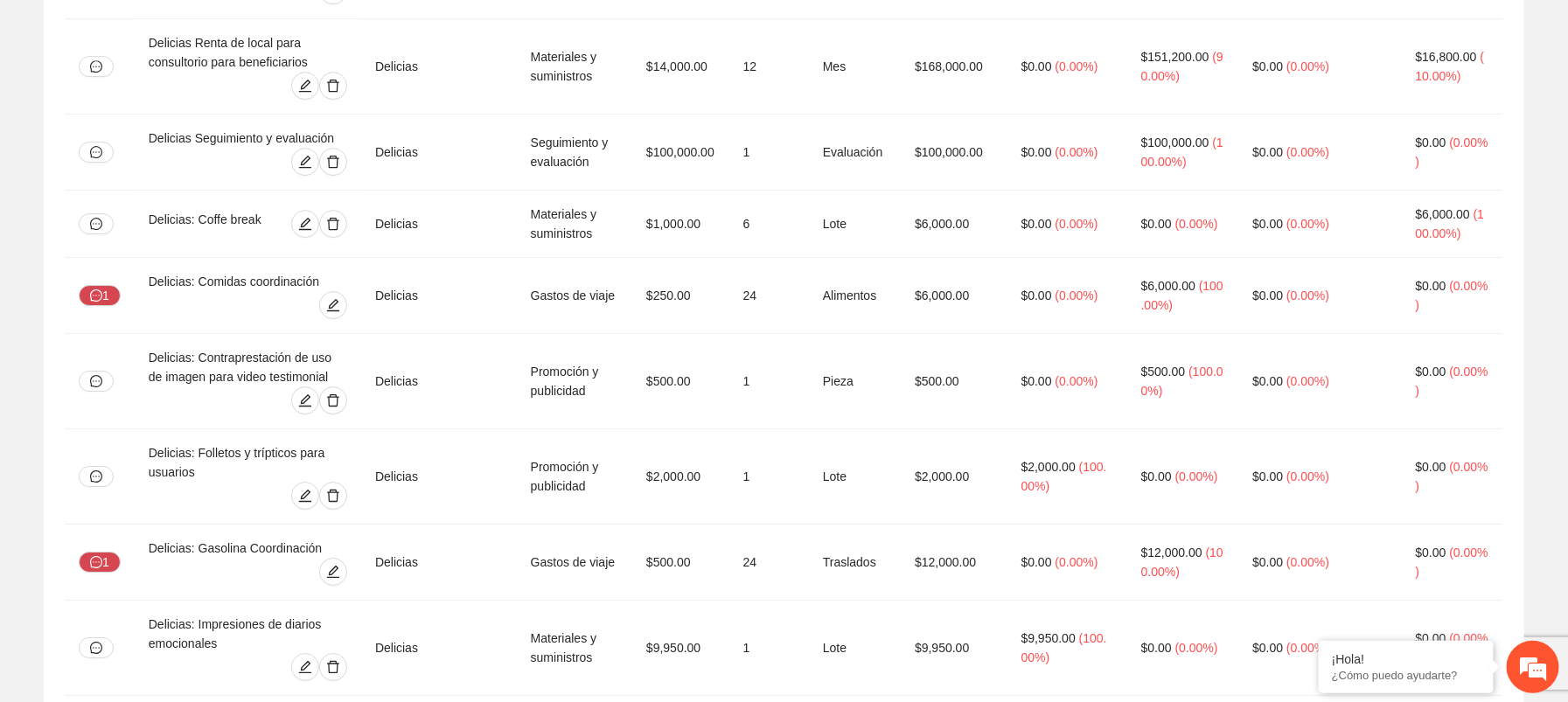 click 